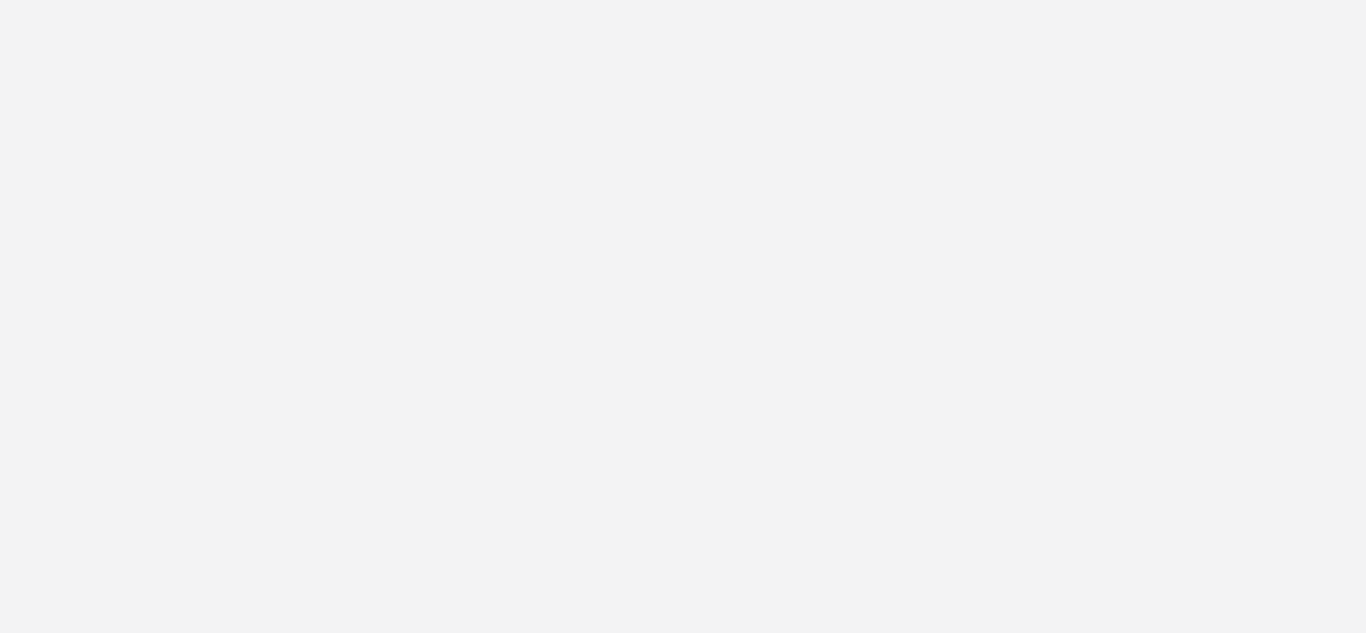 scroll, scrollTop: 0, scrollLeft: 0, axis: both 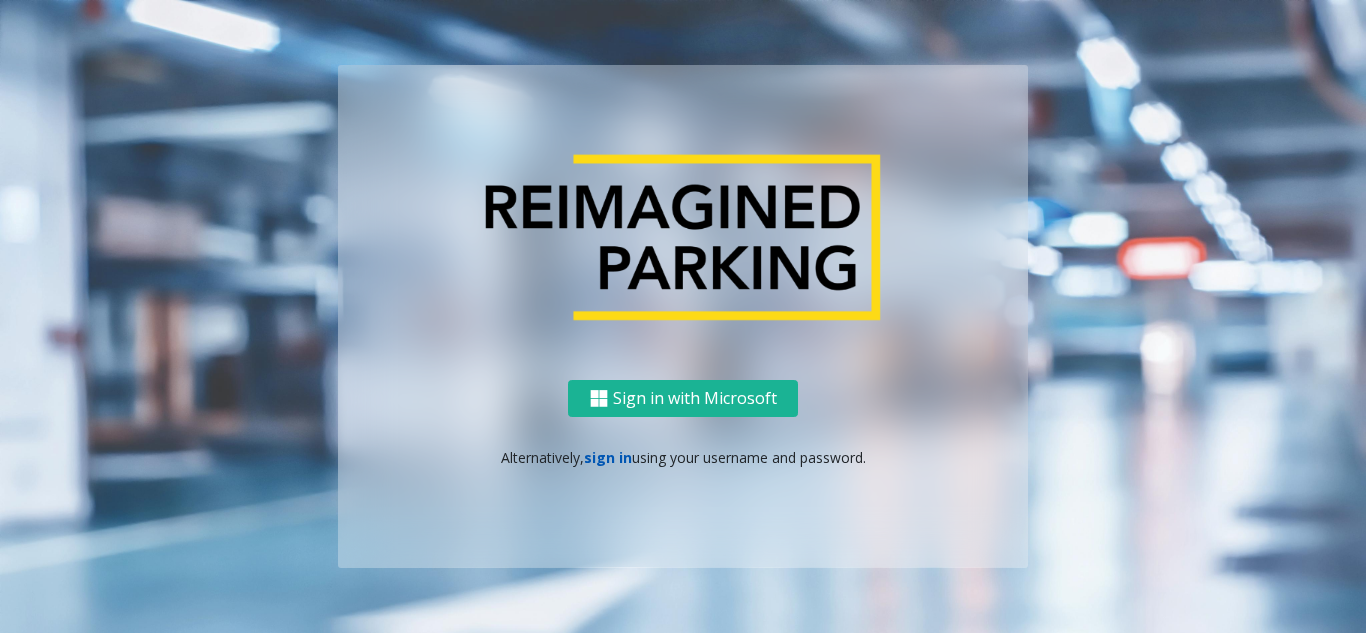 click on "sign in" 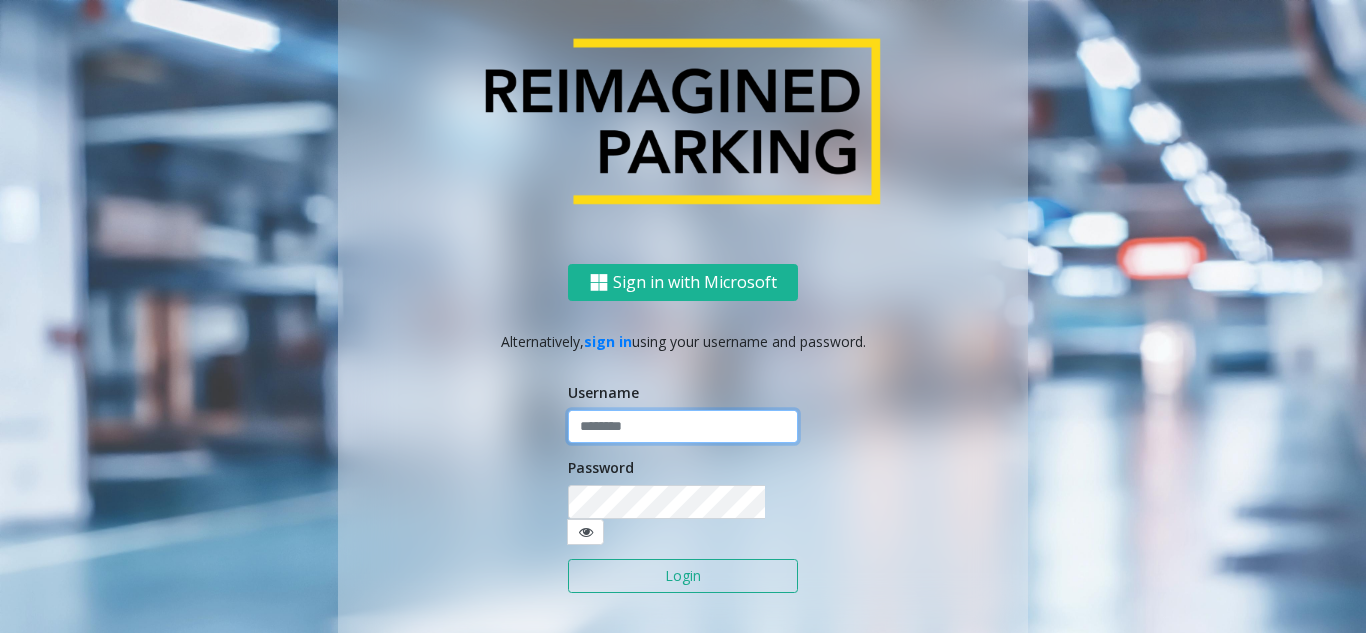 click 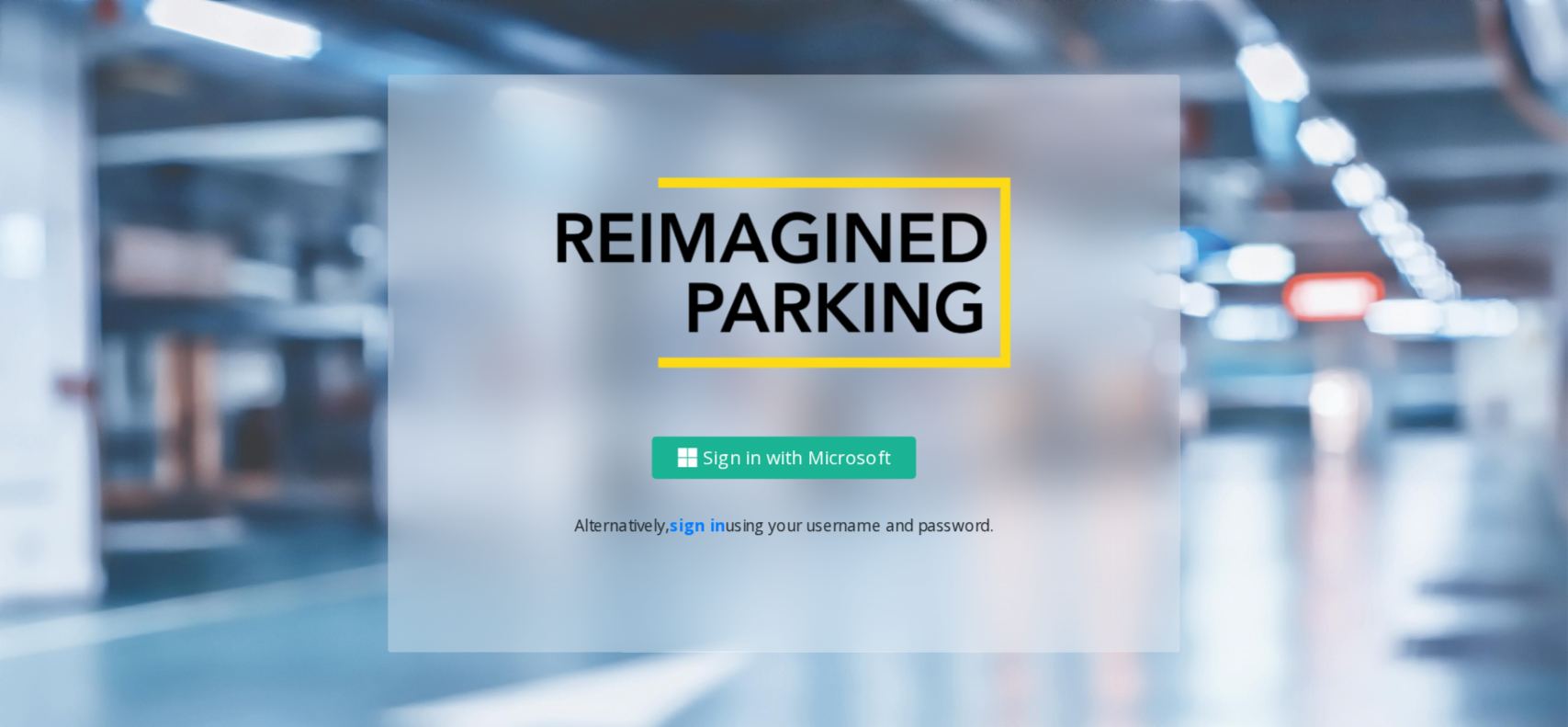 scroll, scrollTop: 0, scrollLeft: 0, axis: both 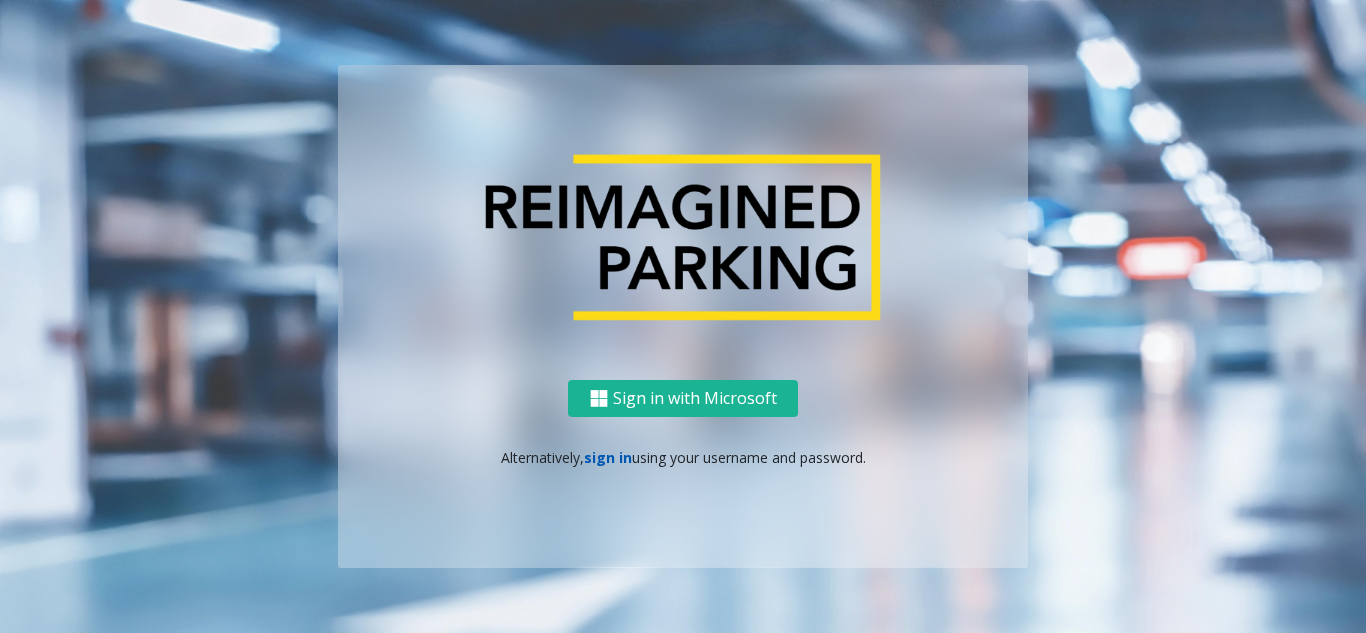 click on "sign in" 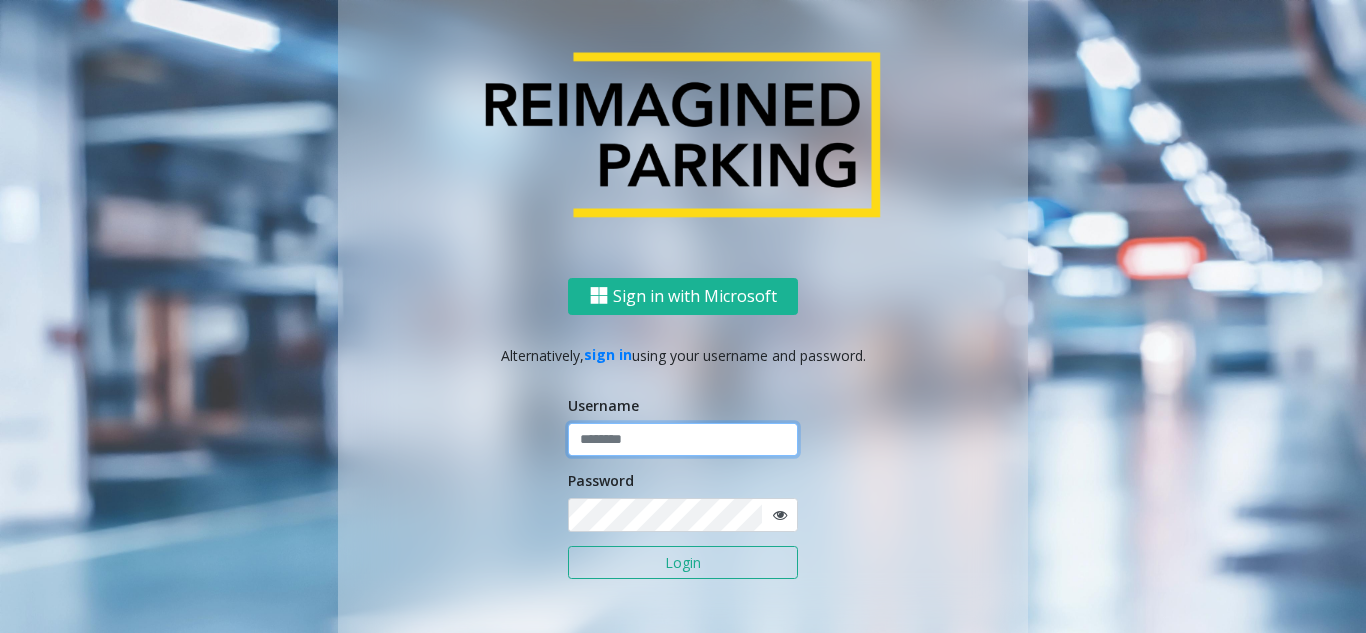 click 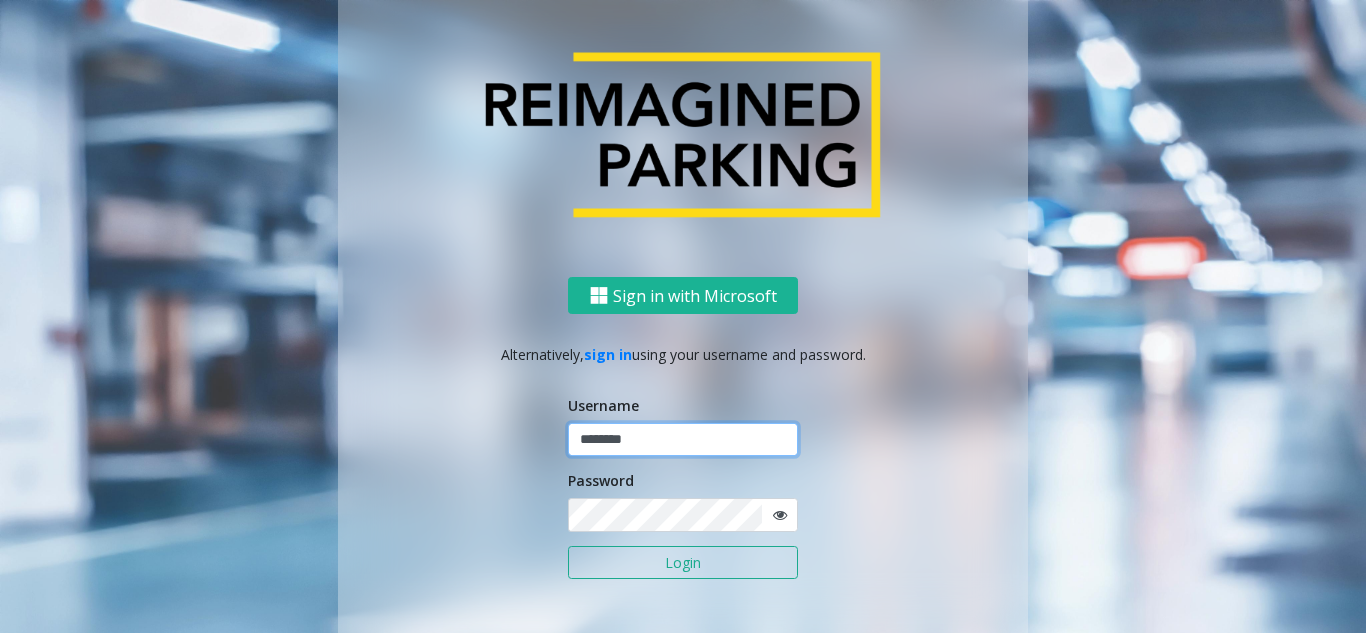 type on "********" 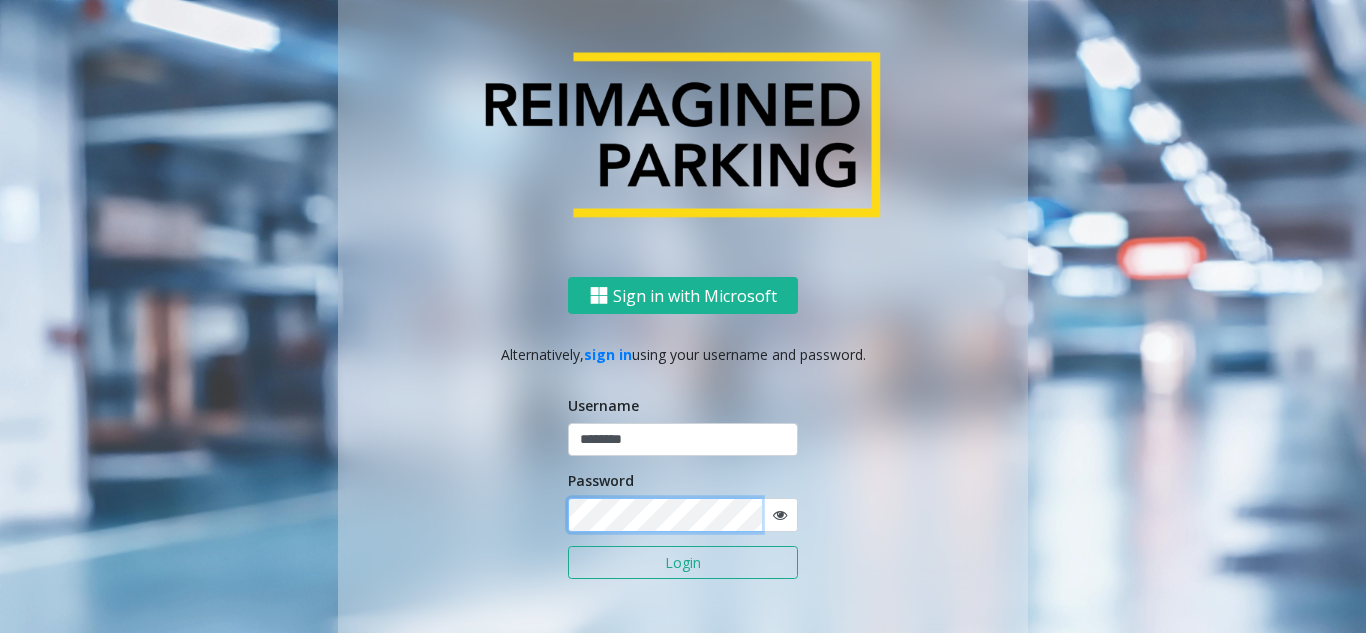click on "Login" 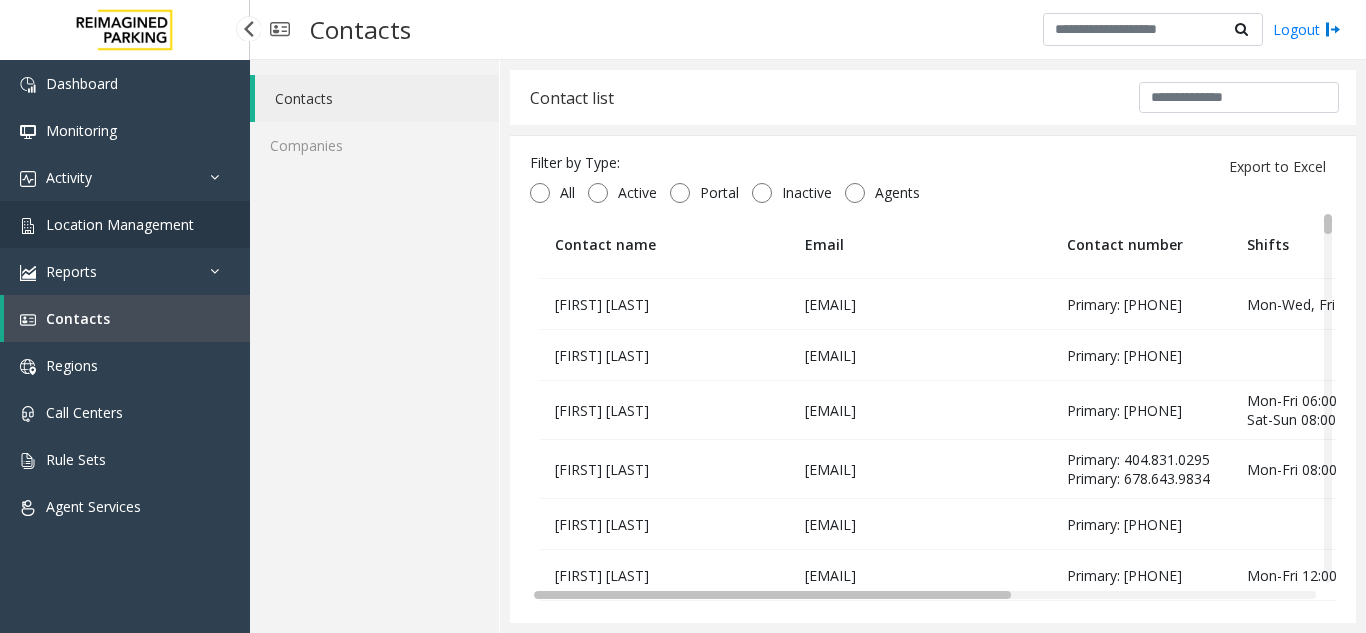 click on "Location Management" at bounding box center (125, 224) 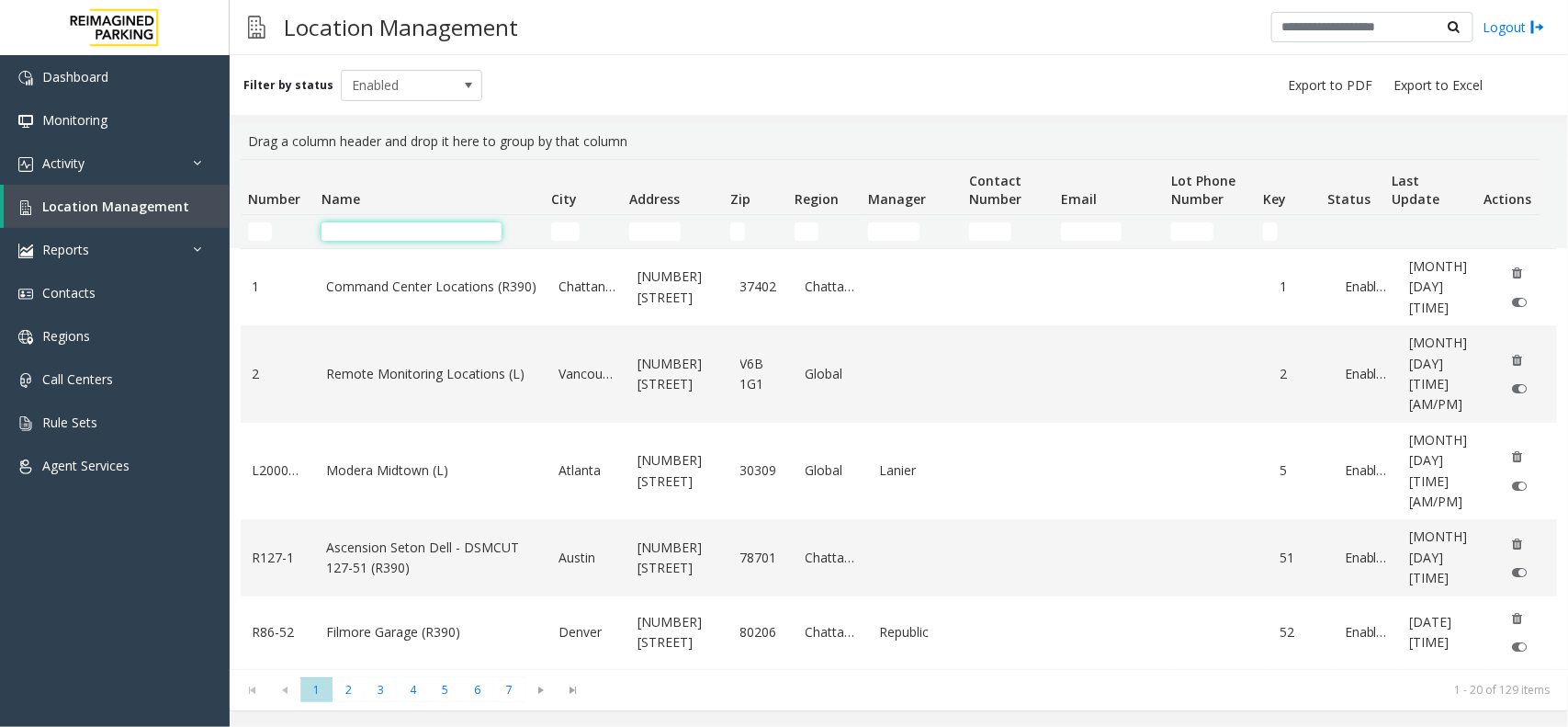click 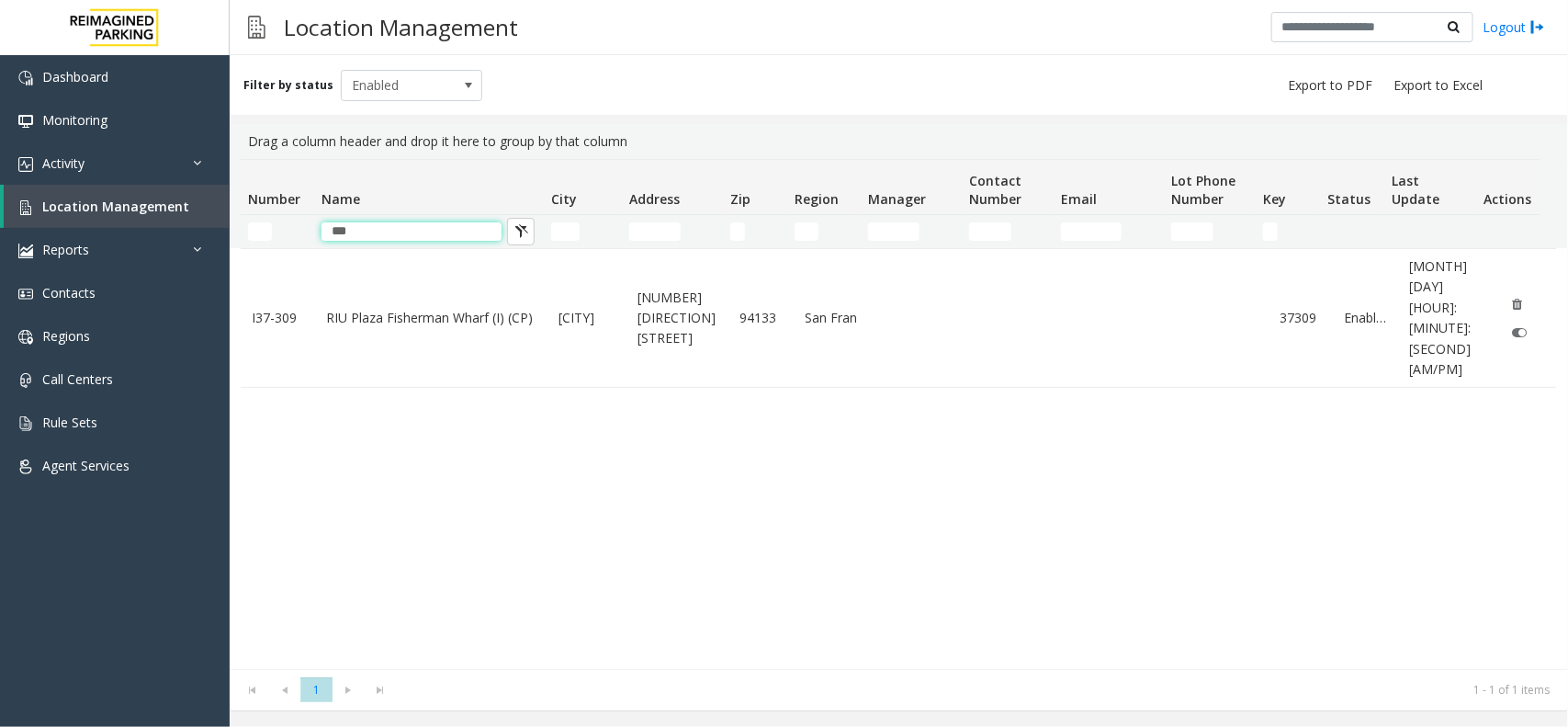 type on "***" 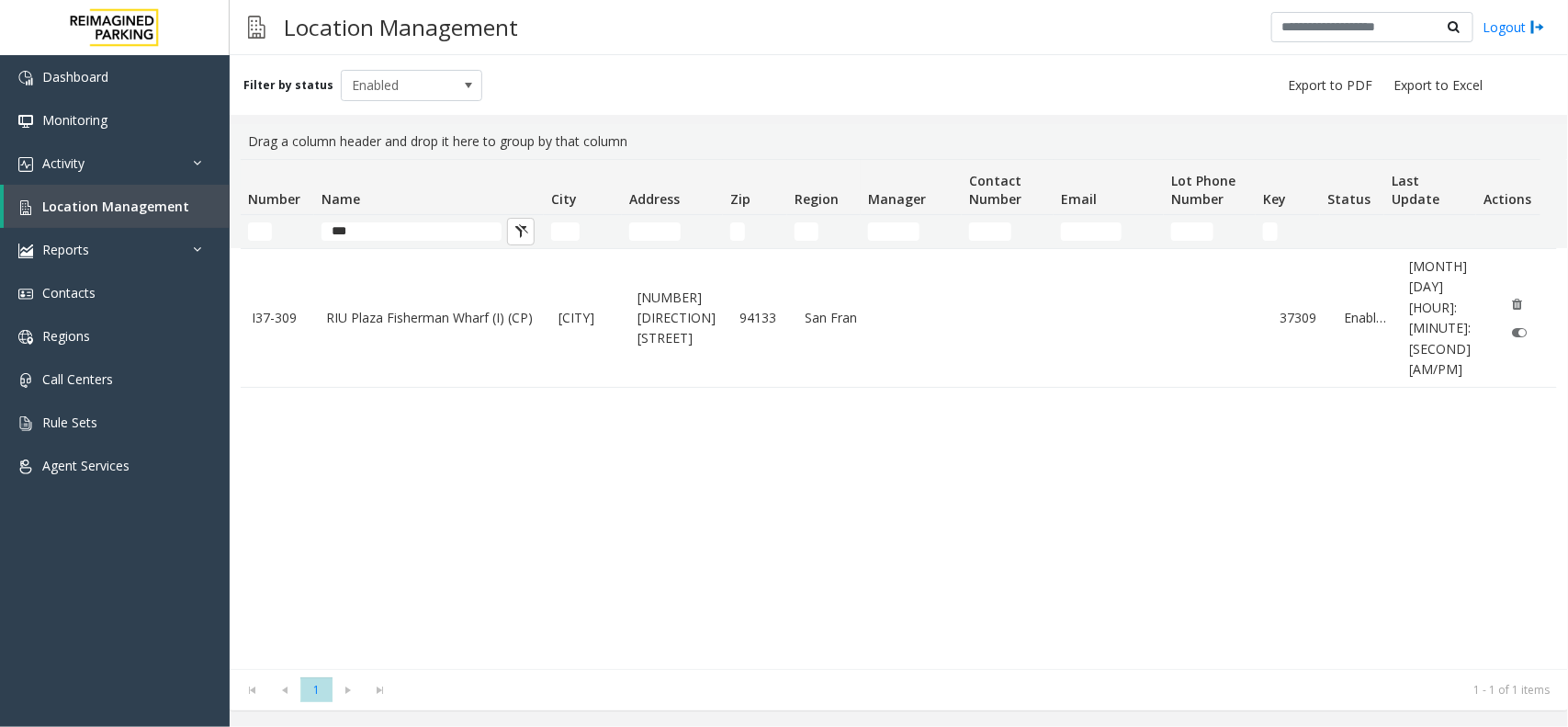 click on "RIU Plaza Fisherman Wharf (I) (CP)" 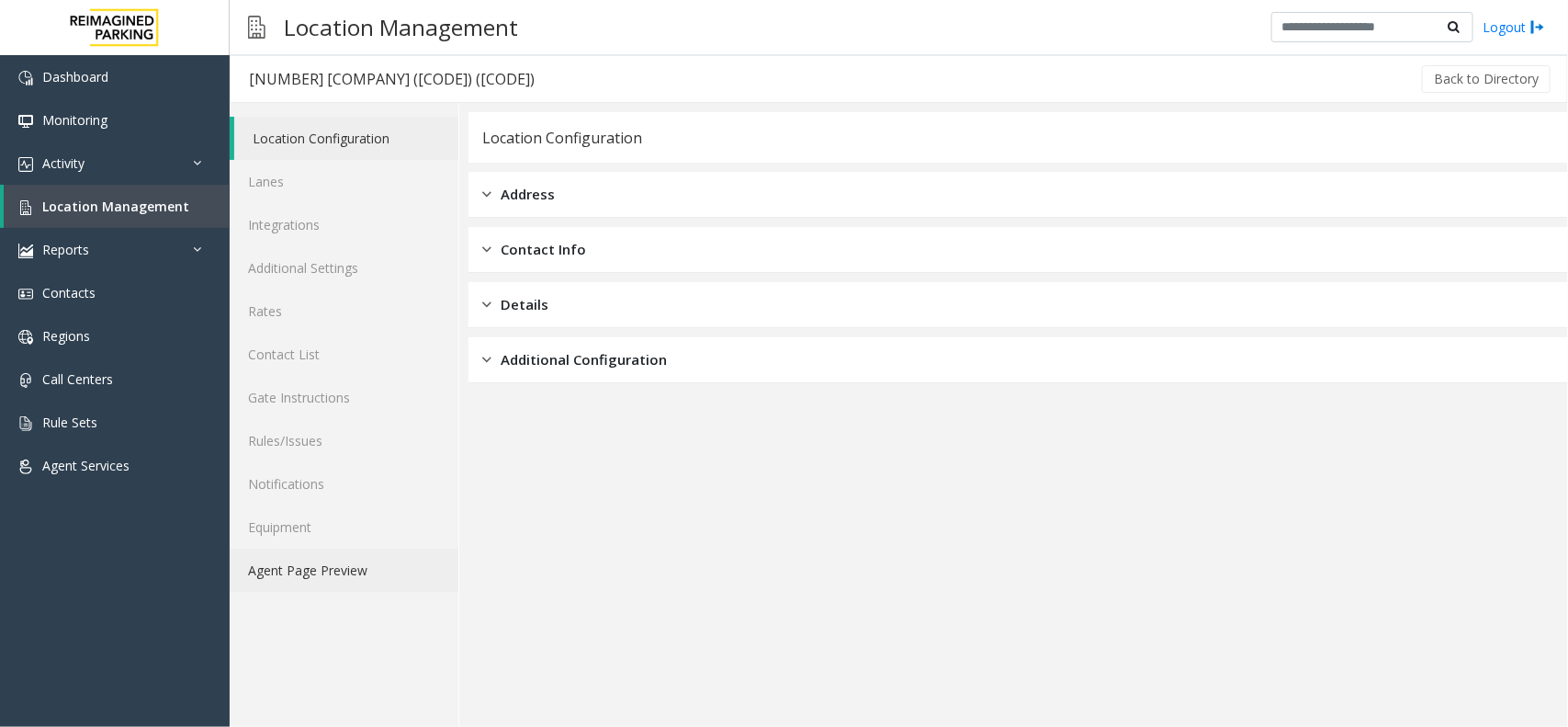 click on "Agent Page Preview" 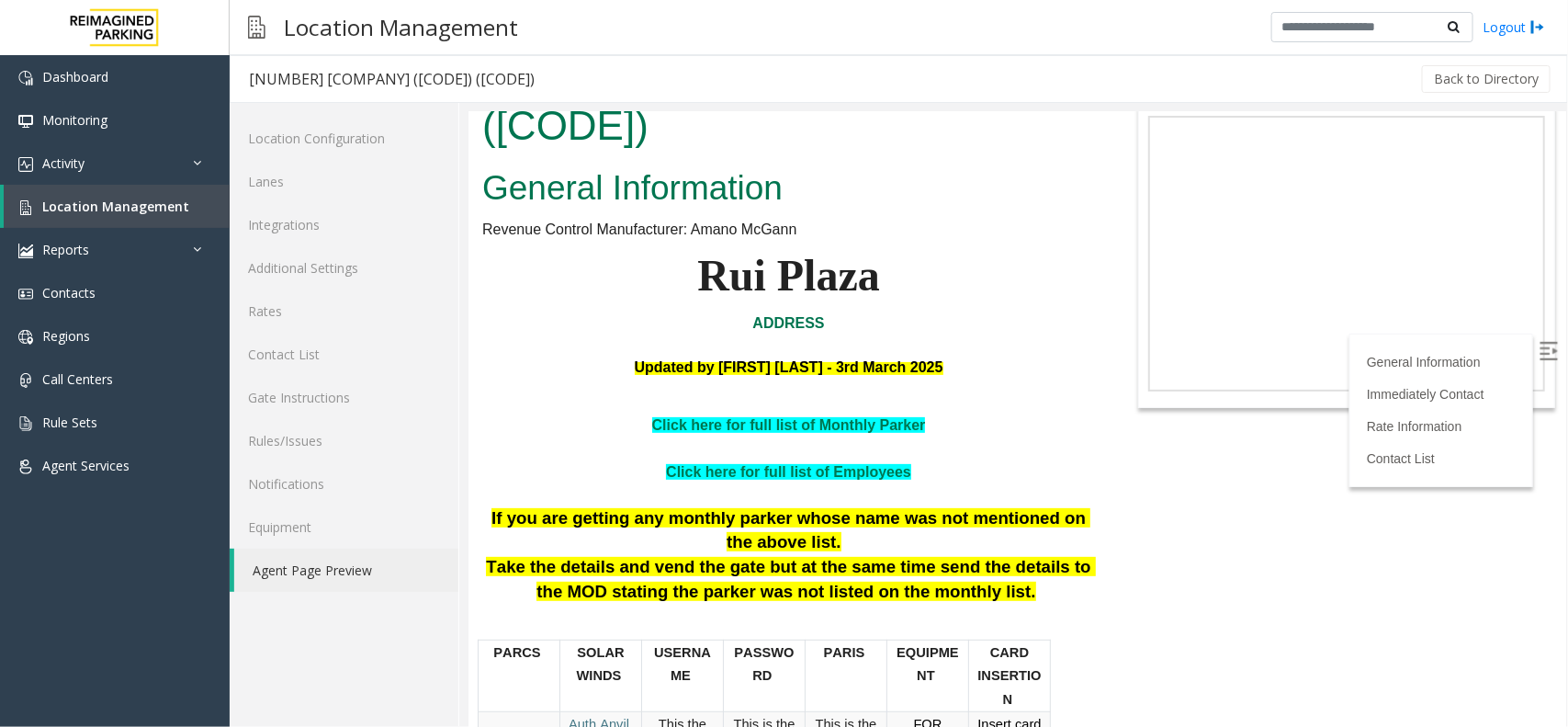 scroll, scrollTop: 115, scrollLeft: 0, axis: vertical 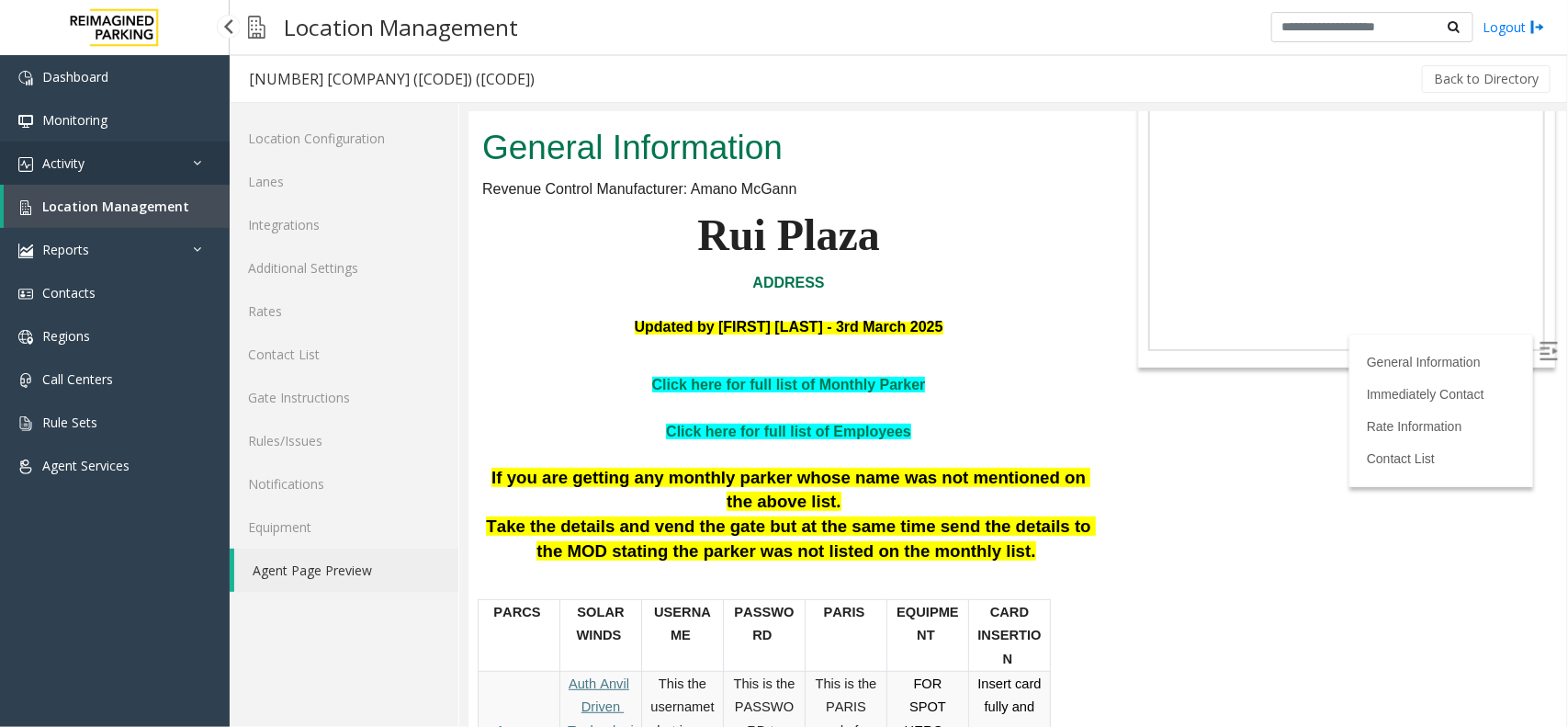click on "Activity" at bounding box center (115, 163) 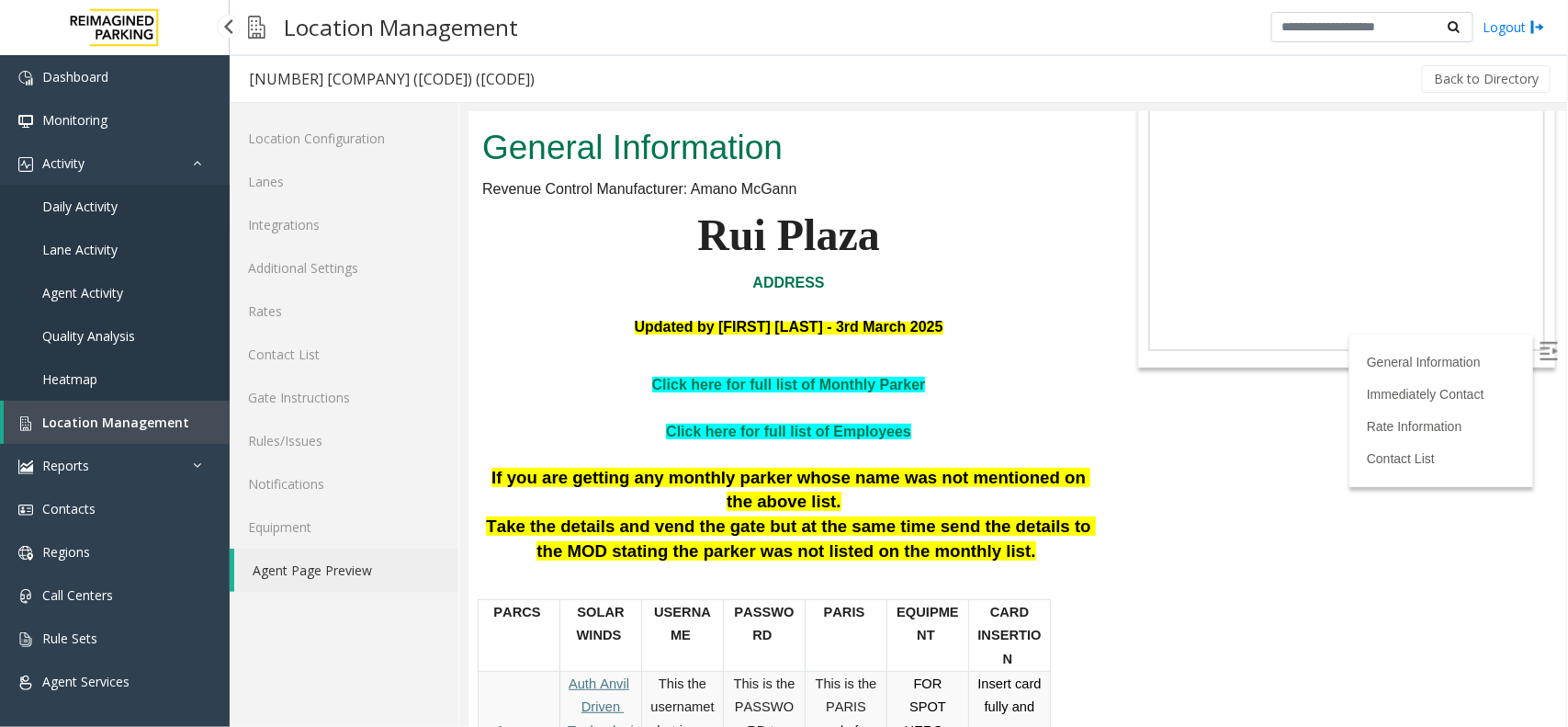 click on "Daily Activity" at bounding box center [115, 206] 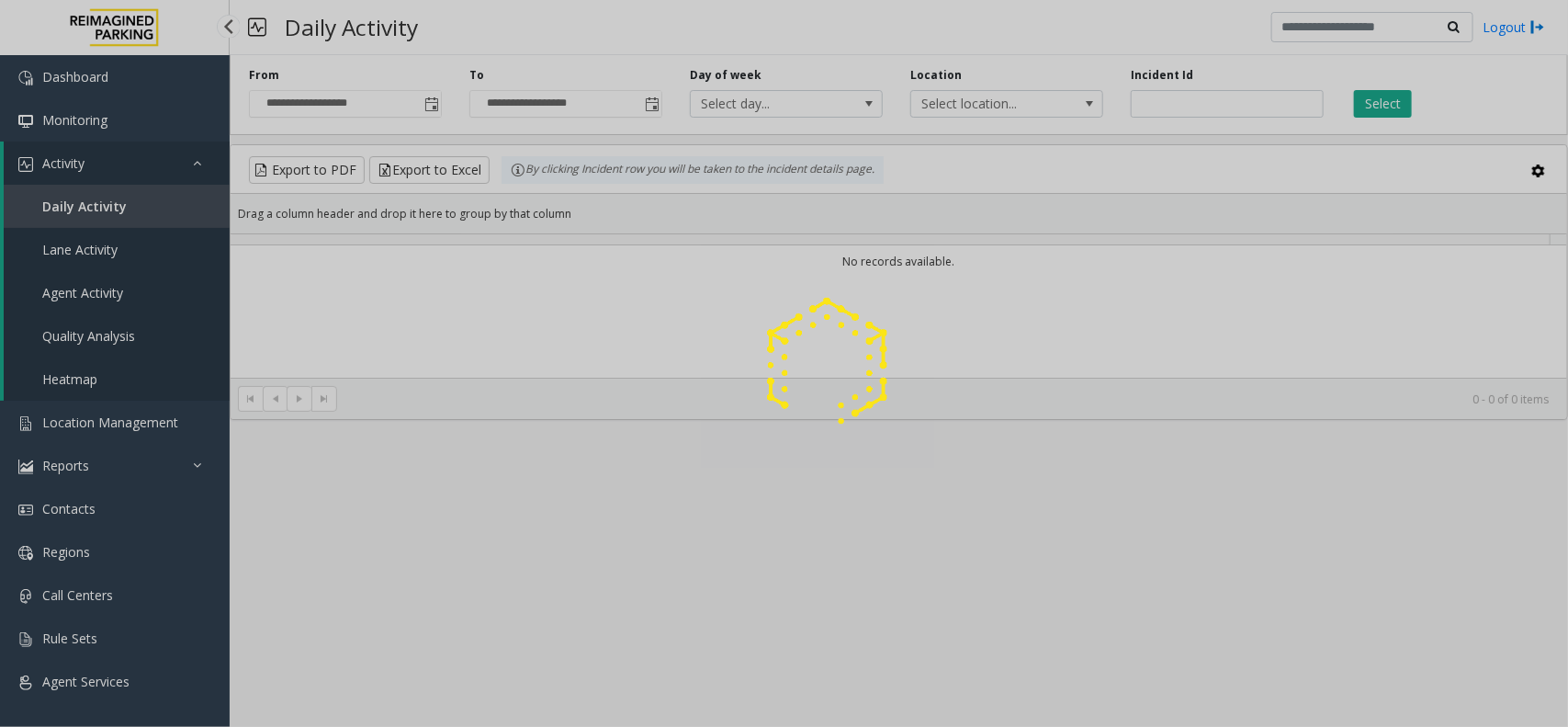 click 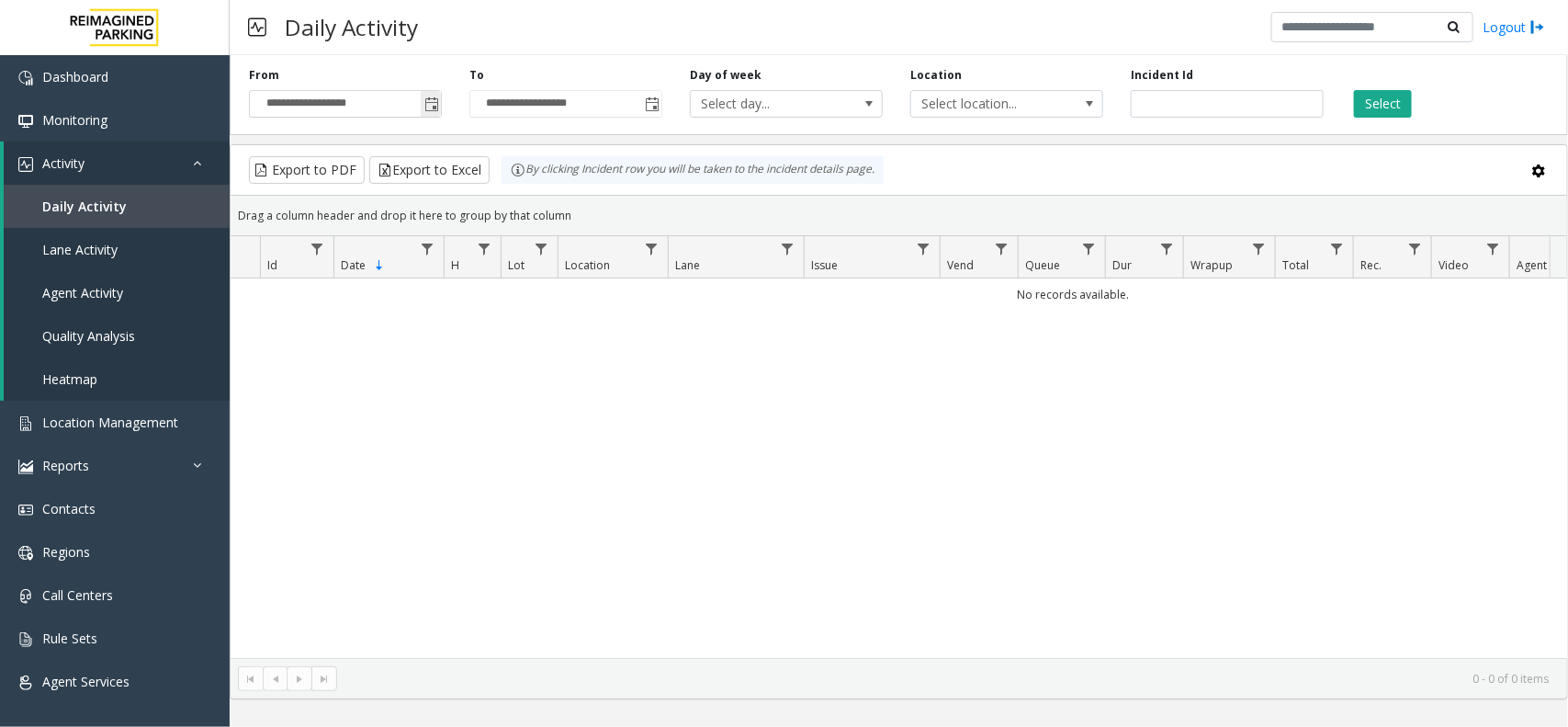 click 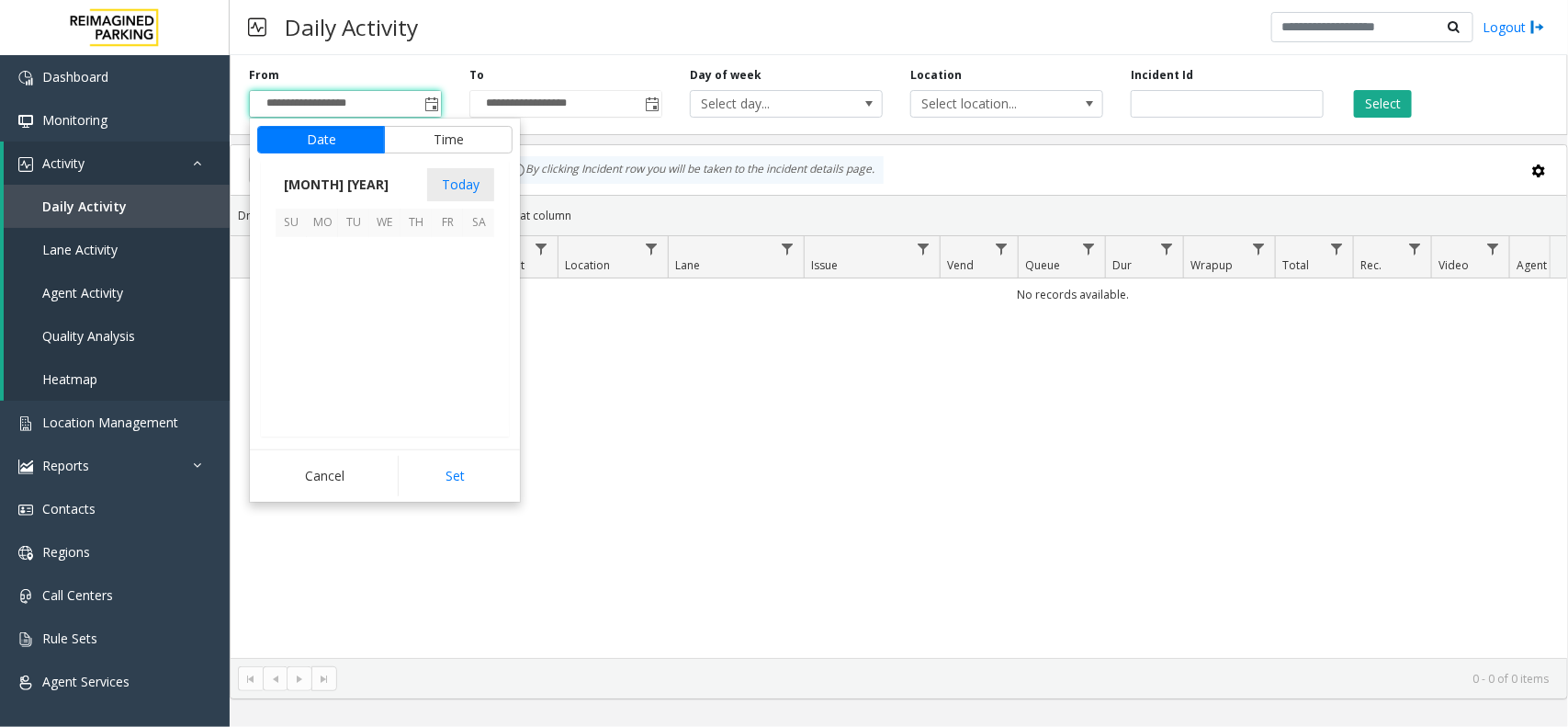 scroll, scrollTop: 329276, scrollLeft: 0, axis: vertical 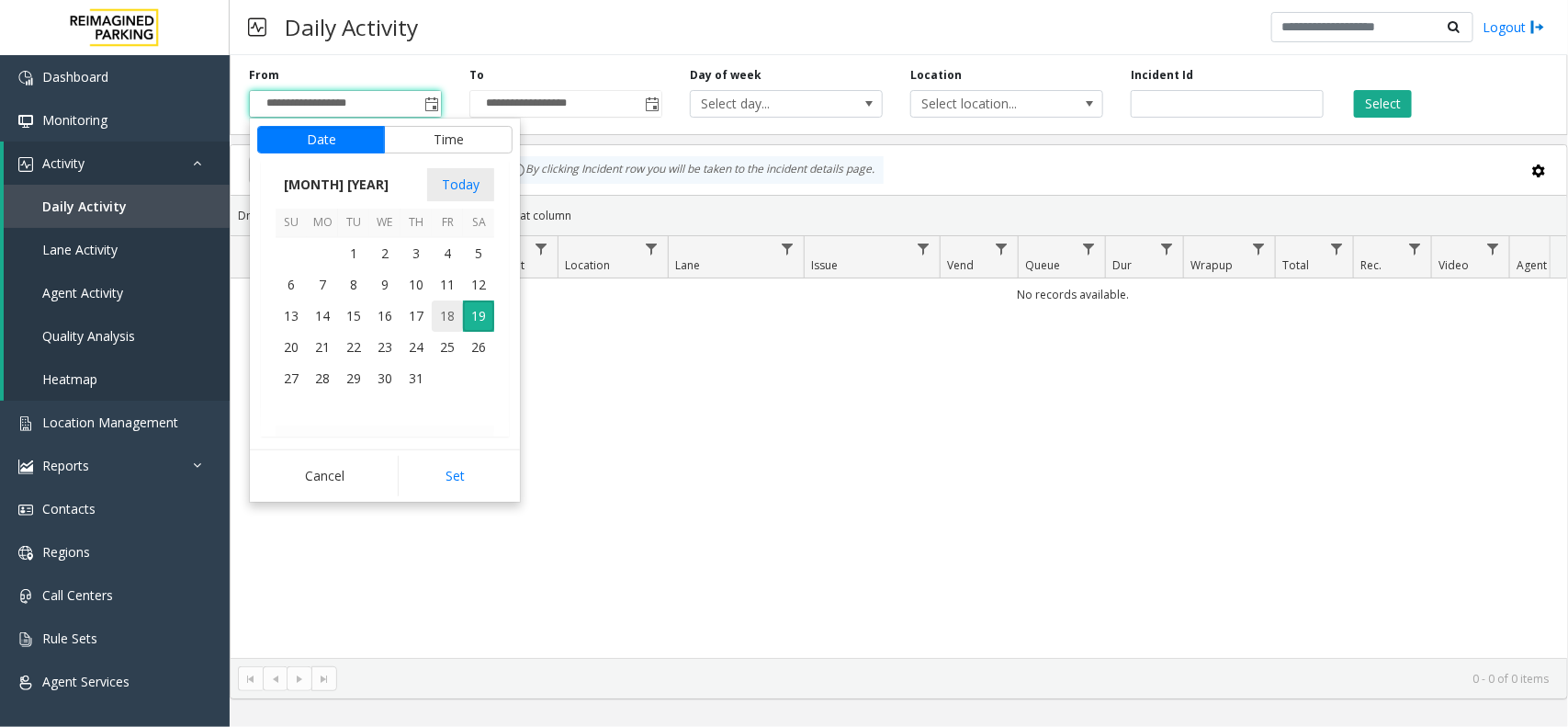 click on "18" at bounding box center (447, 316) 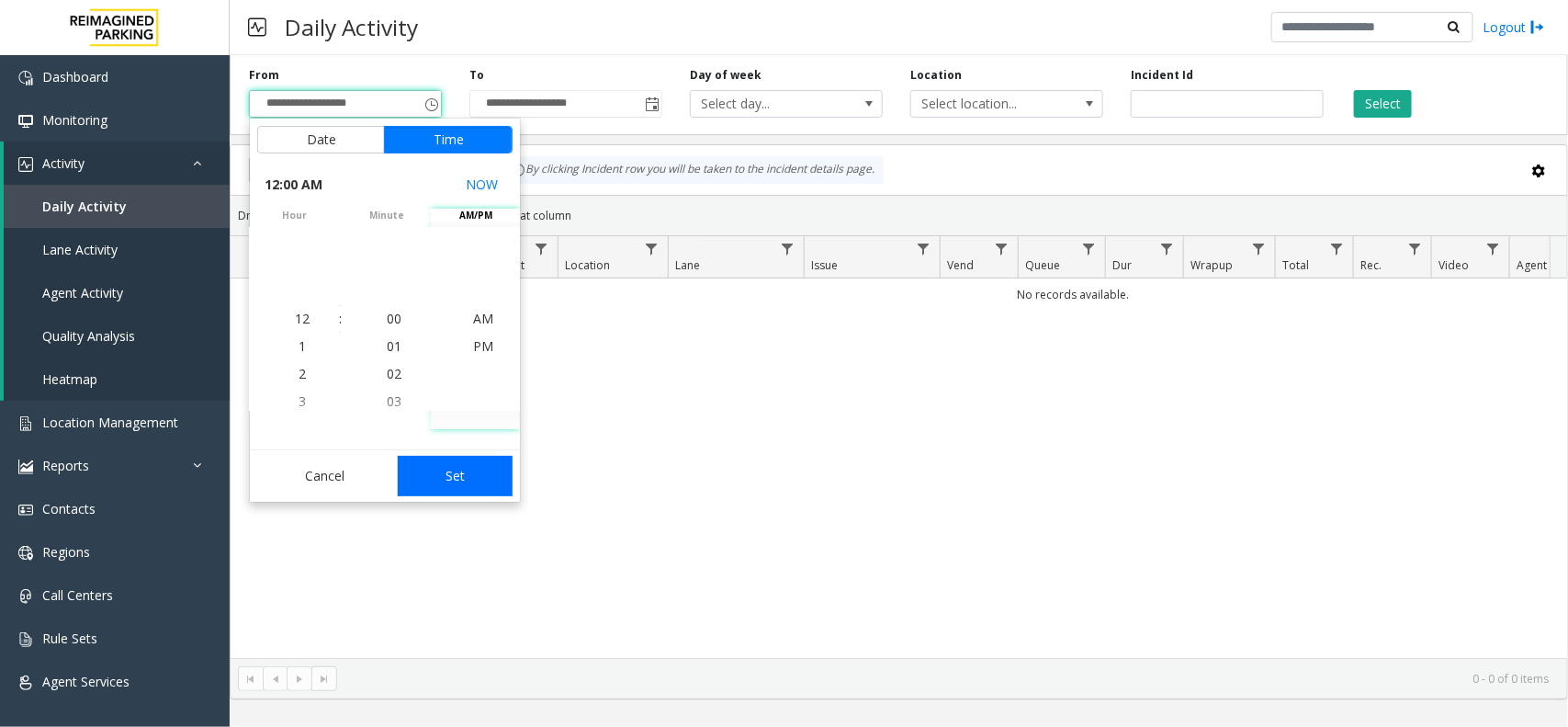 click on "Set" 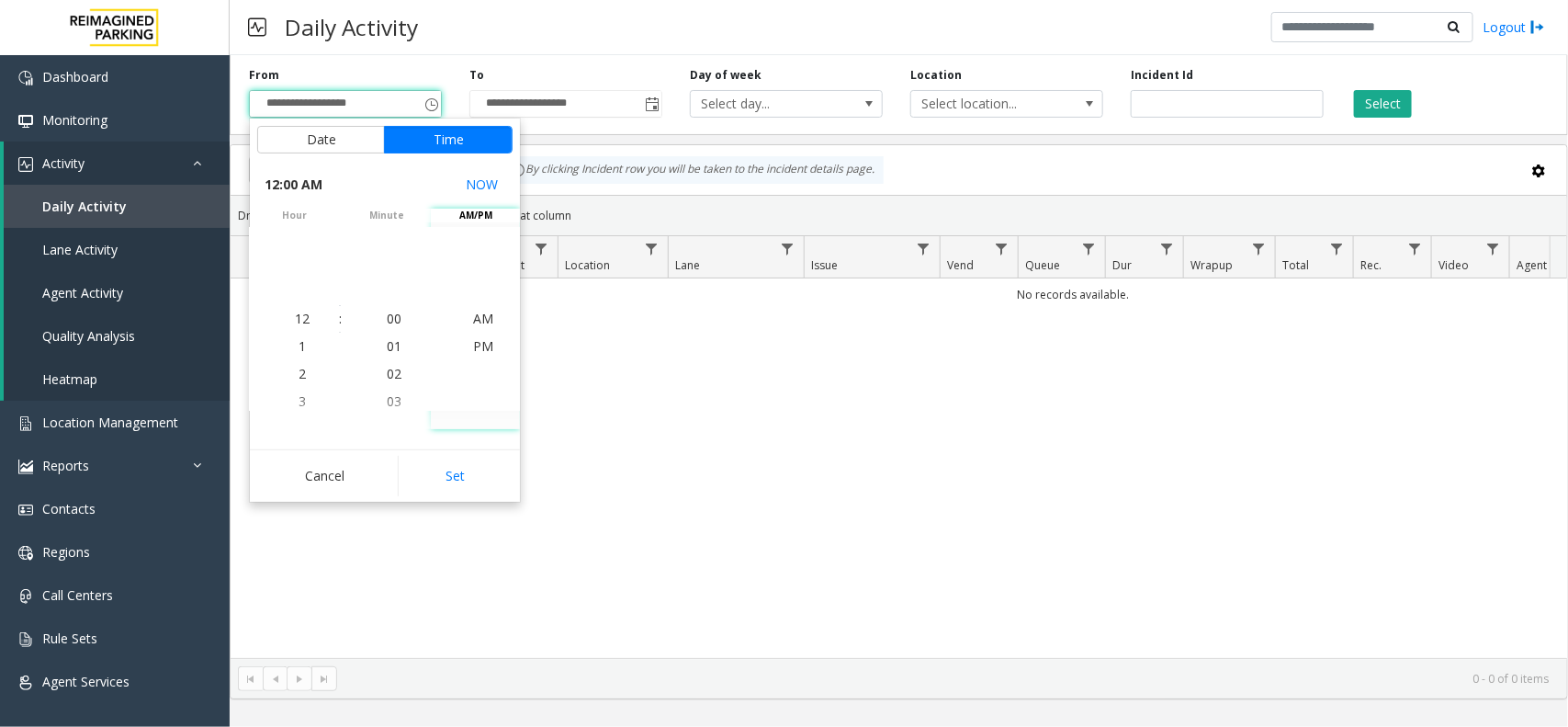 type on "**********" 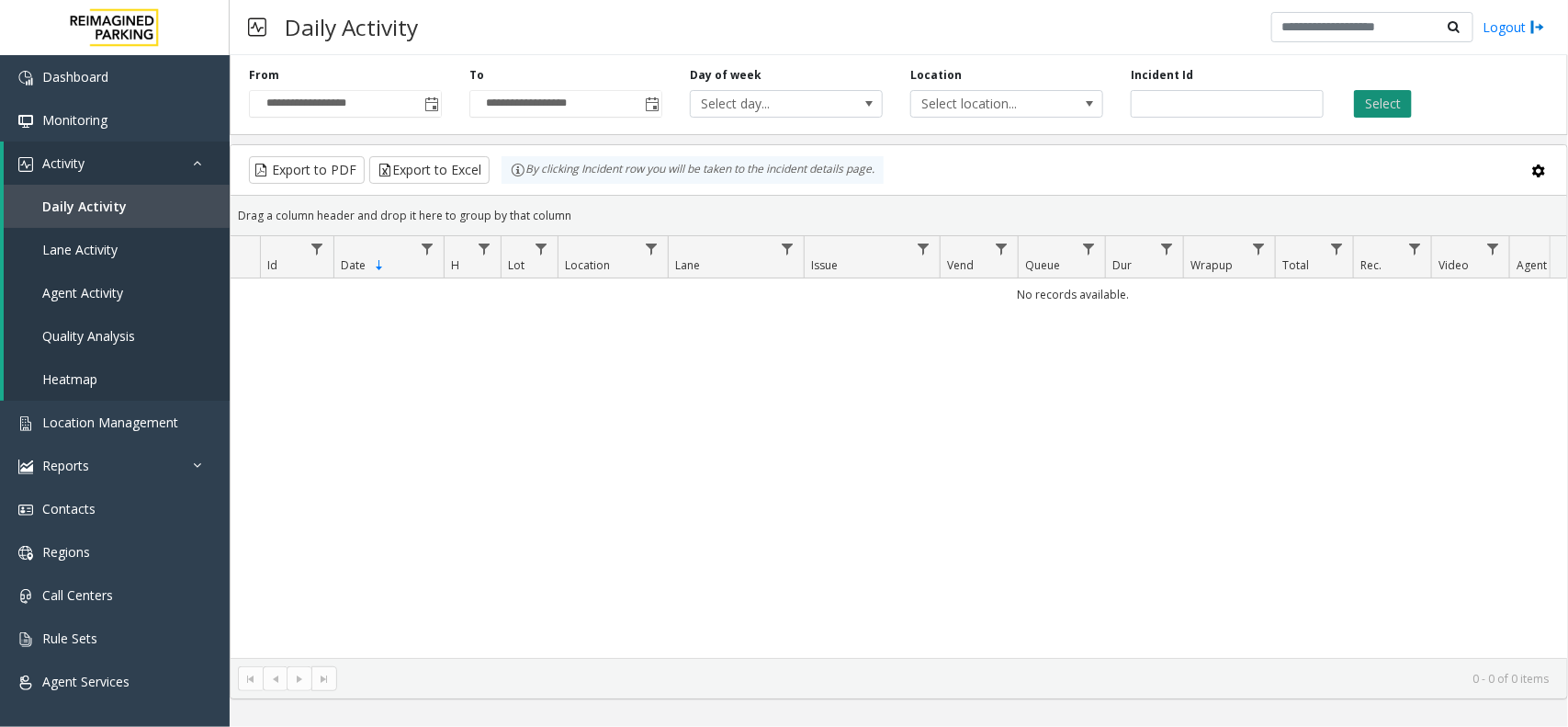 click on "Select" 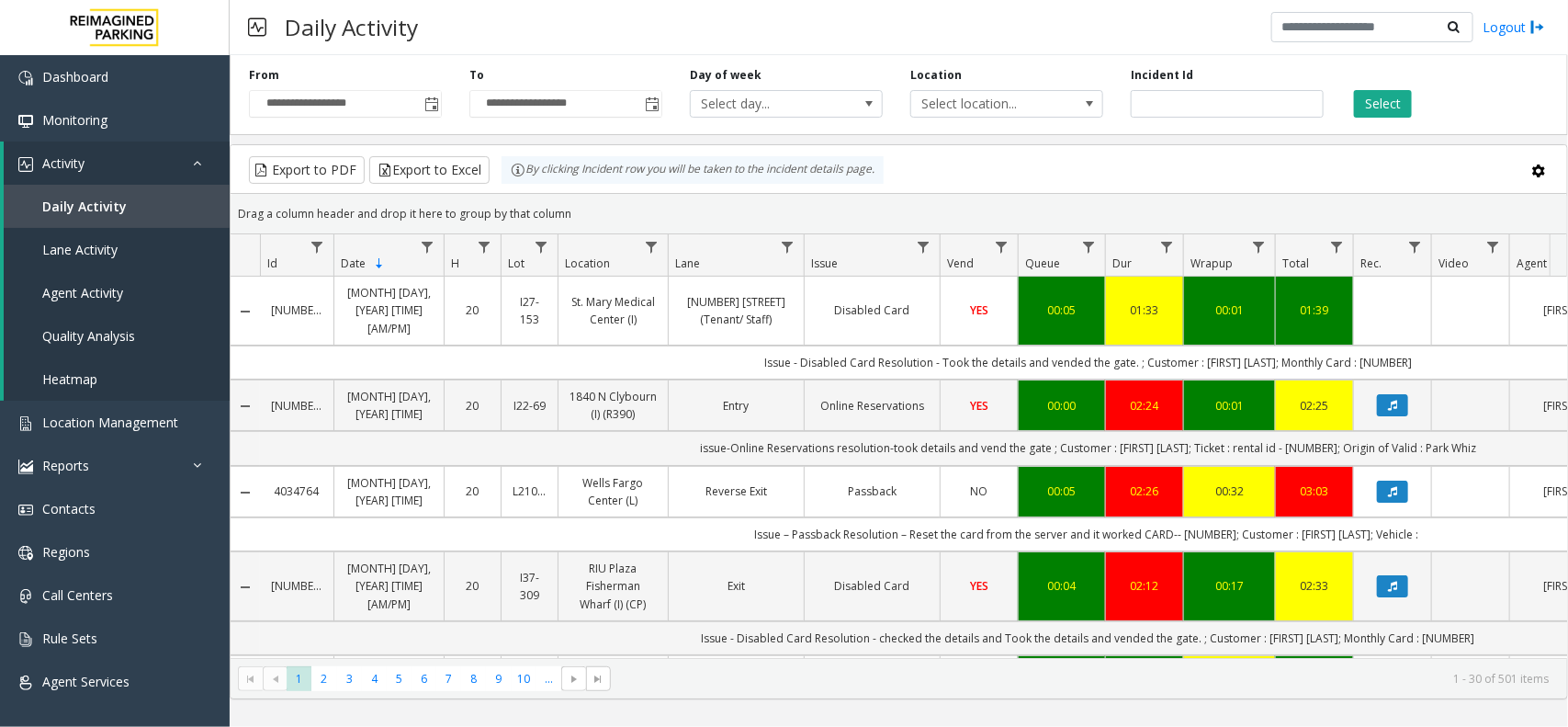 scroll, scrollTop: 0, scrollLeft: 193, axis: horizontal 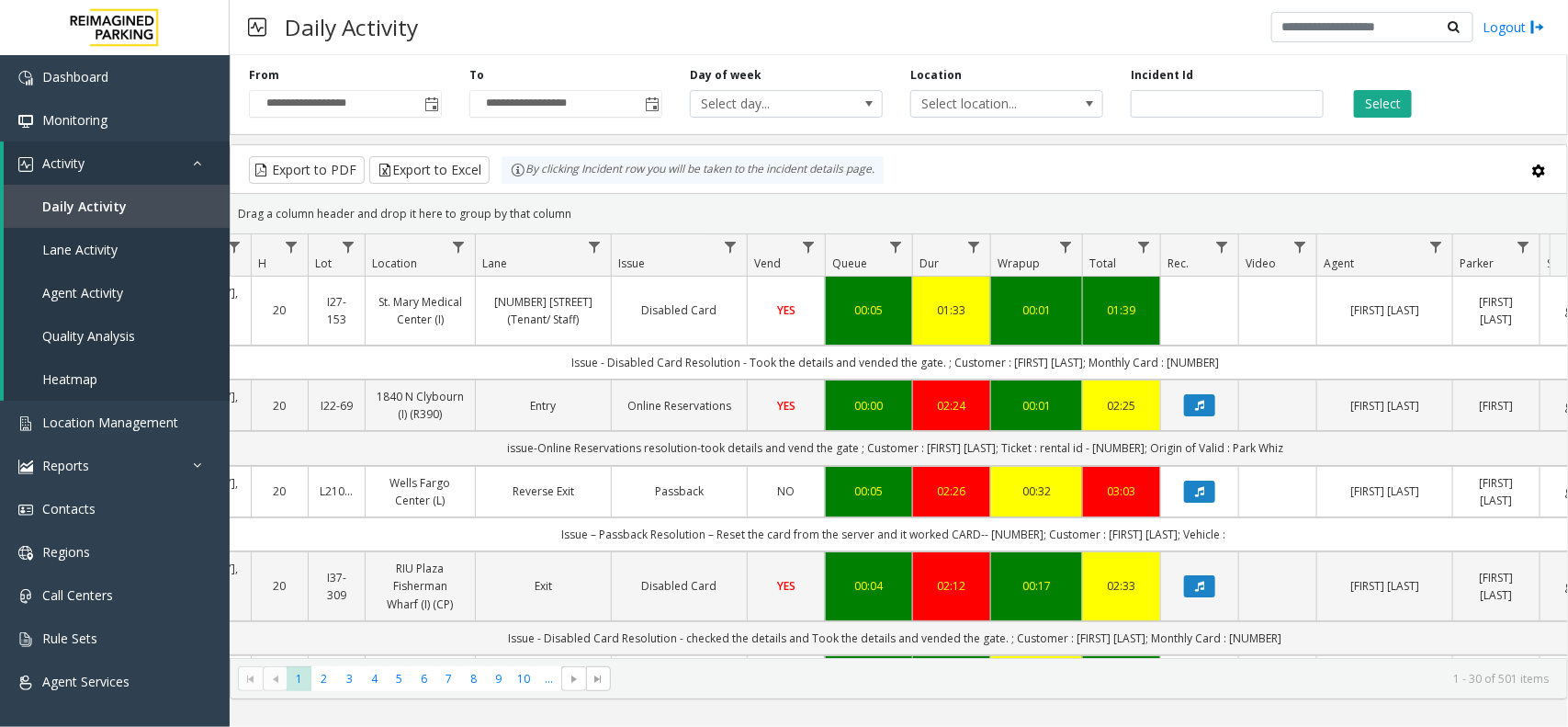 drag, startPoint x: 971, startPoint y: 314, endPoint x: 1076, endPoint y: 322, distance: 105.30432 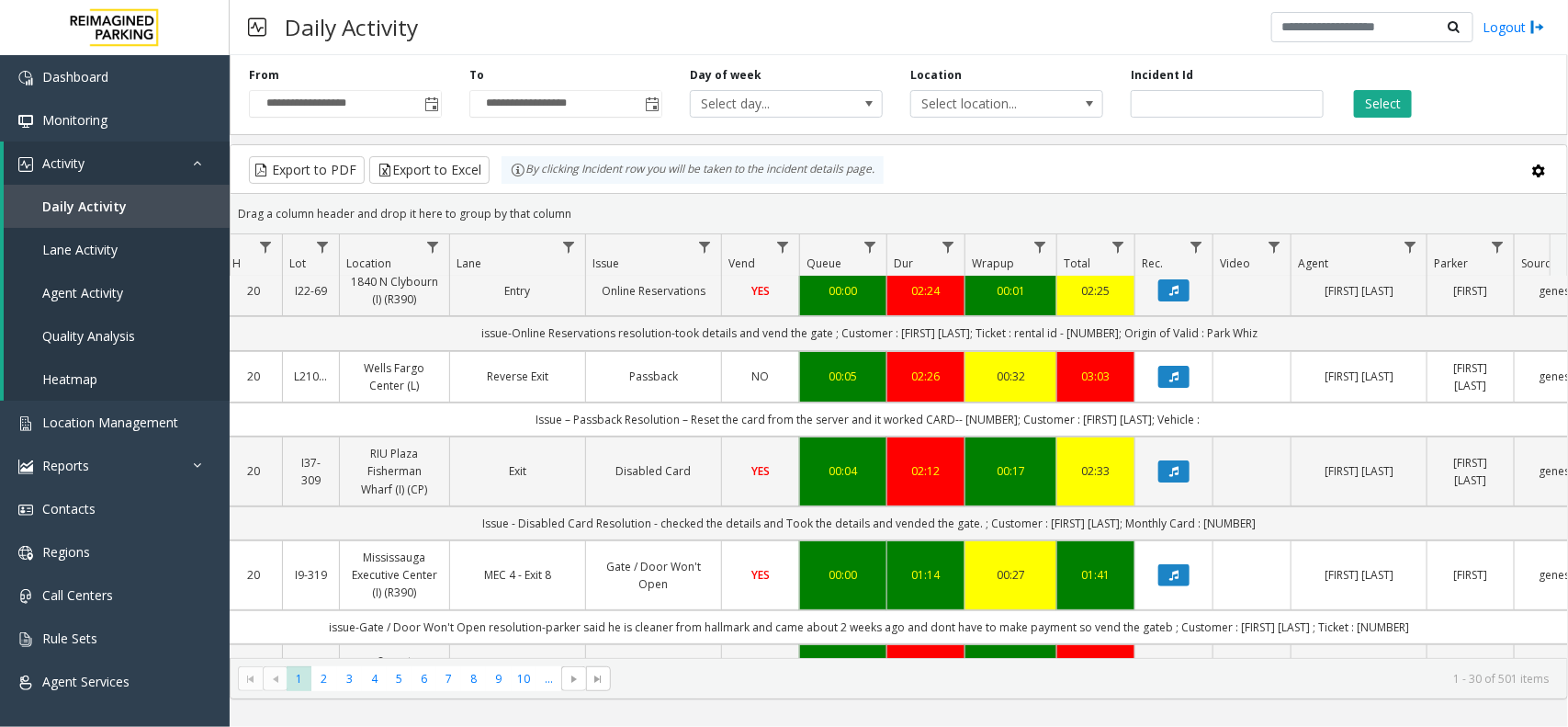 scroll, scrollTop: 230, scrollLeft: 219, axis: both 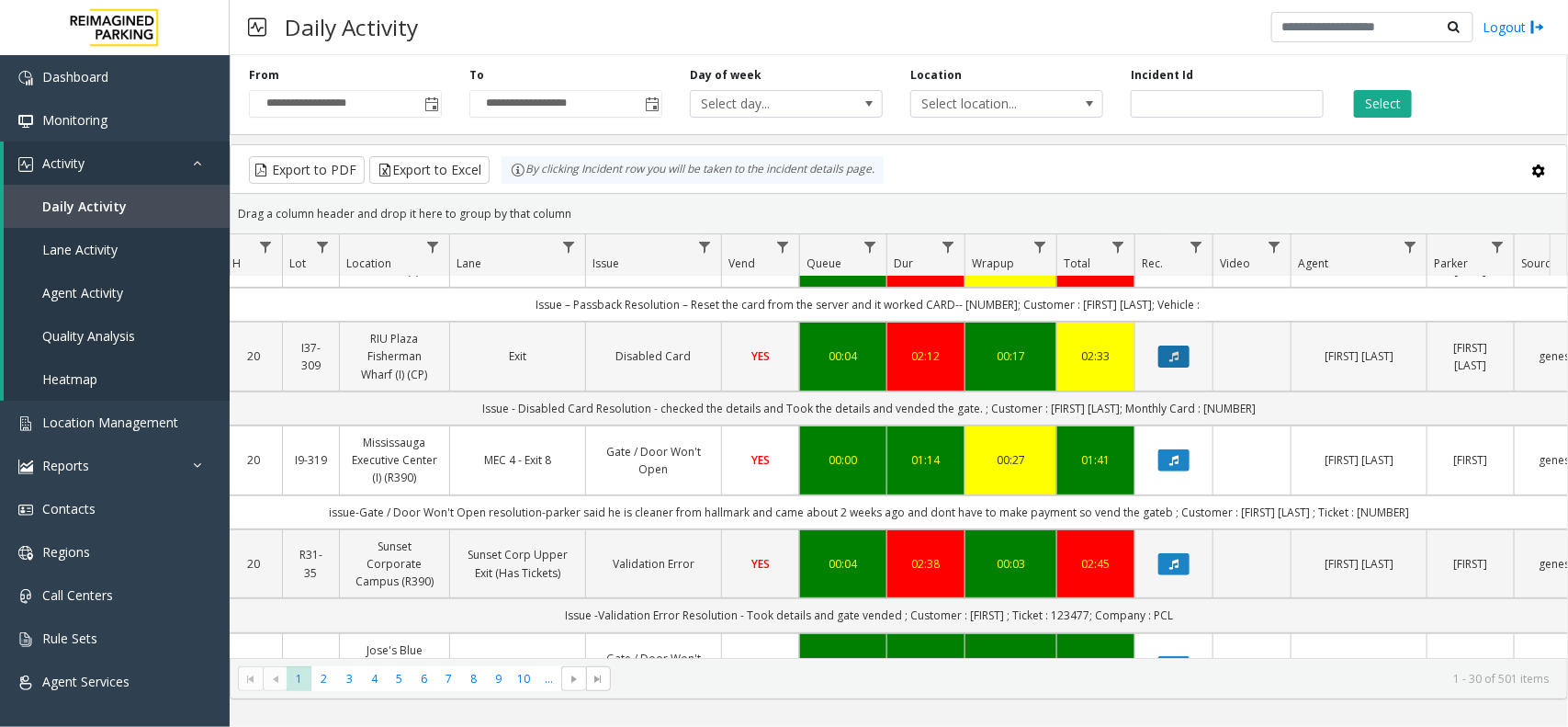 click 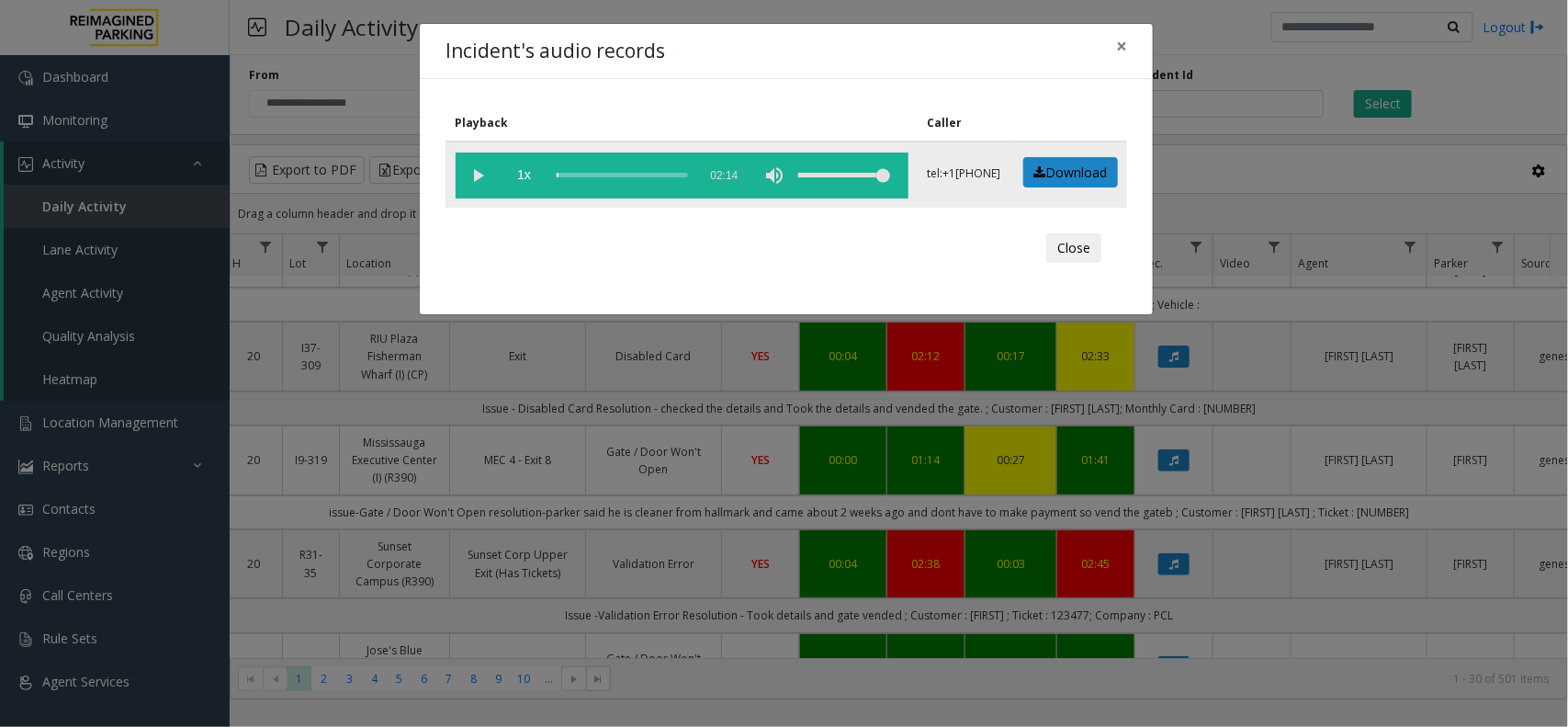 click 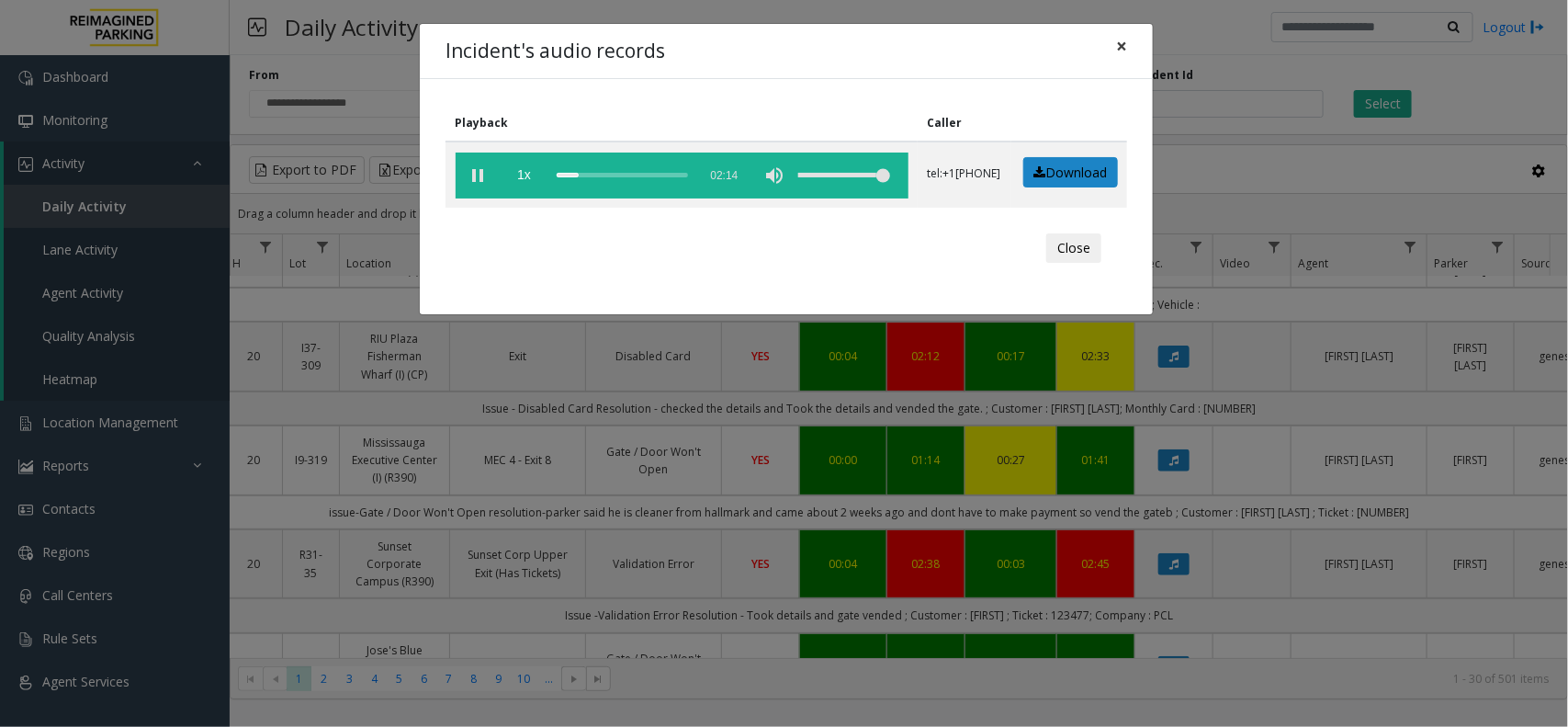 click on "×" 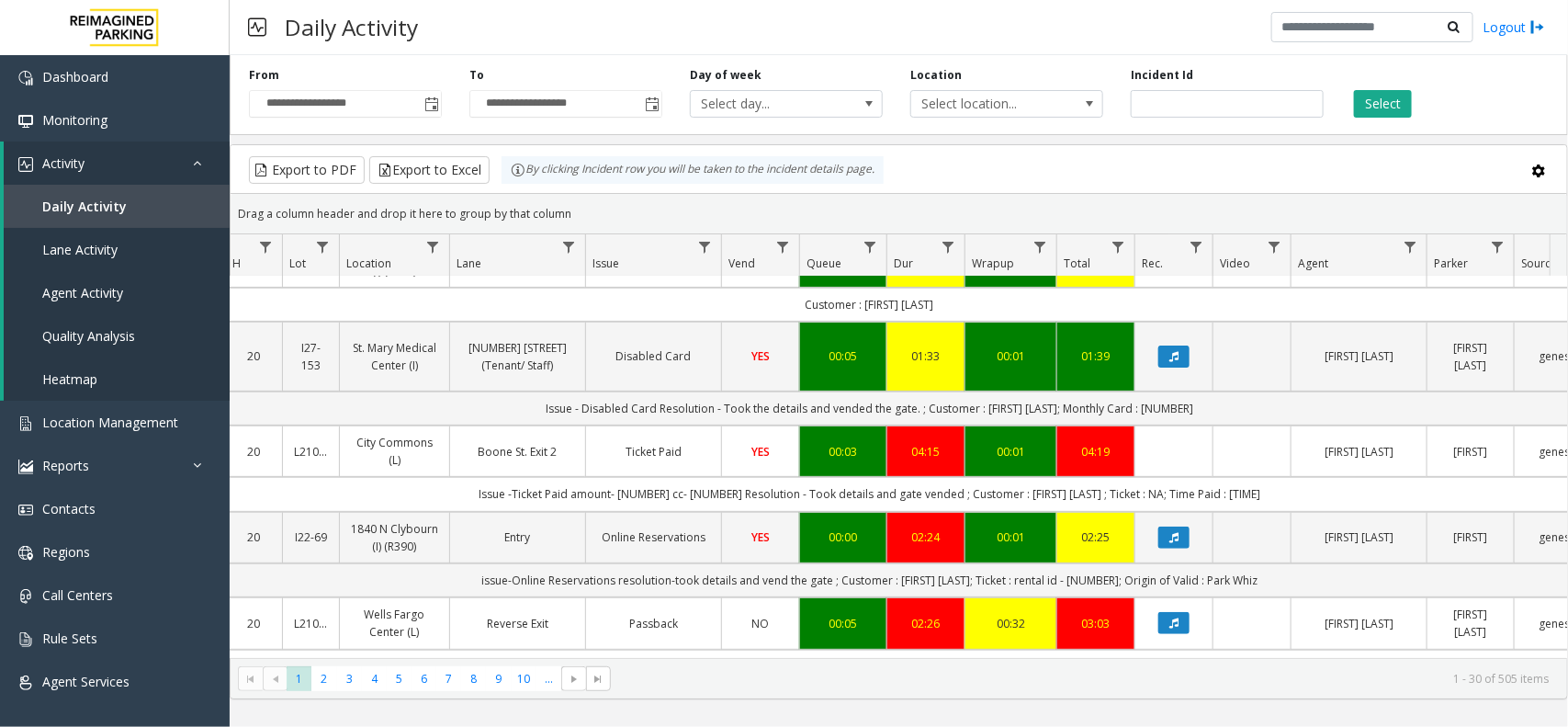 click on "1 - 30 of 505 items" 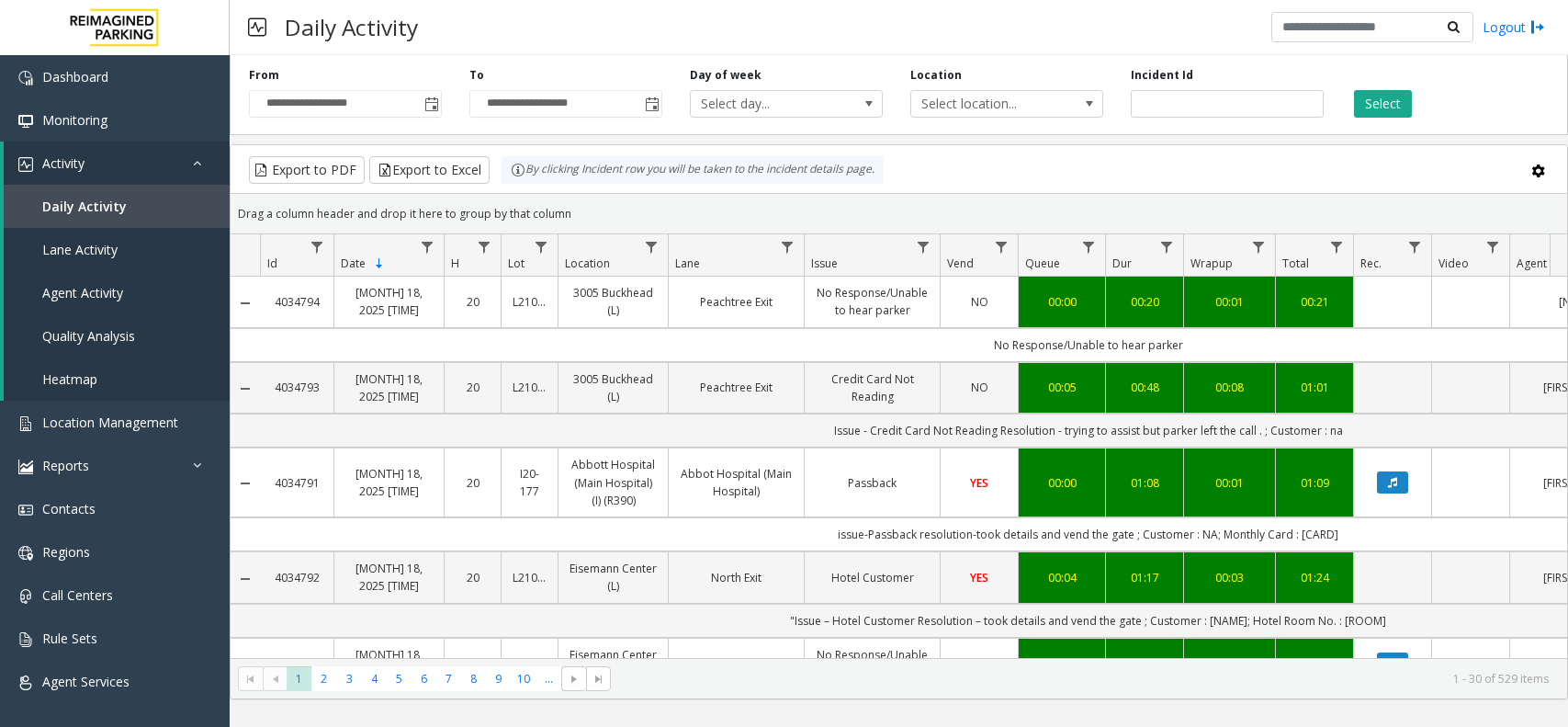 scroll, scrollTop: 0, scrollLeft: 0, axis: both 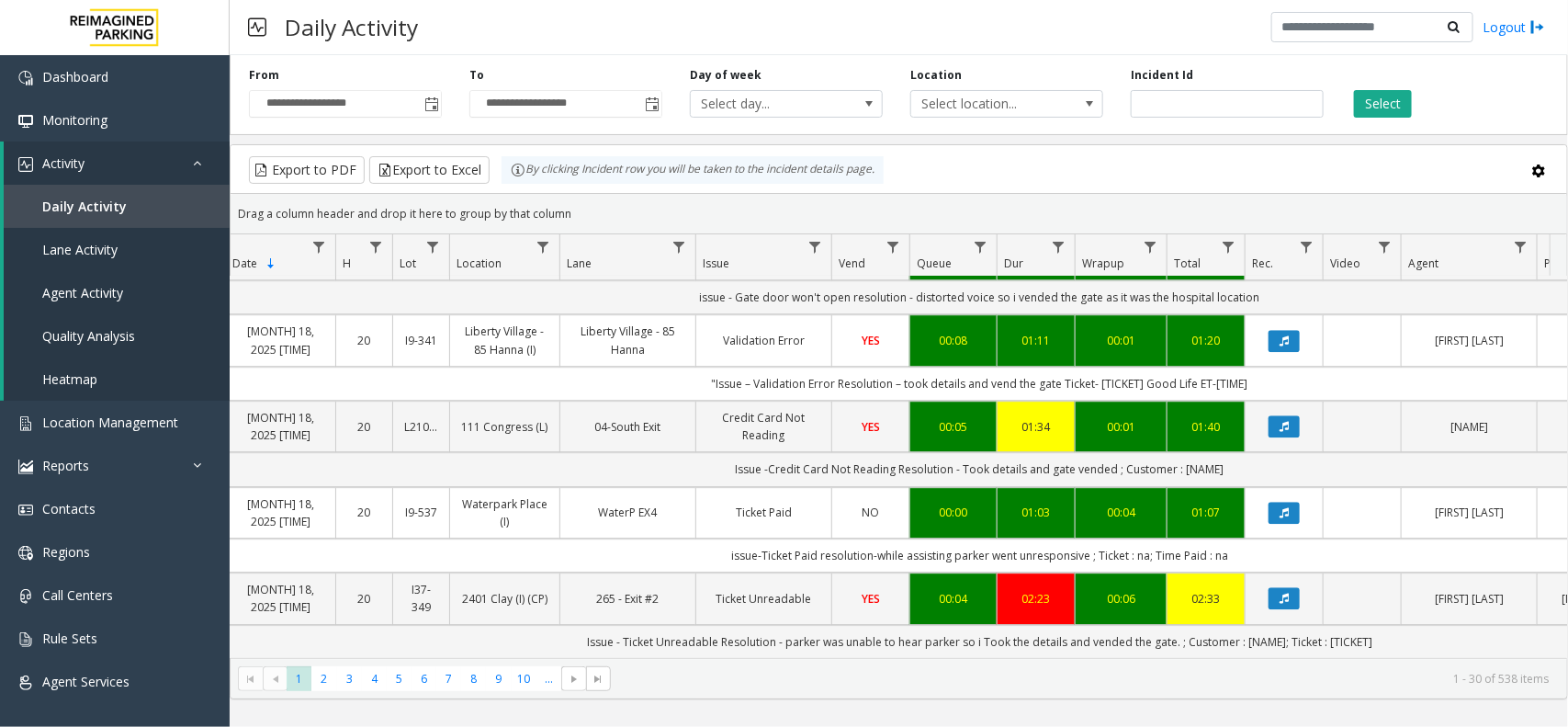 drag, startPoint x: 1251, startPoint y: 499, endPoint x: 1218, endPoint y: 511, distance: 35.1141 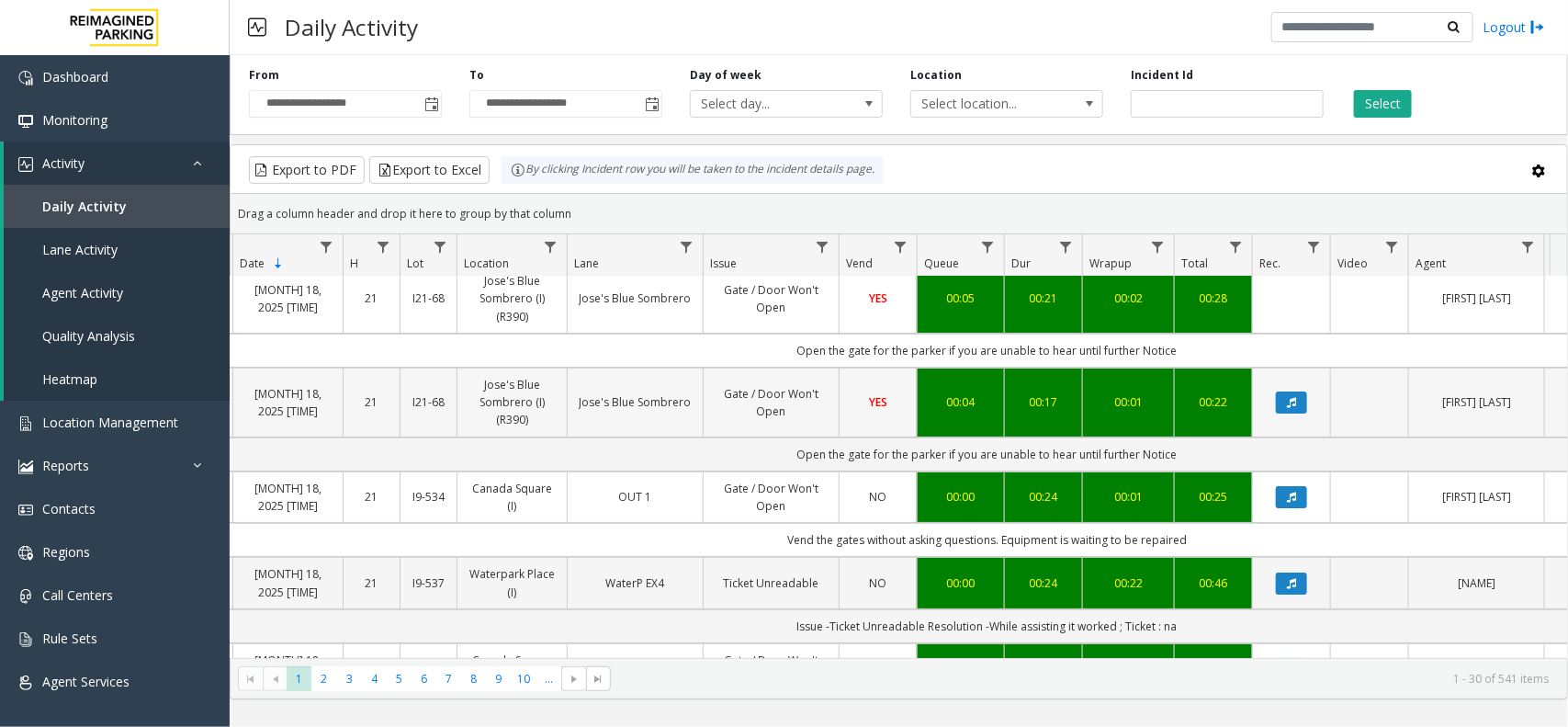scroll, scrollTop: 0, scrollLeft: 101, axis: horizontal 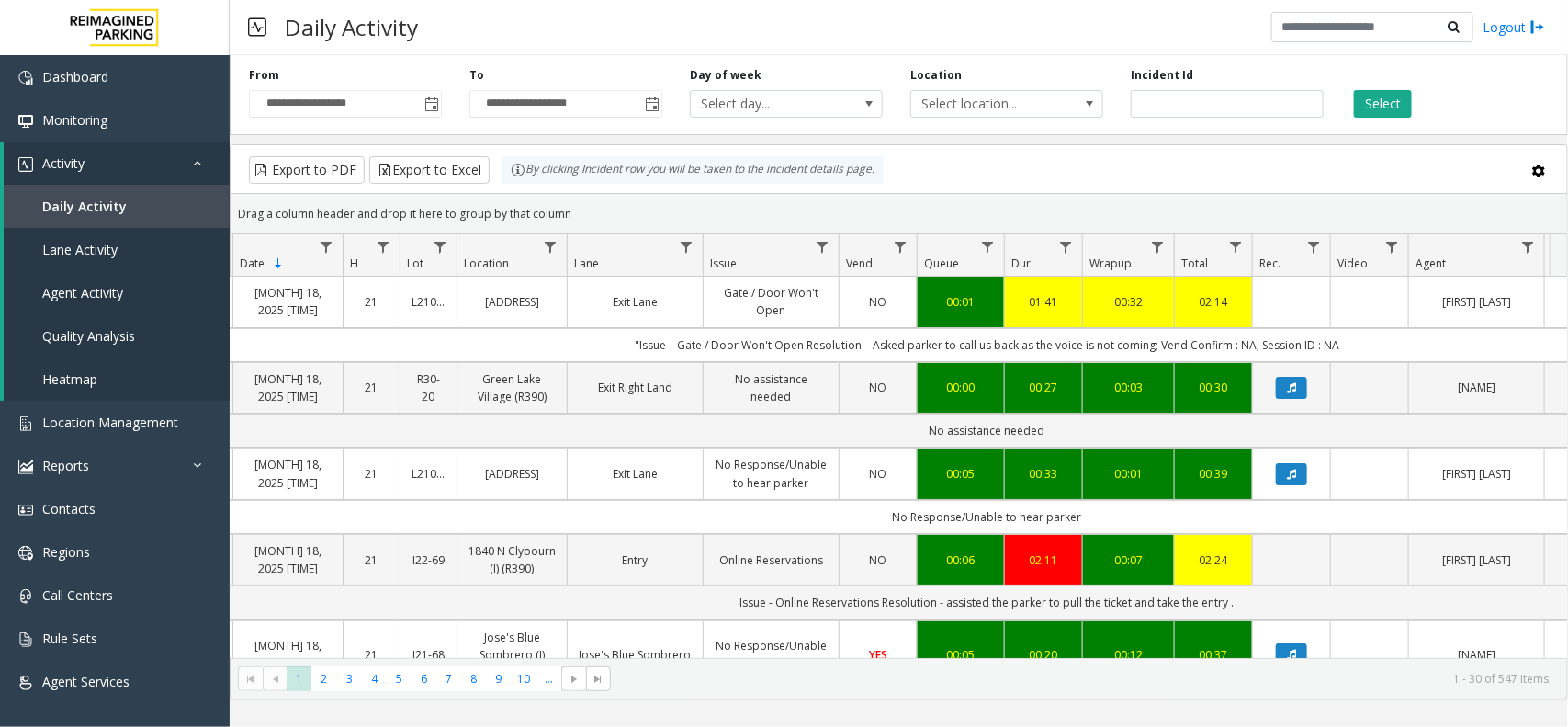 drag, startPoint x: 640, startPoint y: 346, endPoint x: 1390, endPoint y: 349, distance: 750.006 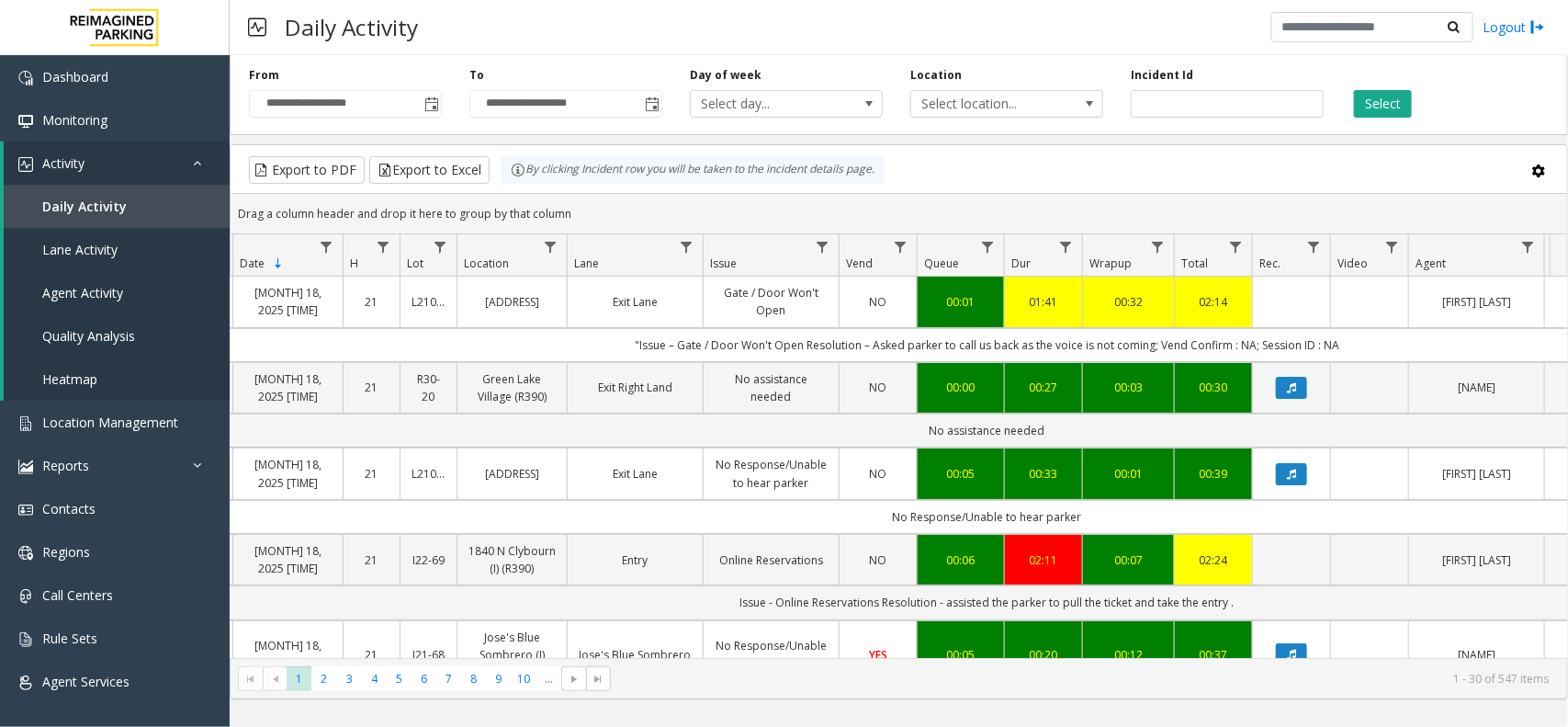 drag, startPoint x: 1231, startPoint y: 355, endPoint x: 1410, endPoint y: 352, distance: 179.02514 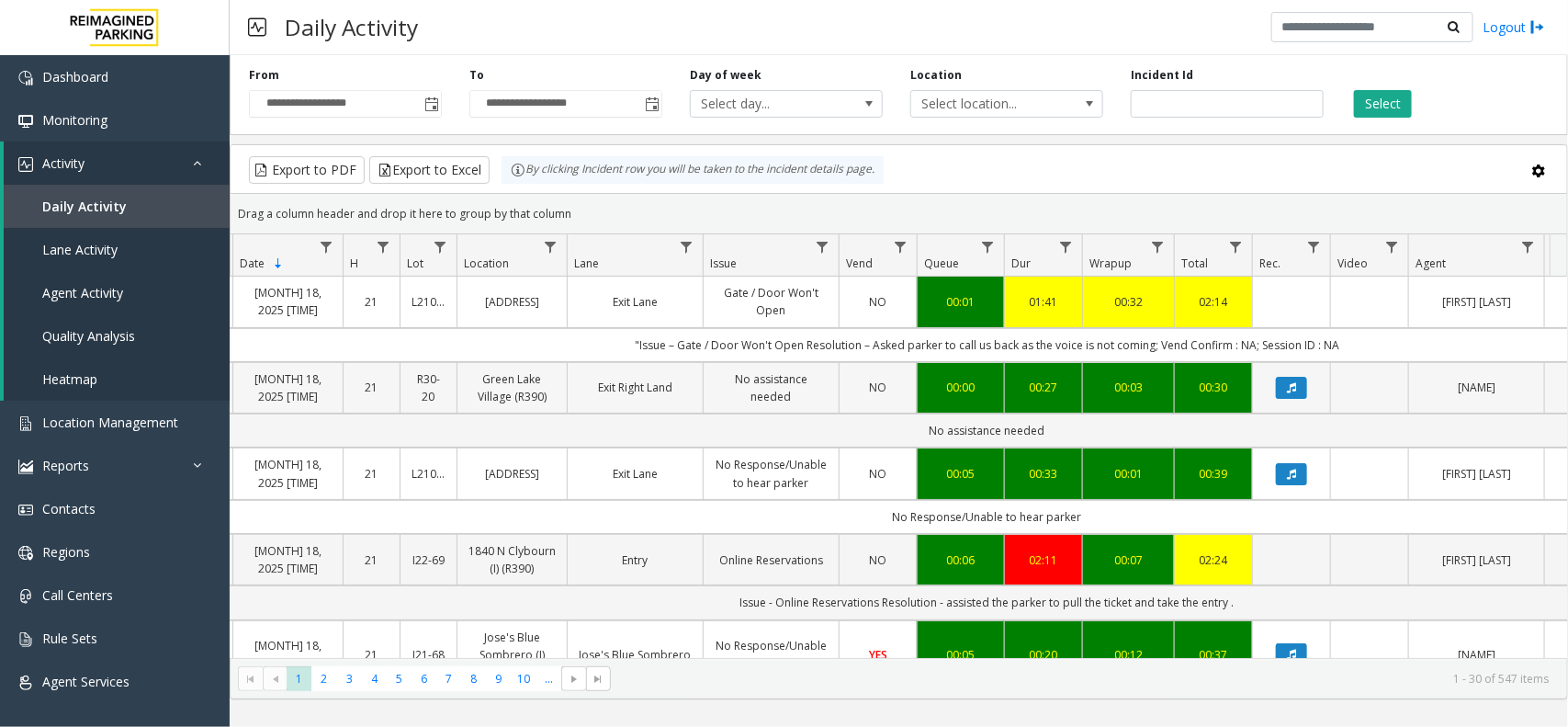 click on "00:30" 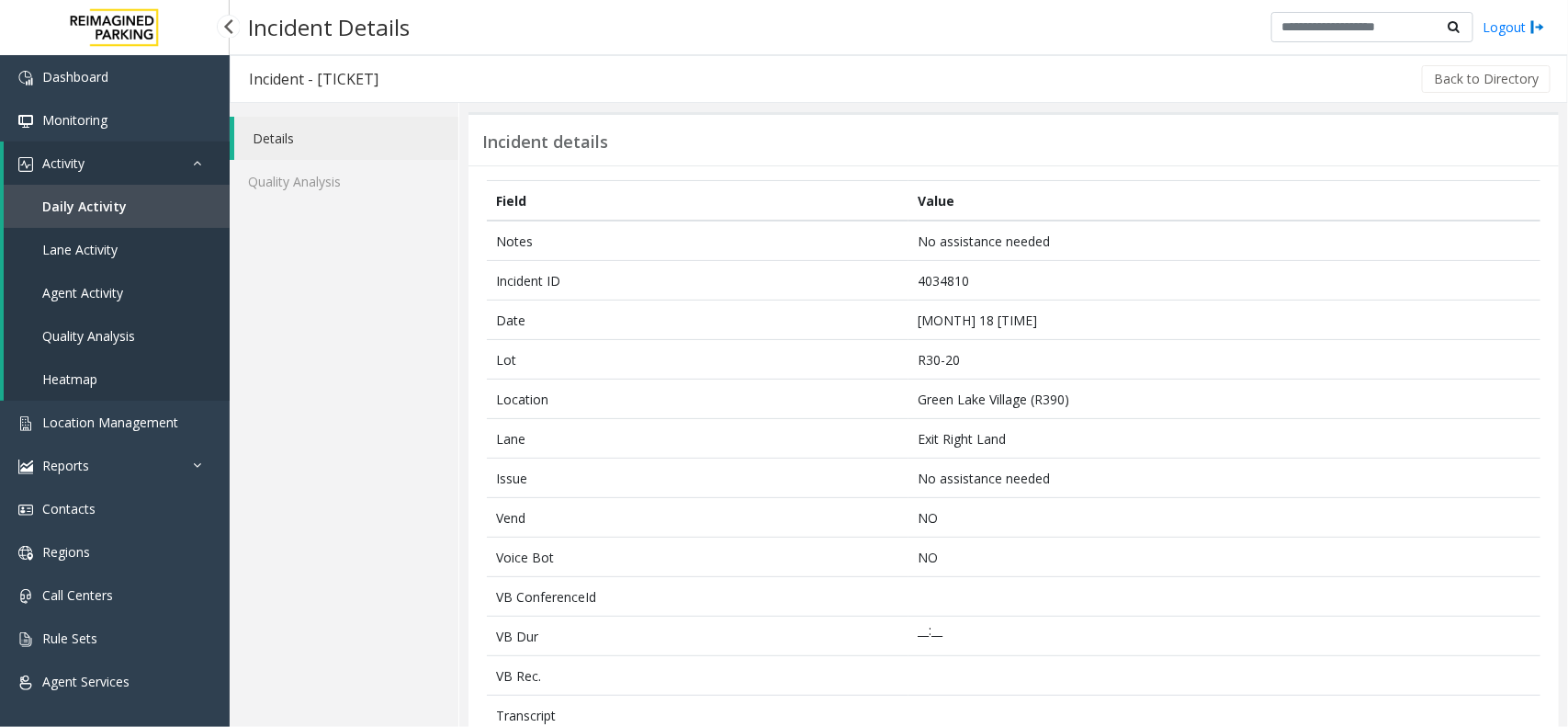 click on "Activity" at bounding box center (117, 163) 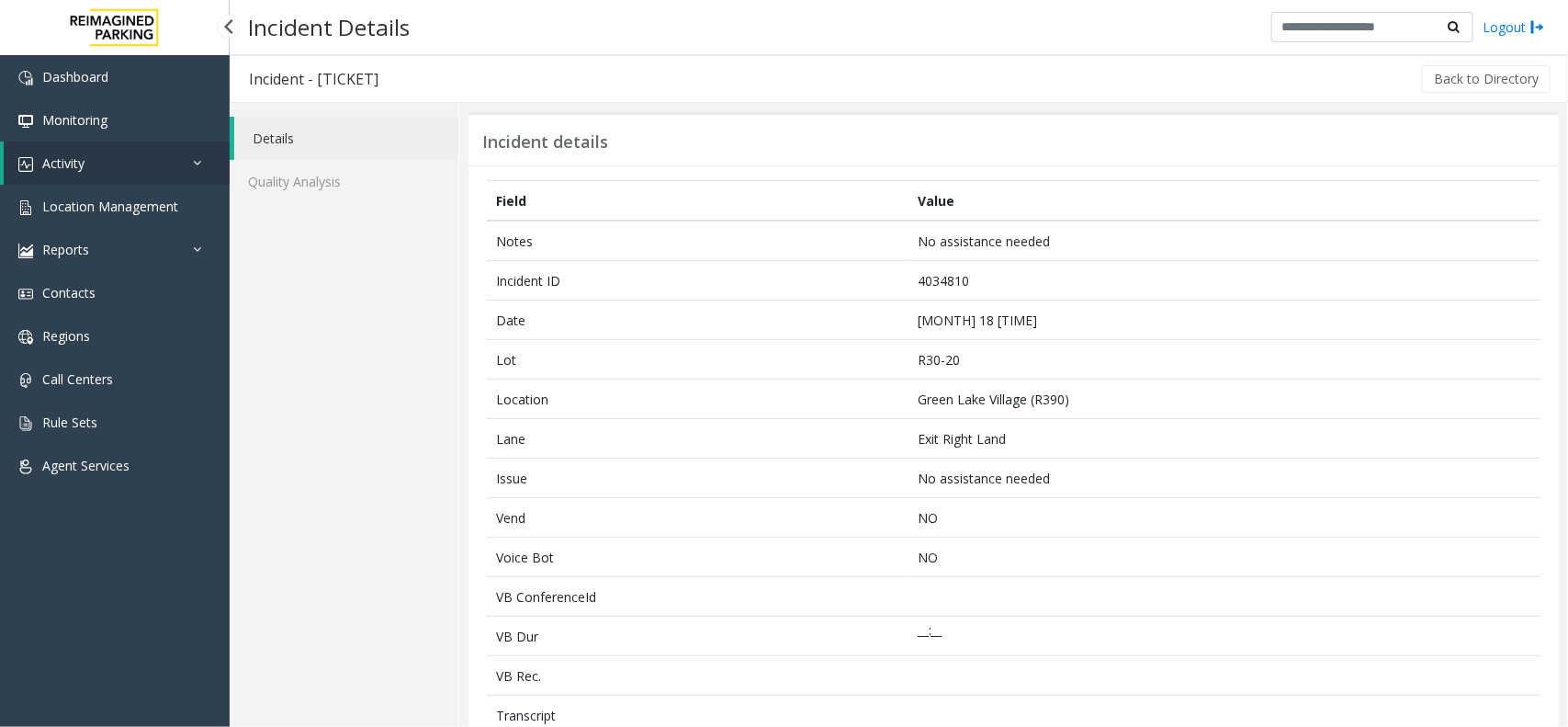 click on "Activity" at bounding box center [117, 163] 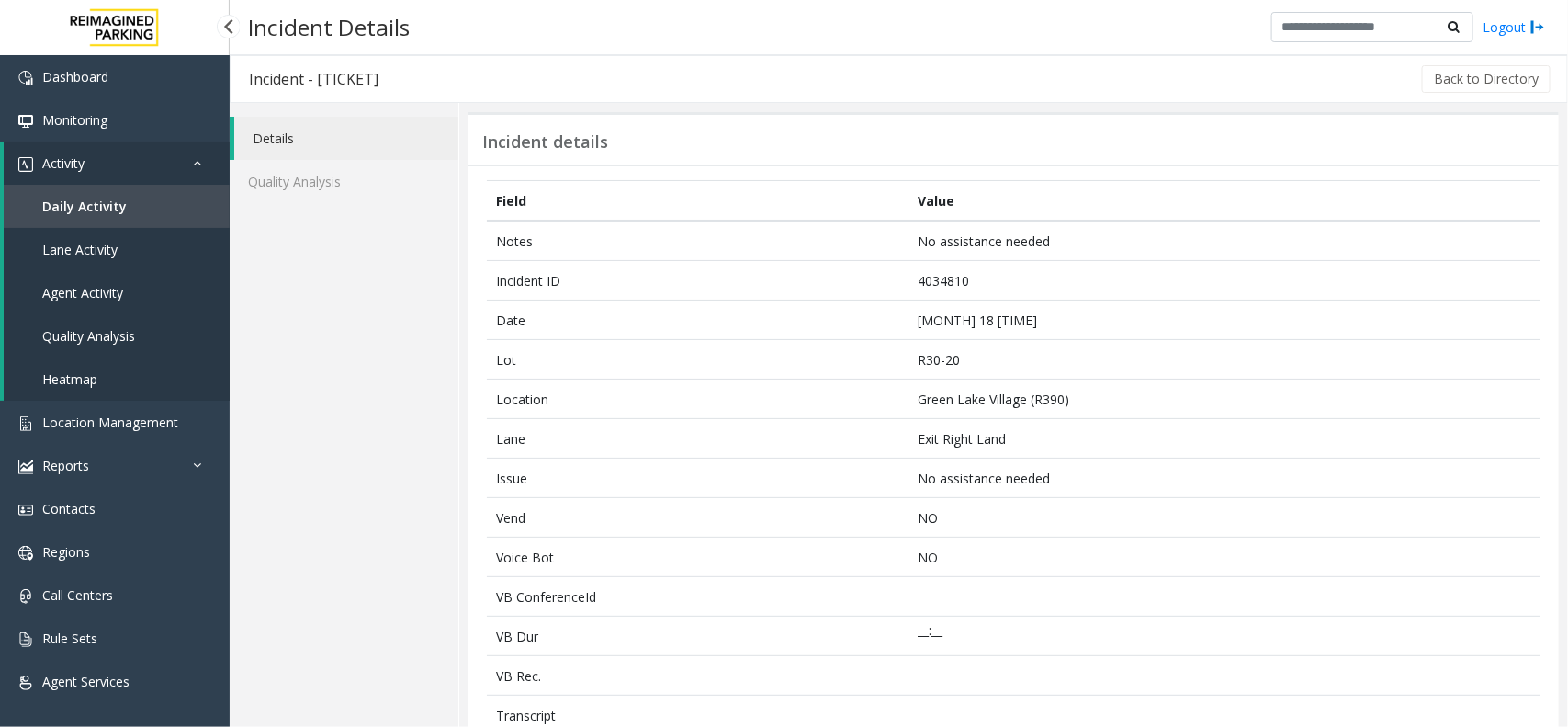 click on "Daily Activity" at bounding box center [85, 206] 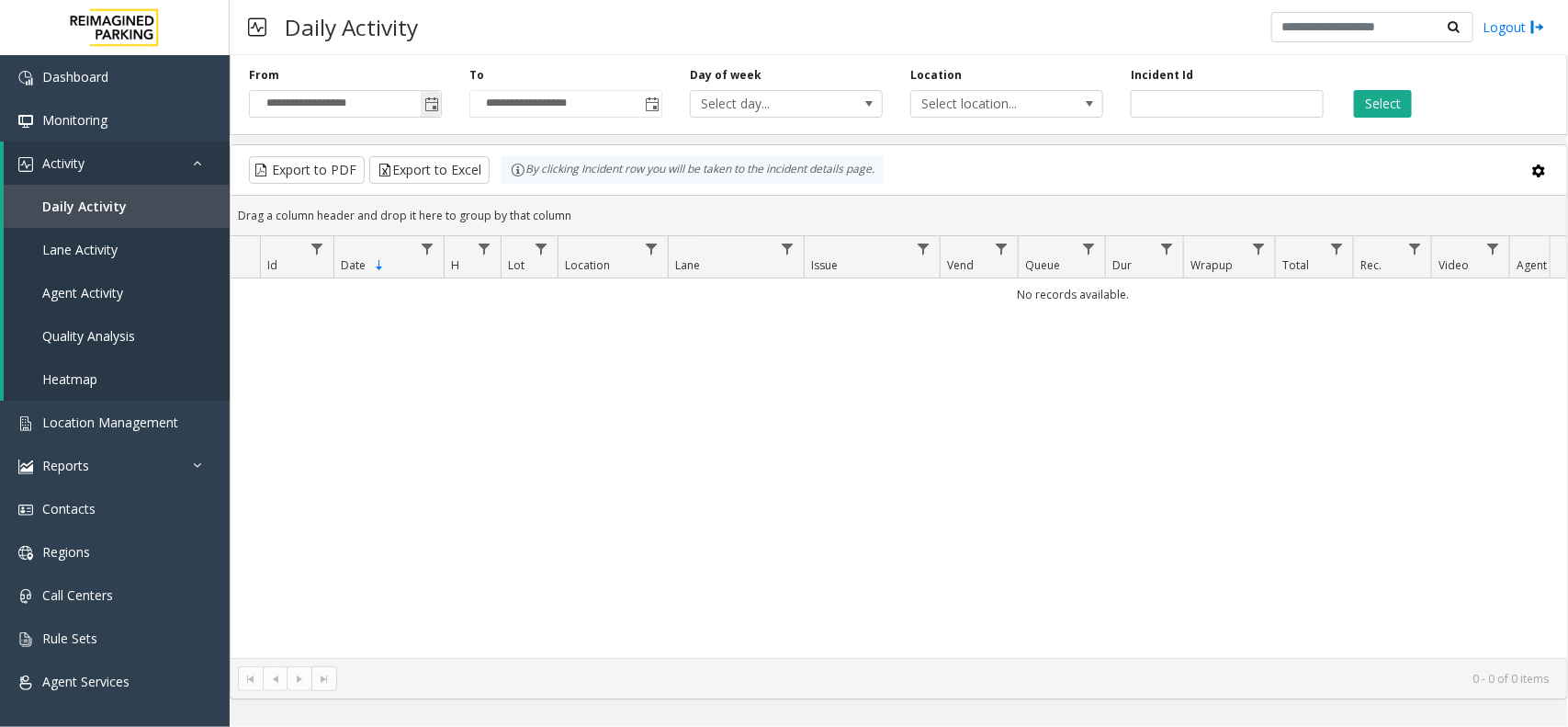 click 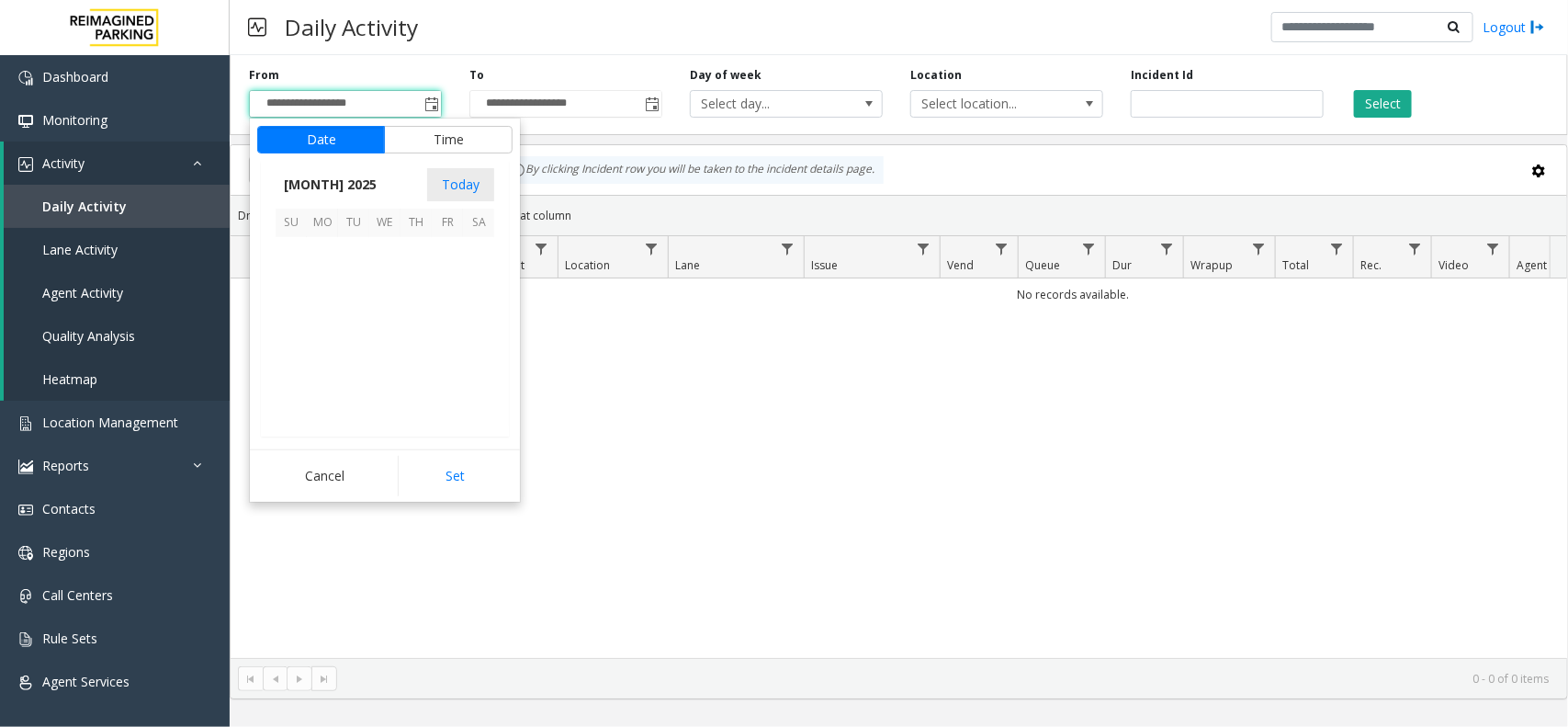 scroll, scrollTop: 329276, scrollLeft: 0, axis: vertical 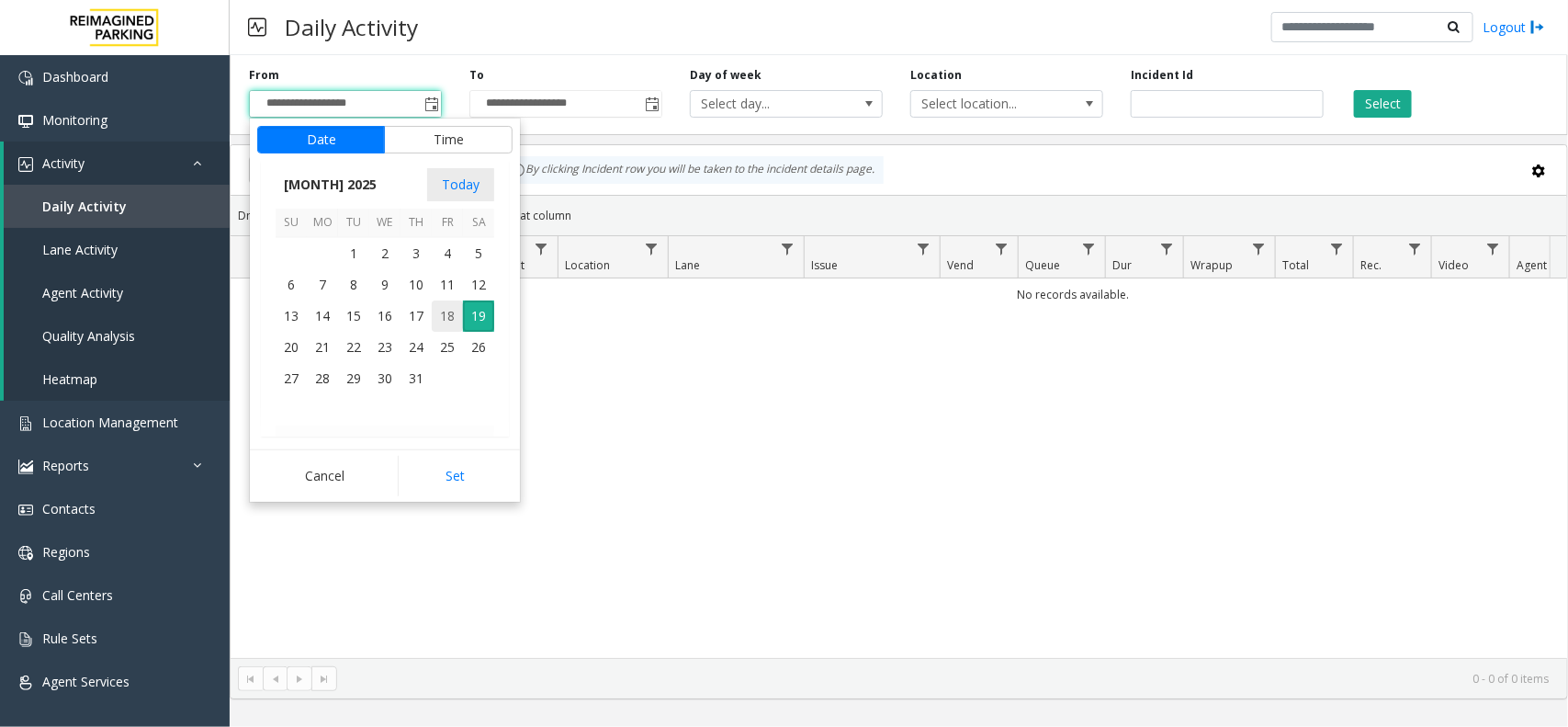 click on "18" at bounding box center (447, 316) 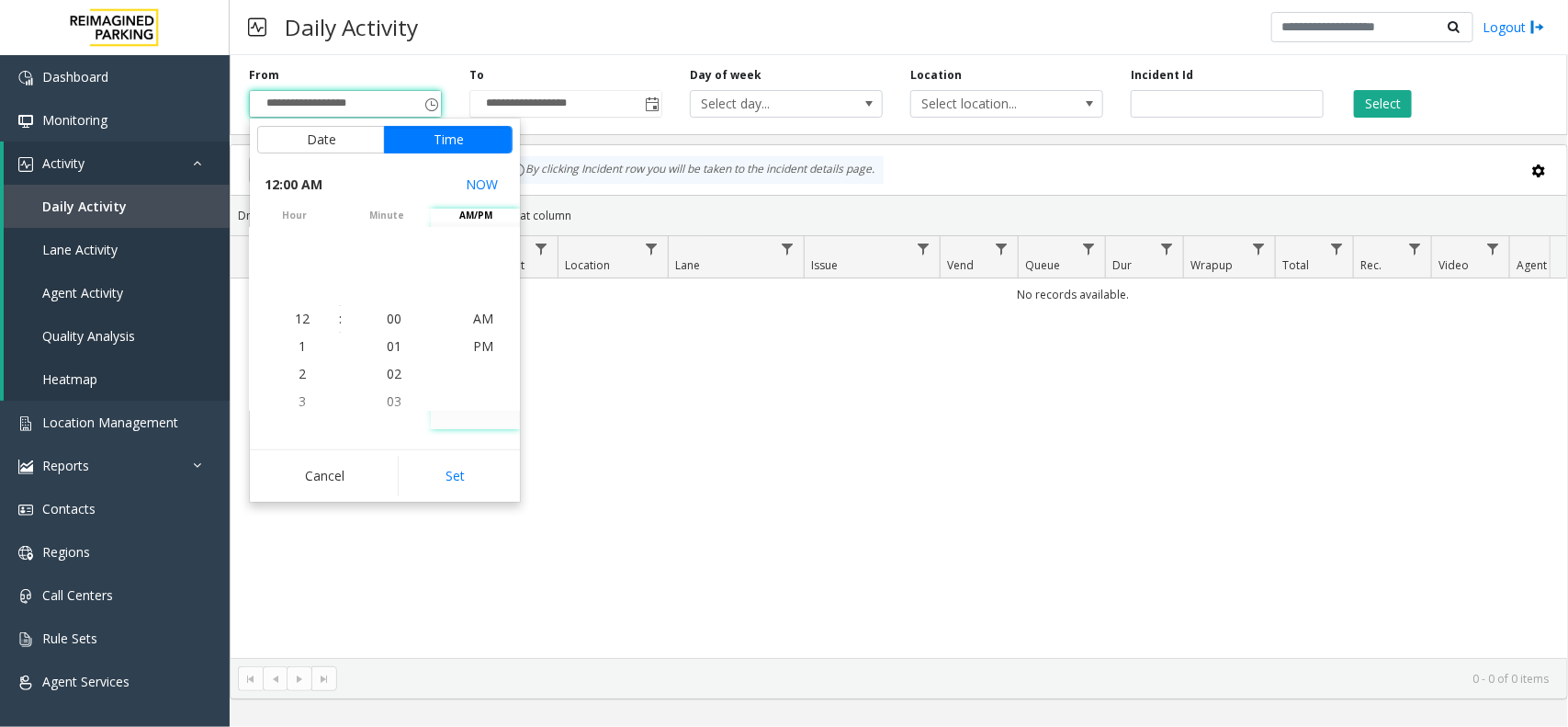 click on "Cancel   Set" 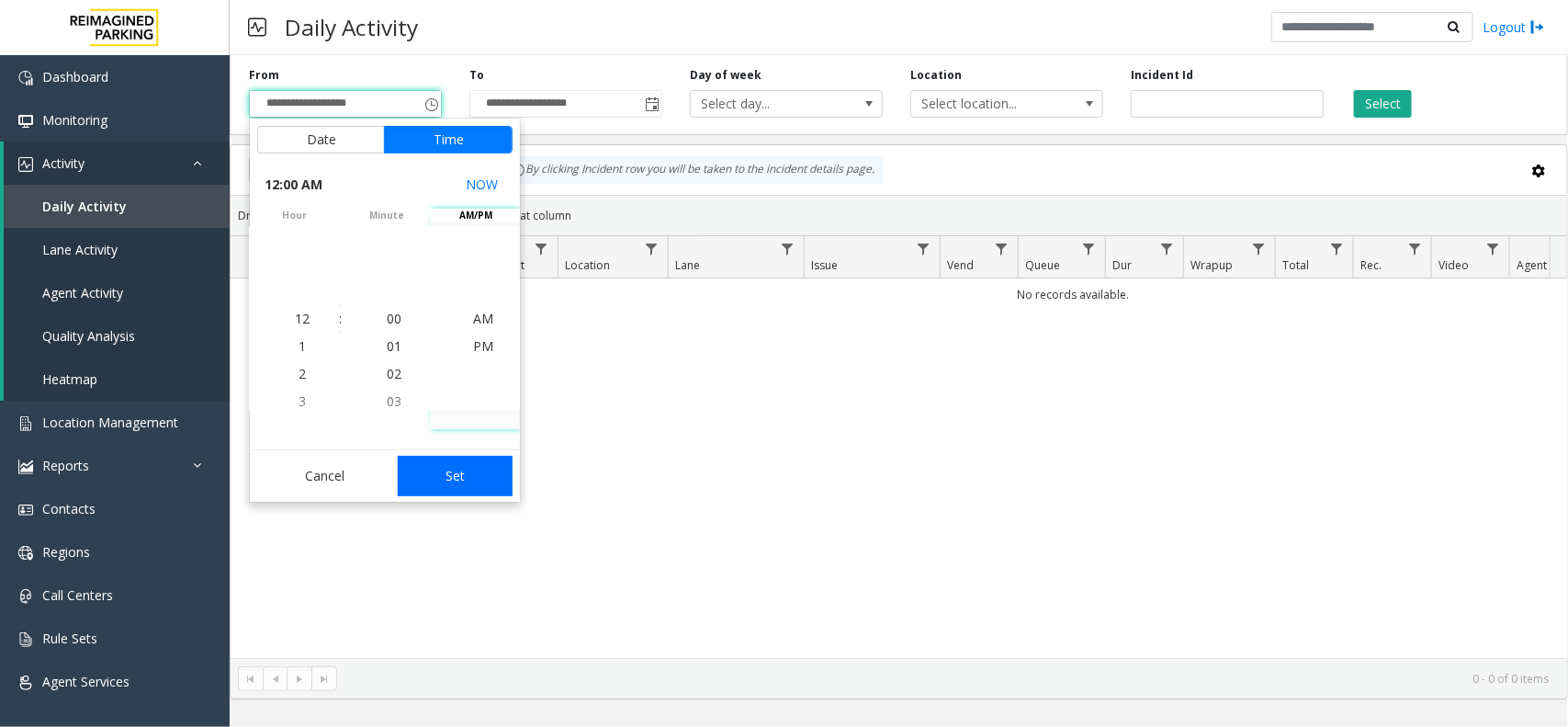 click on "Set" 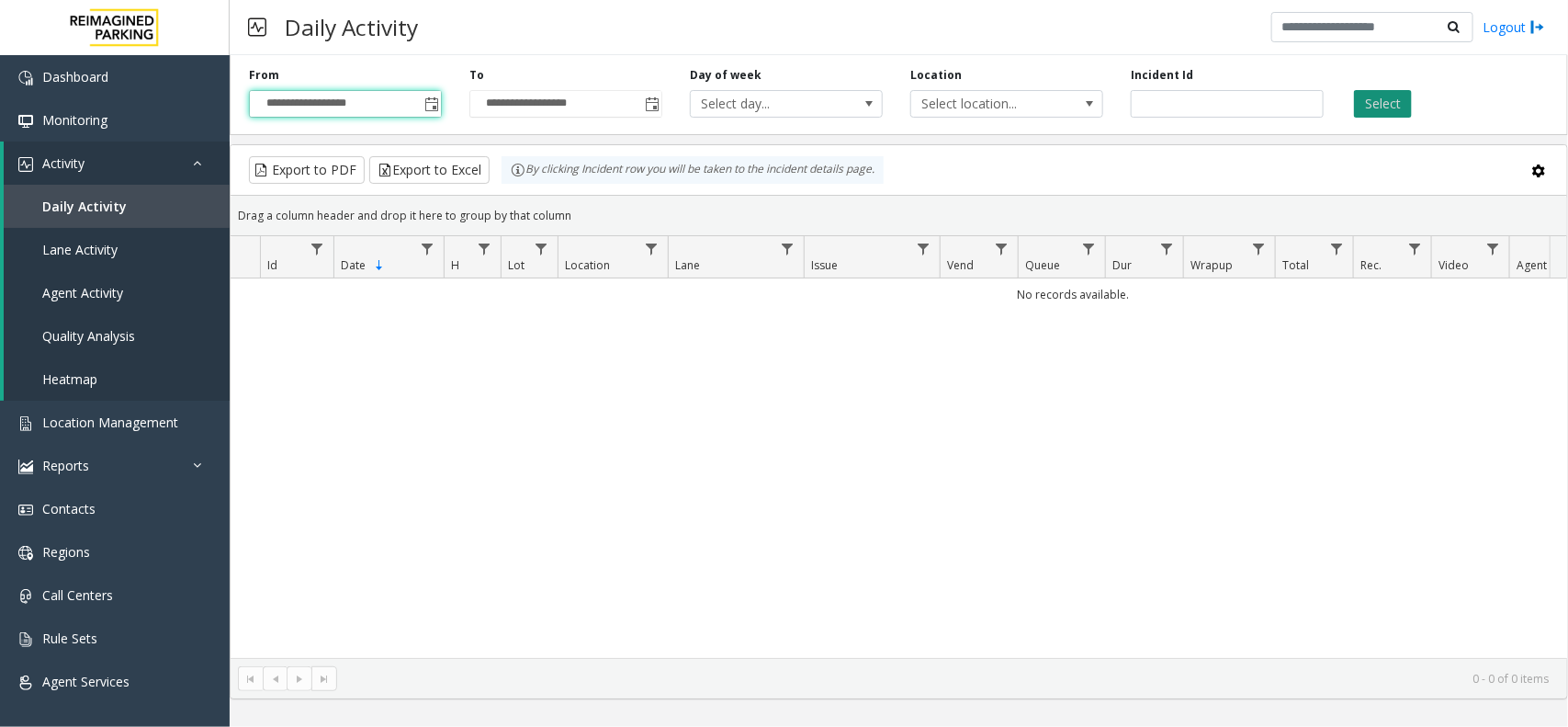 click on "Select" 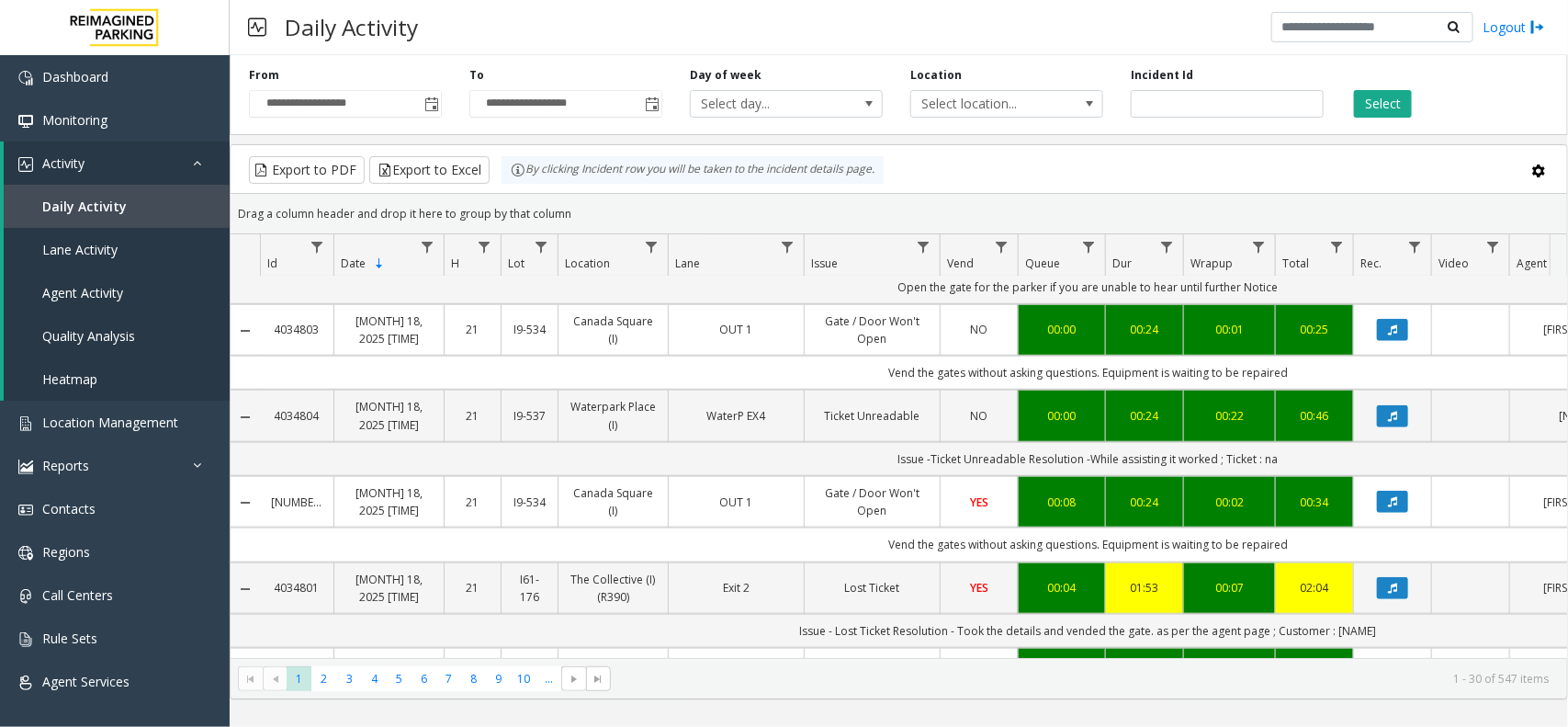 scroll, scrollTop: 689, scrollLeft: 0, axis: vertical 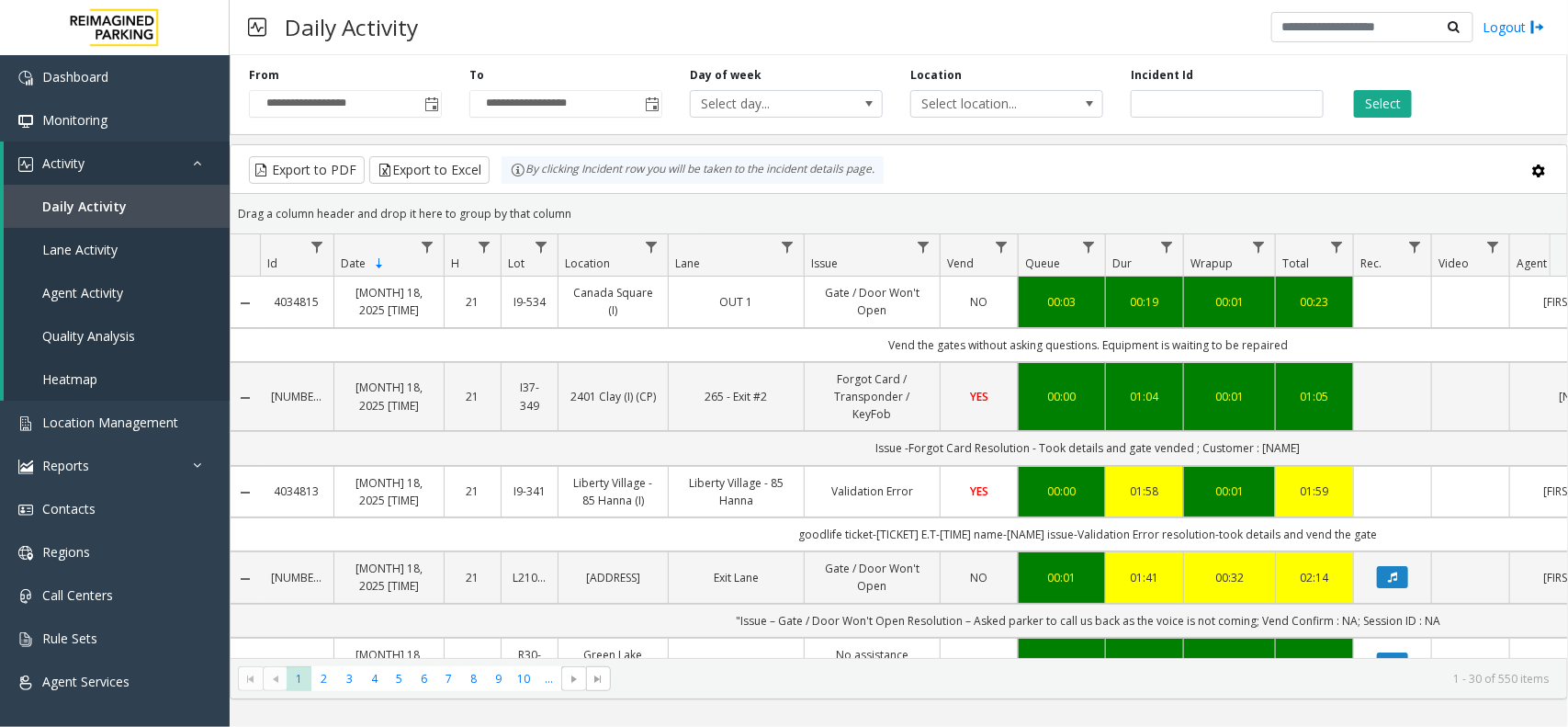 drag, startPoint x: 974, startPoint y: 318, endPoint x: 1017, endPoint y: 319, distance: 43.011626 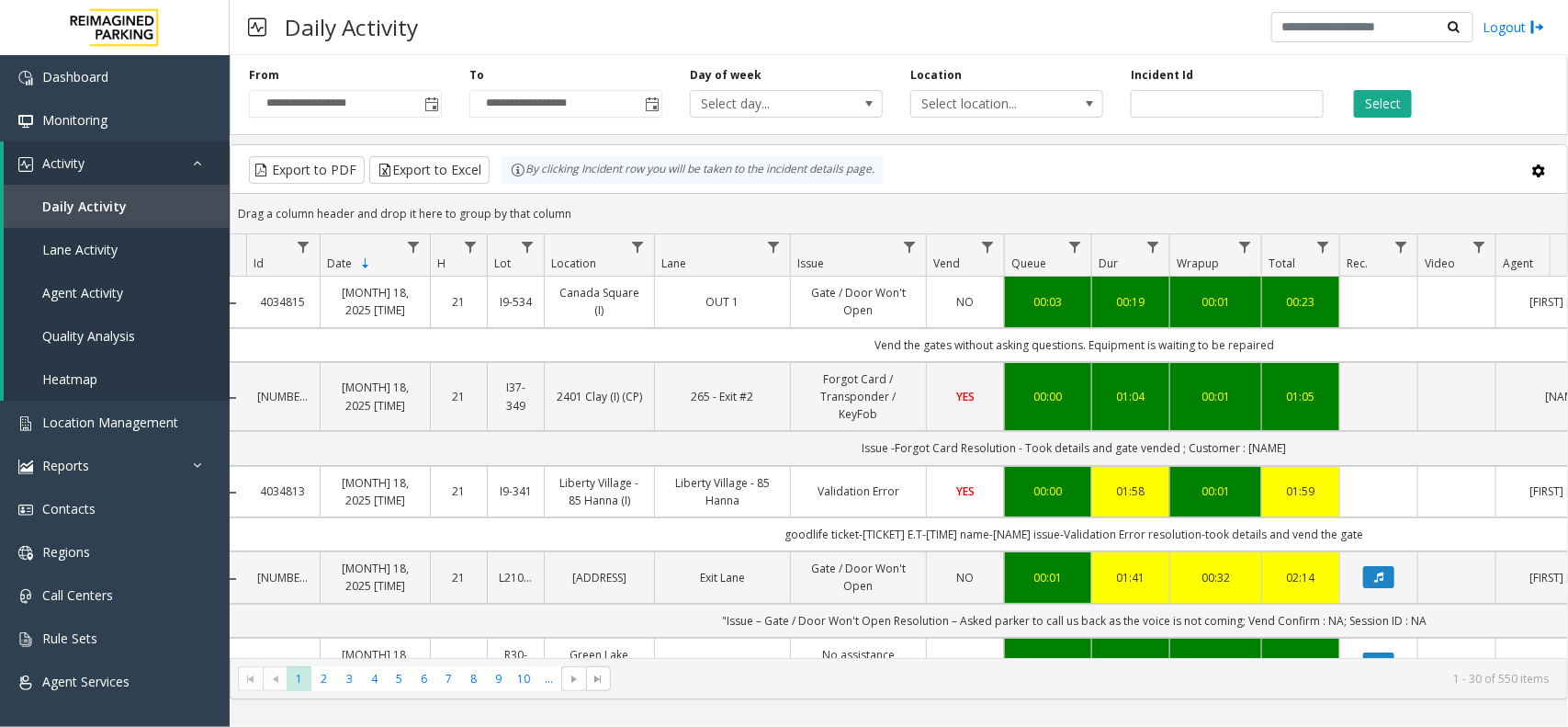 scroll, scrollTop: 0, scrollLeft: 43, axis: horizontal 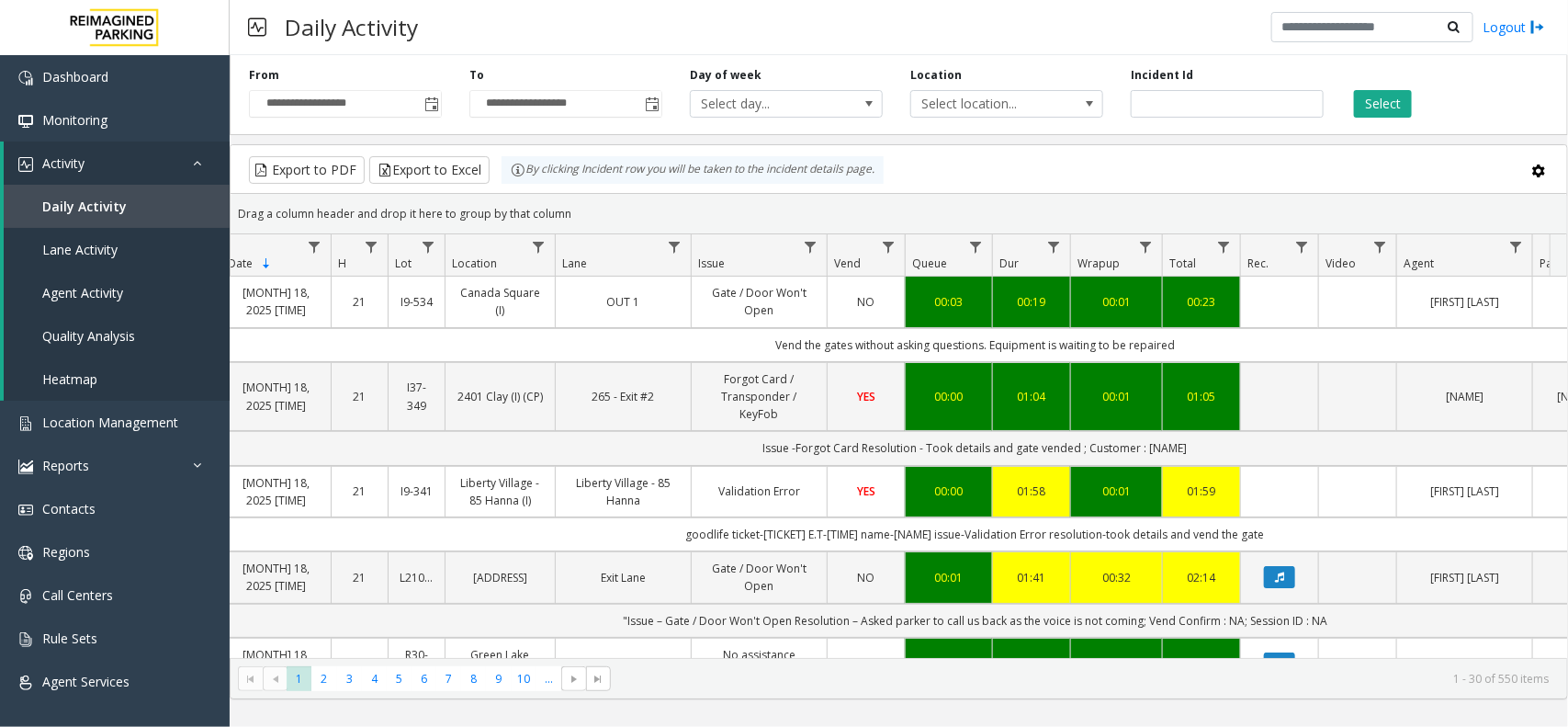 drag, startPoint x: 1018, startPoint y: 341, endPoint x: 1070, endPoint y: 342, distance: 52.00961 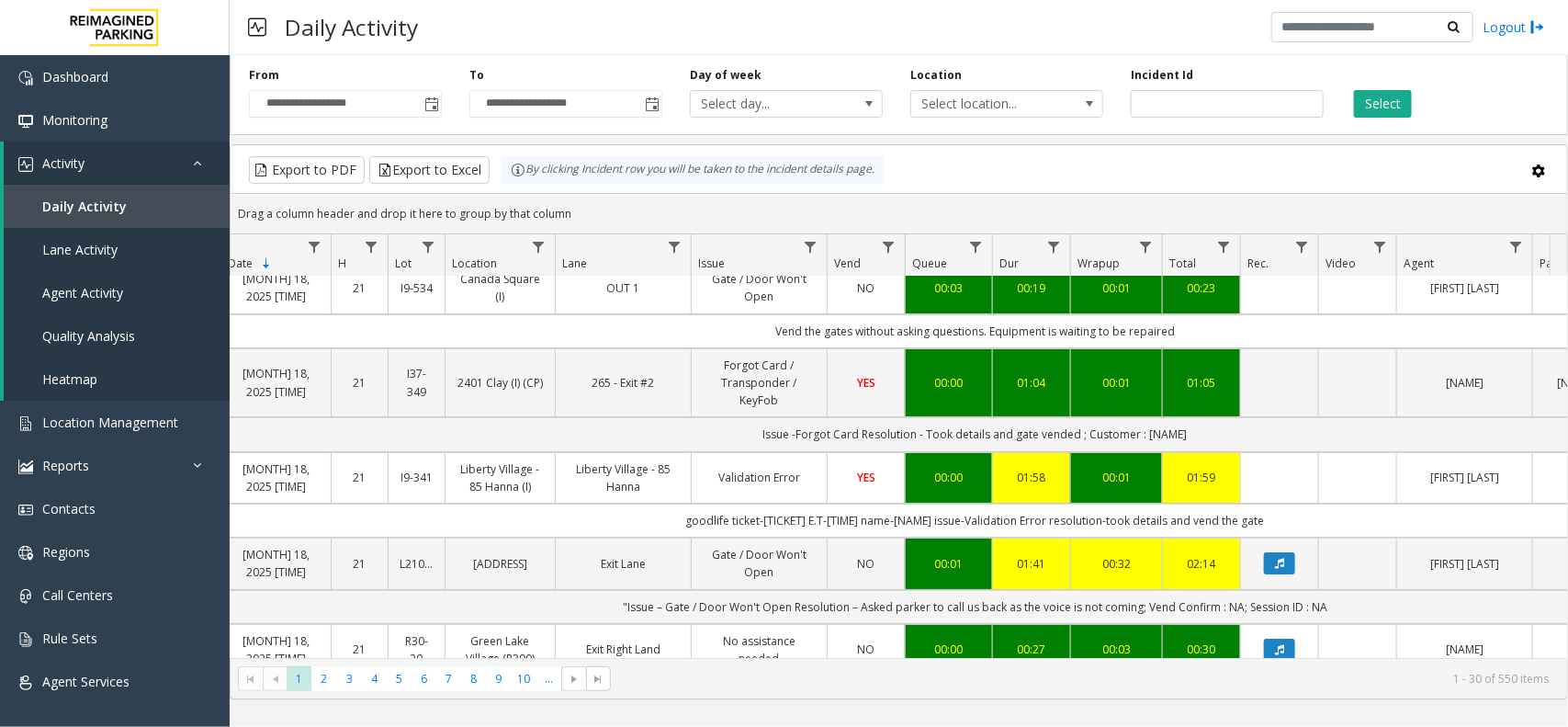 scroll, scrollTop: 0, scrollLeft: 113, axis: horizontal 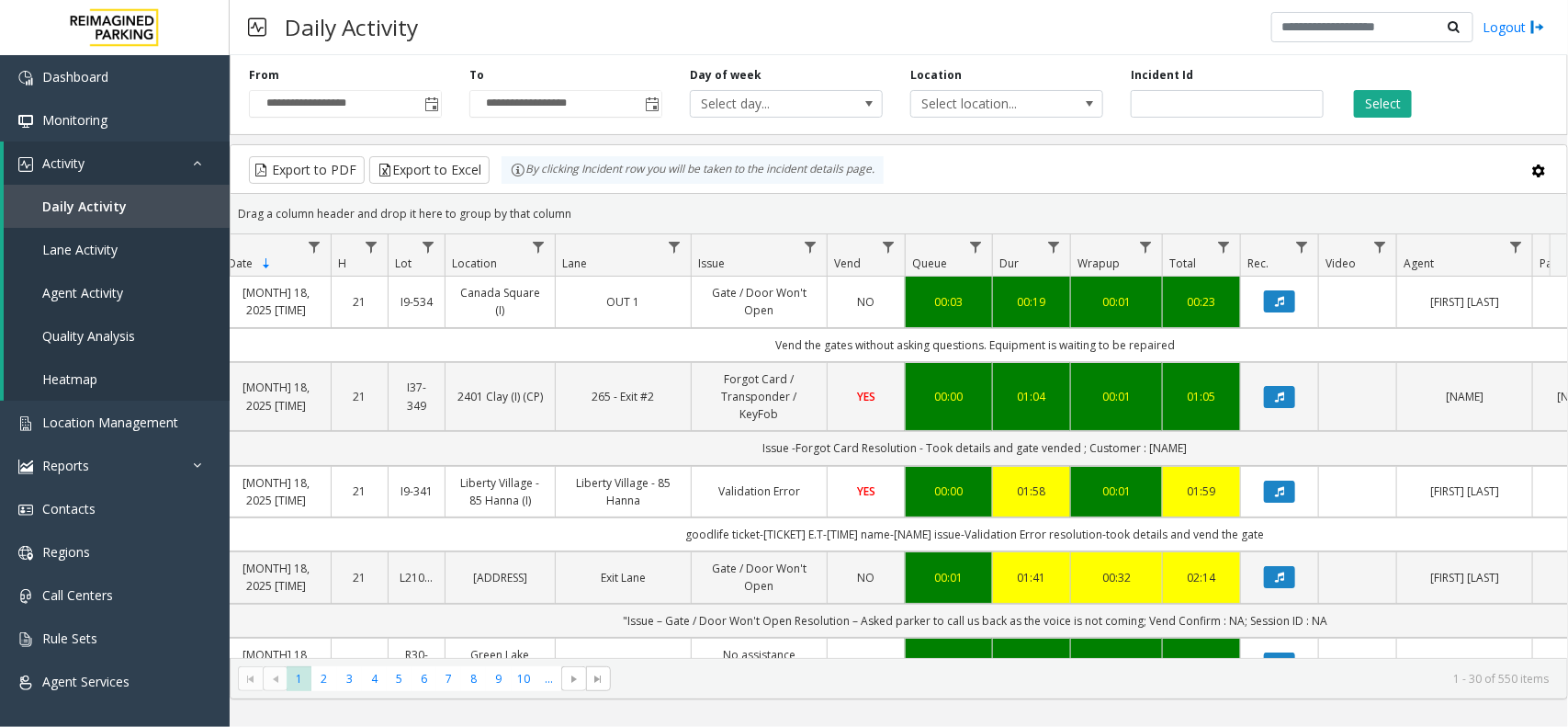 drag, startPoint x: 925, startPoint y: 290, endPoint x: 1232, endPoint y: 295, distance: 307.0407 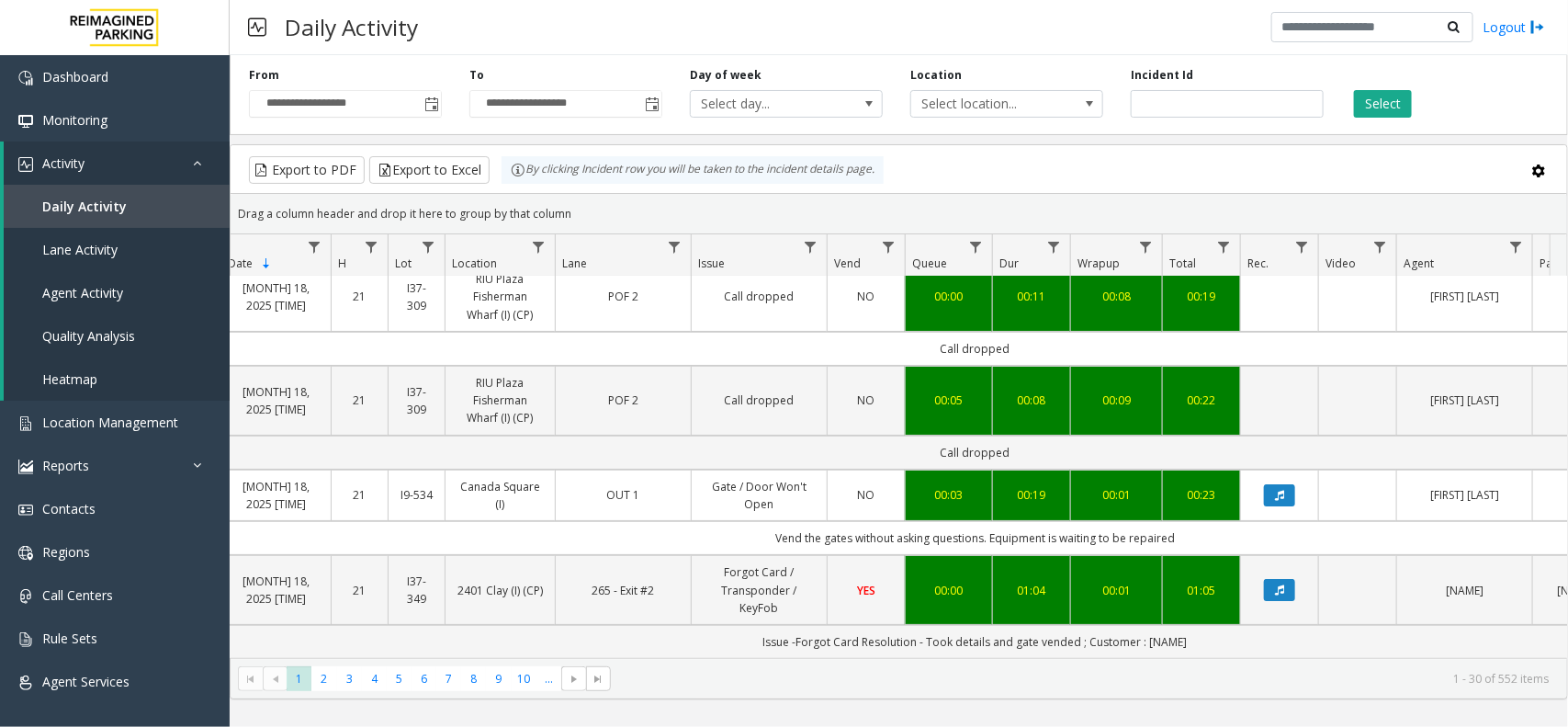 scroll, scrollTop: 0, scrollLeft: 113, axis: horizontal 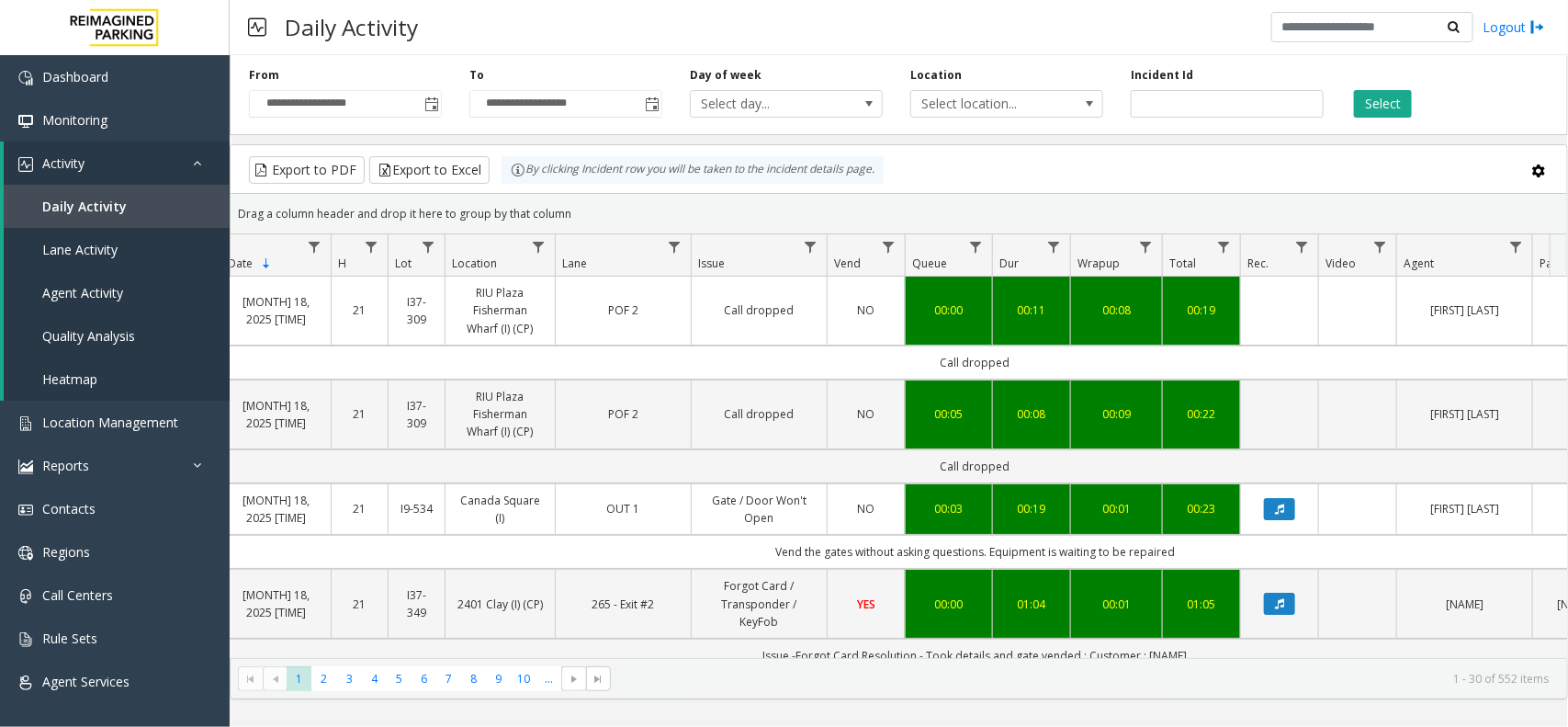 drag, startPoint x: 598, startPoint y: 300, endPoint x: 649, endPoint y: 301, distance: 51.0098 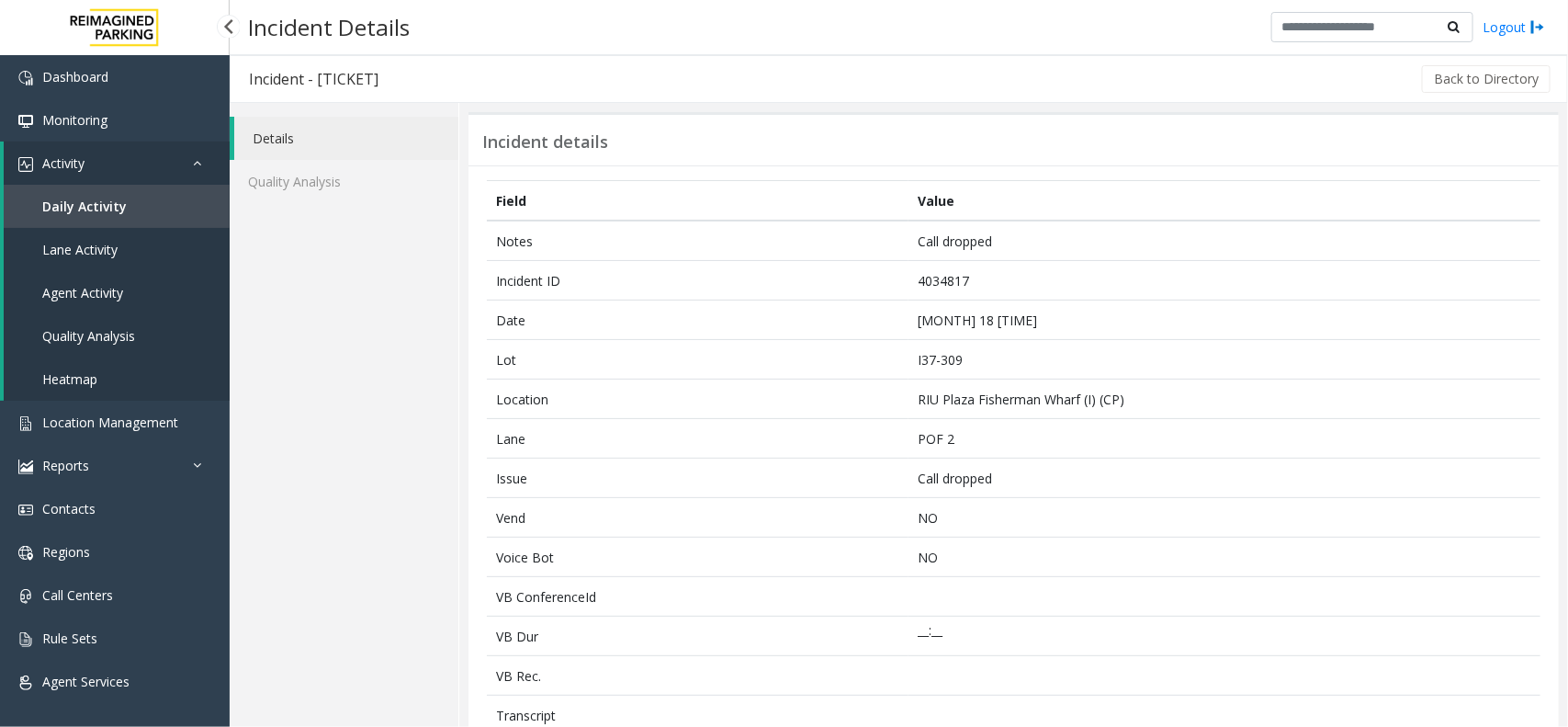 click on "Activity" at bounding box center (117, 163) 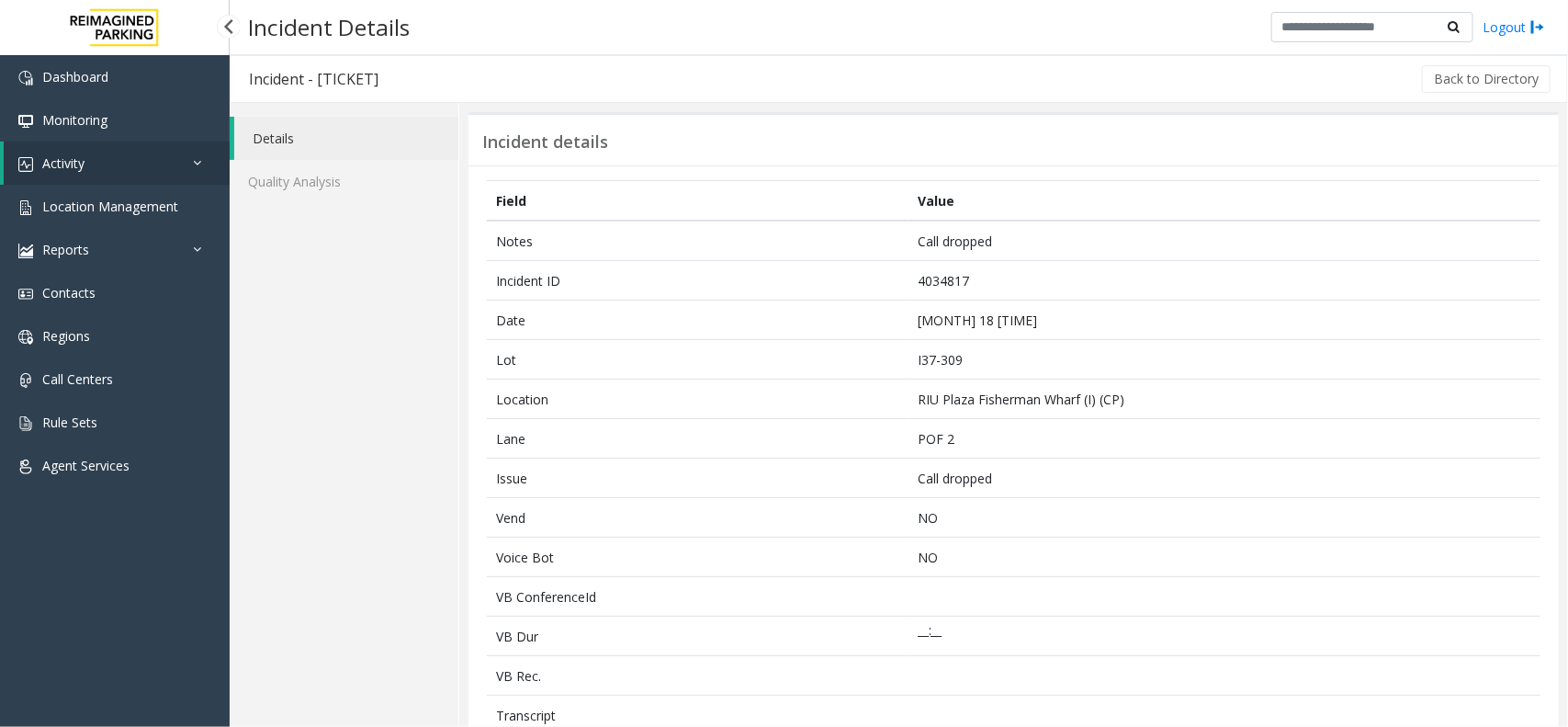 click on "Activity" at bounding box center [117, 163] 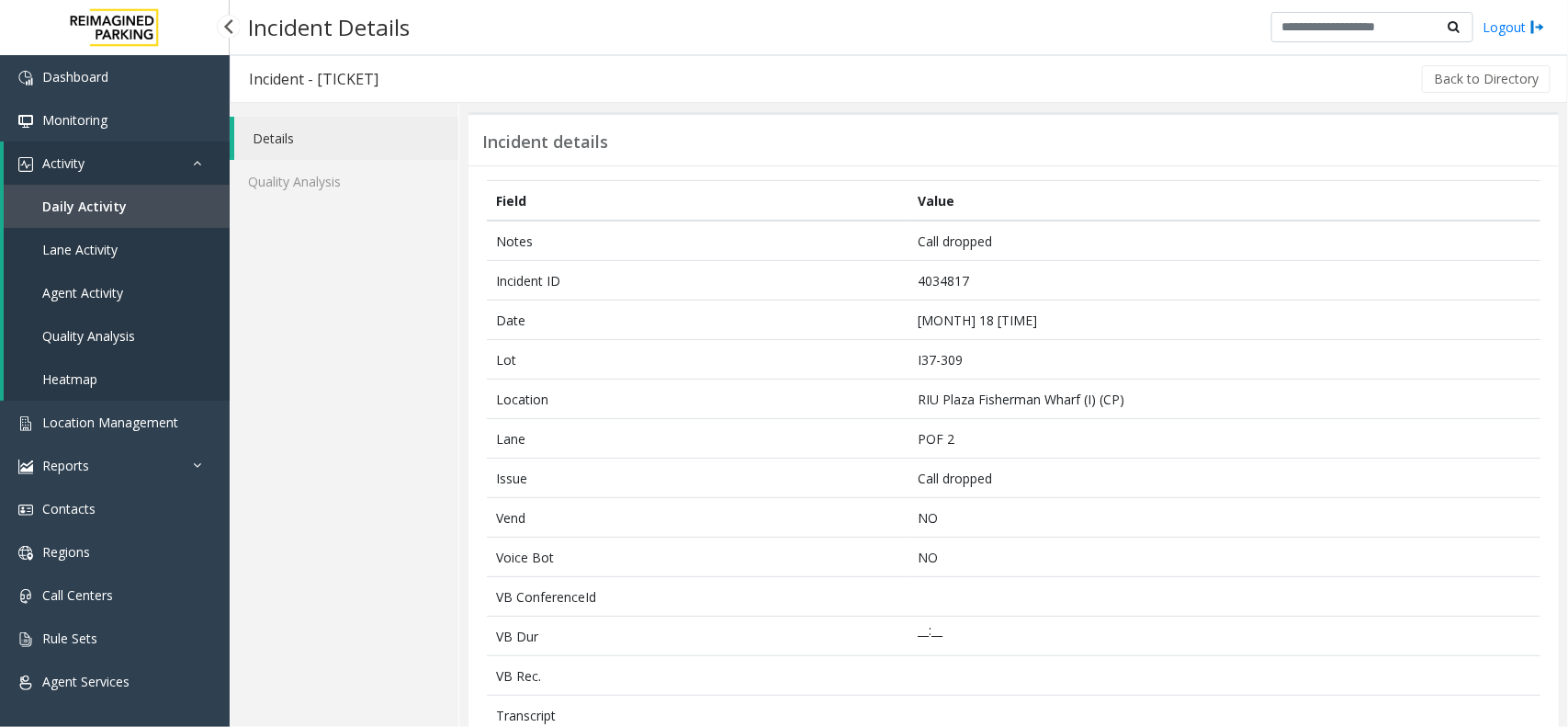 click on "Daily Activity" at bounding box center (117, 206) 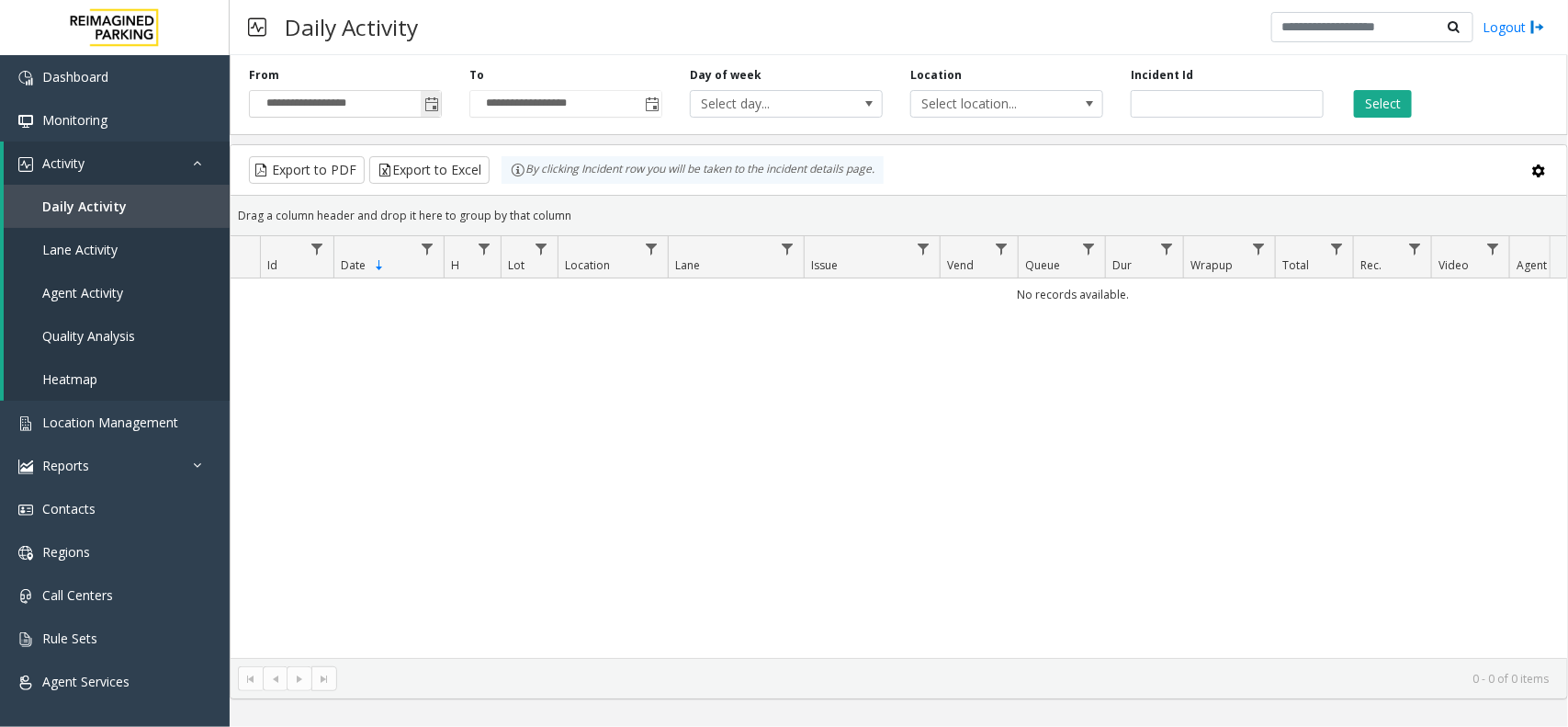 click 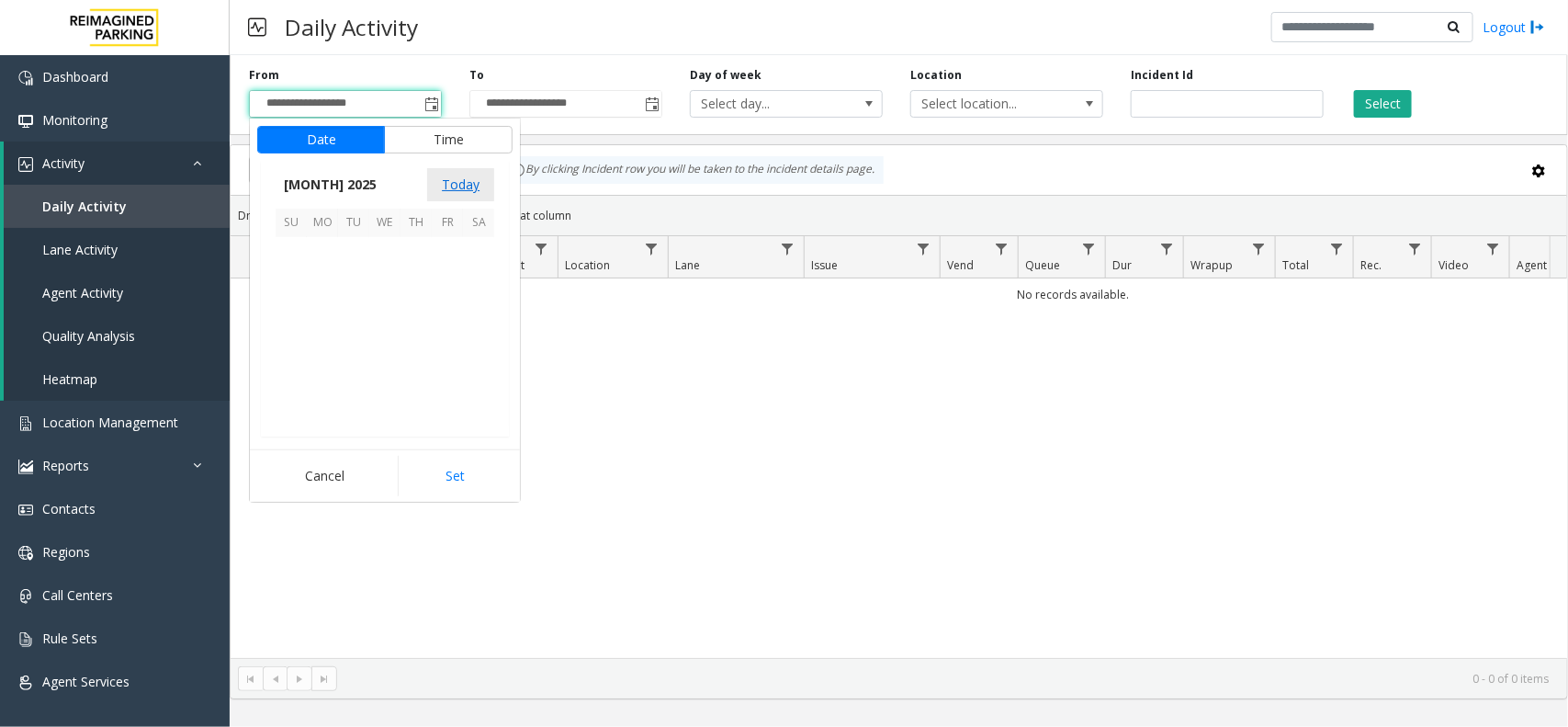 scroll, scrollTop: 329276, scrollLeft: 0, axis: vertical 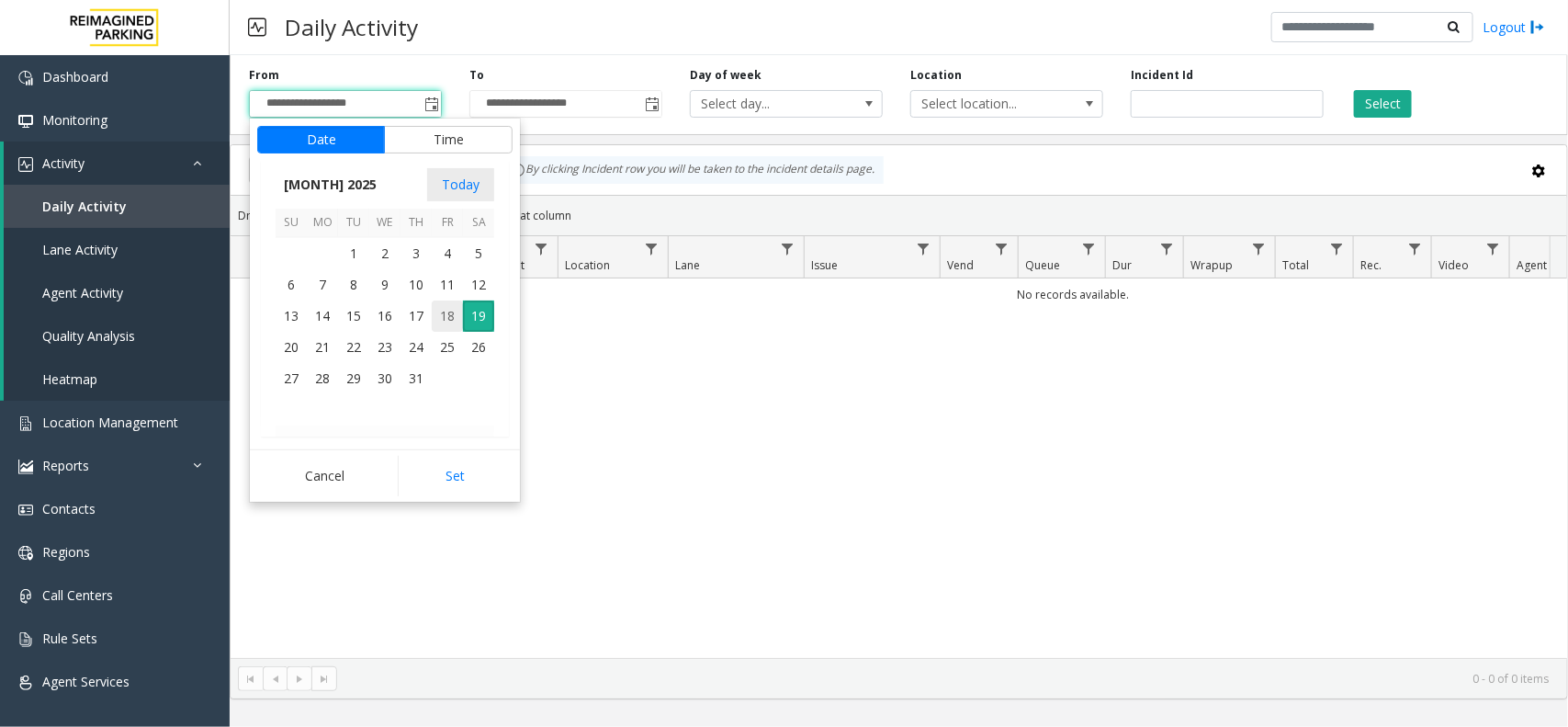 click on "18" at bounding box center (447, 316) 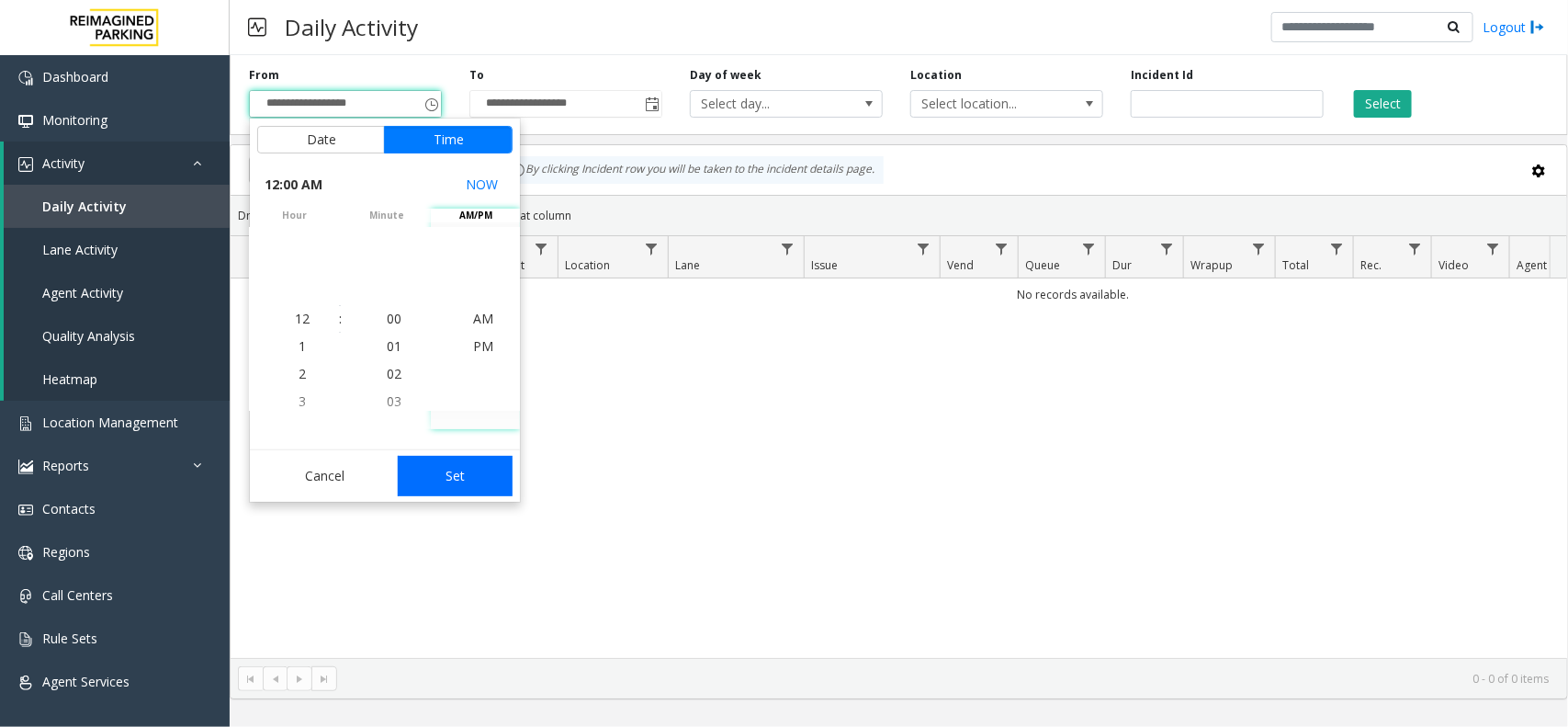 drag, startPoint x: 484, startPoint y: 473, endPoint x: 565, endPoint y: 473, distance: 81 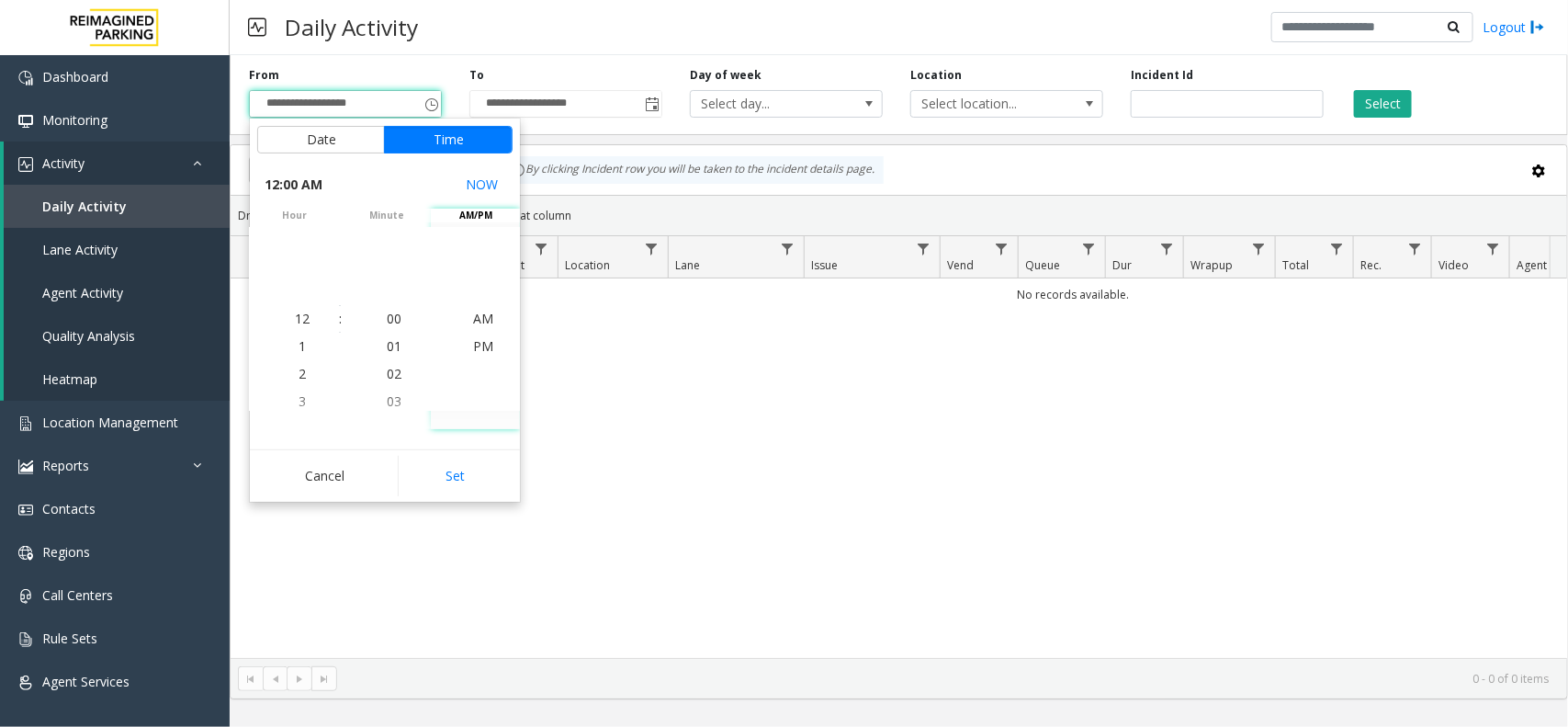 type on "**********" 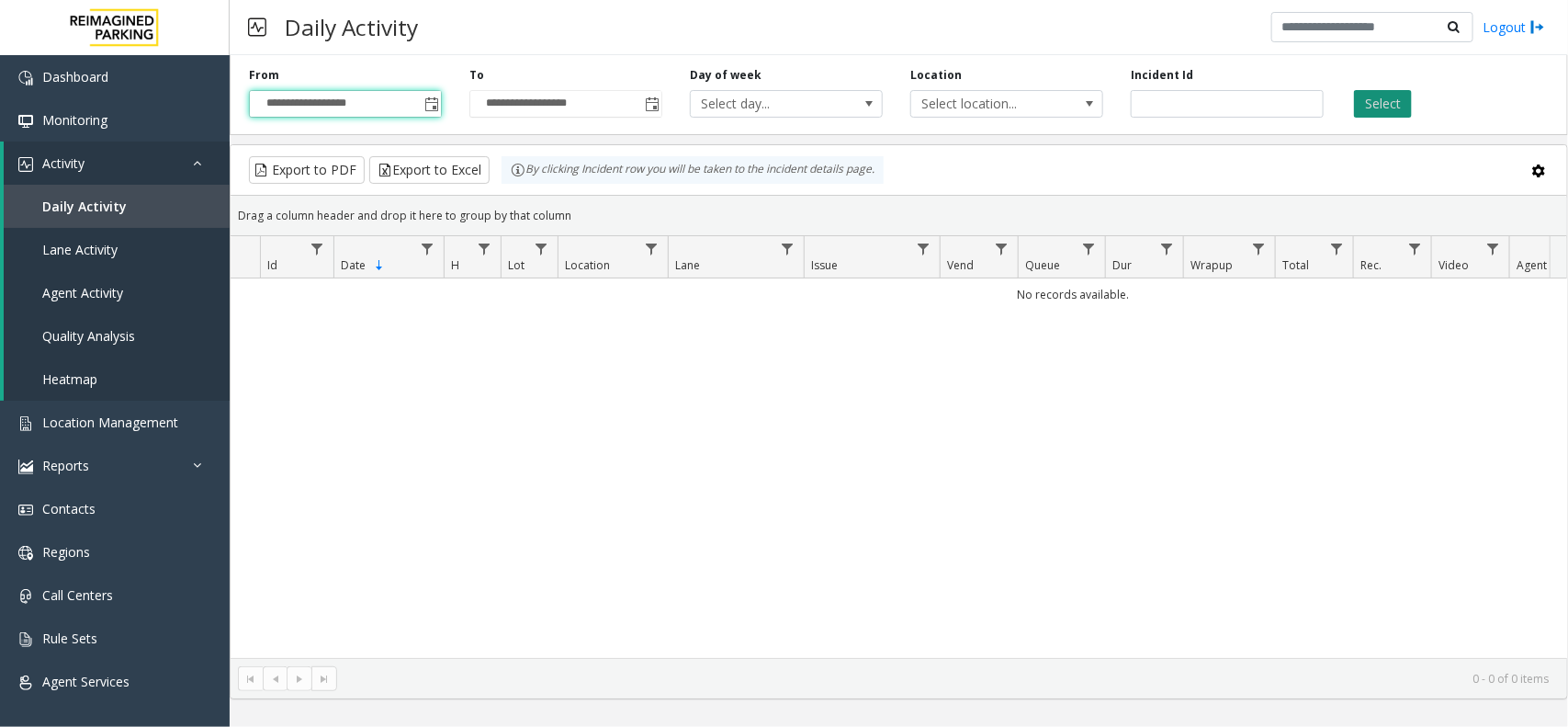 click on "Select" 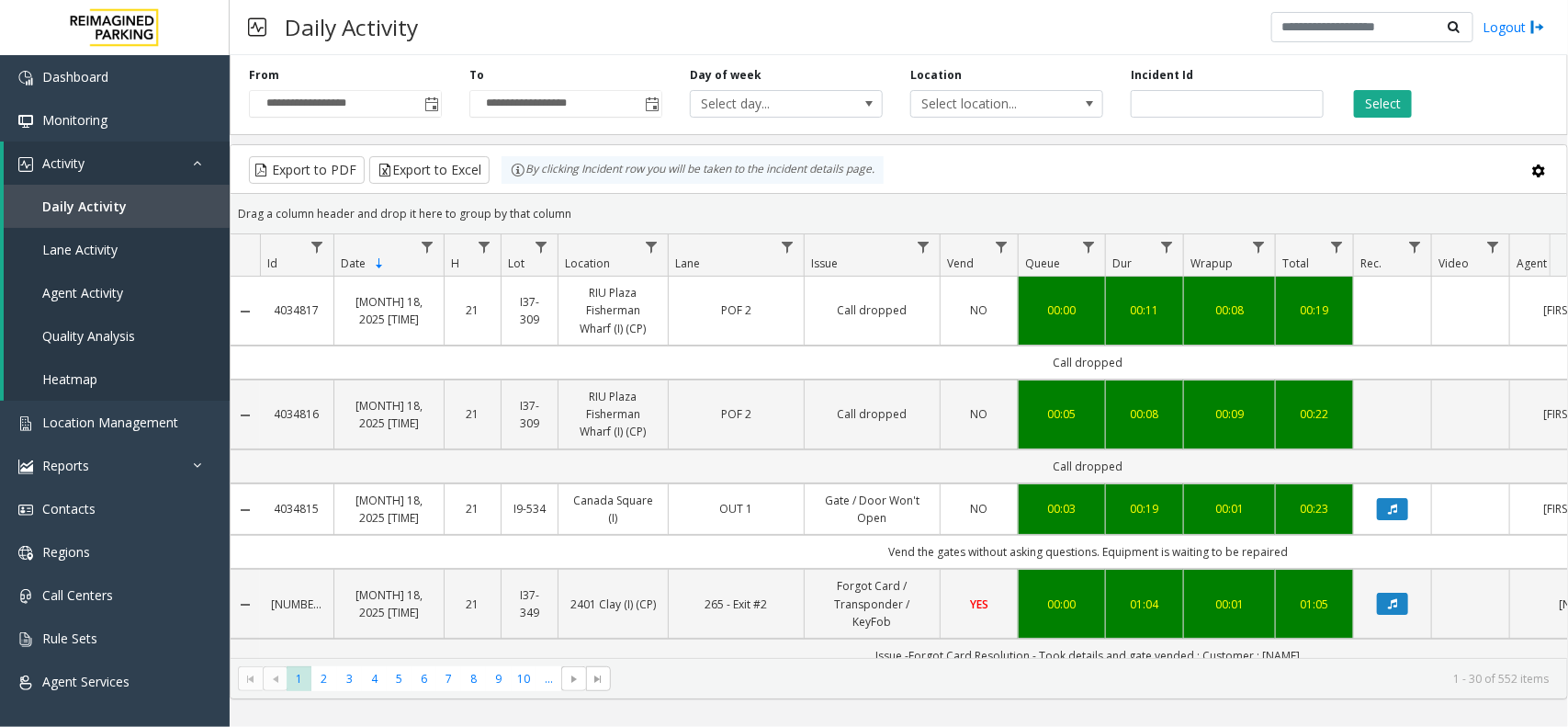 drag, startPoint x: 1335, startPoint y: 456, endPoint x: 1495, endPoint y: 466, distance: 160.3122 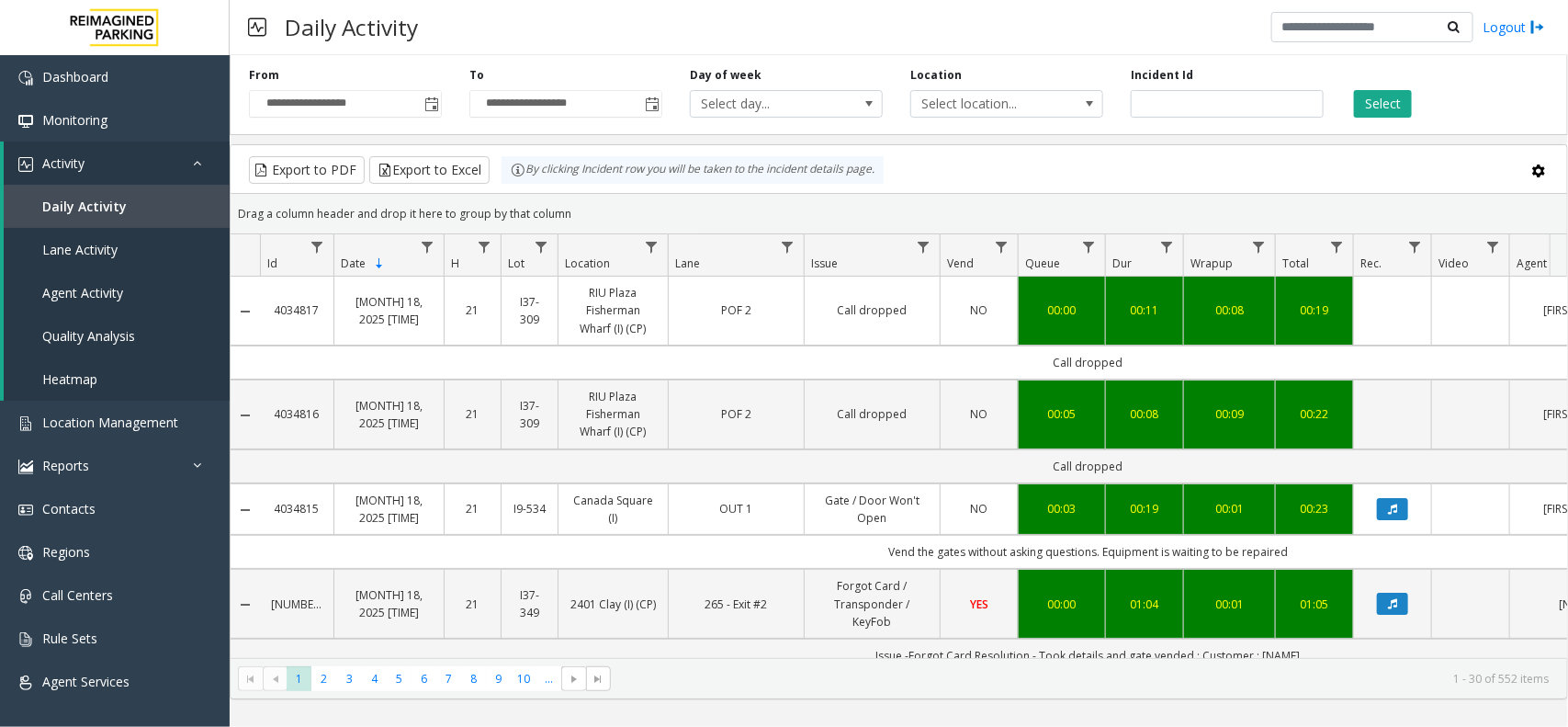 scroll, scrollTop: 0, scrollLeft: 23, axis: horizontal 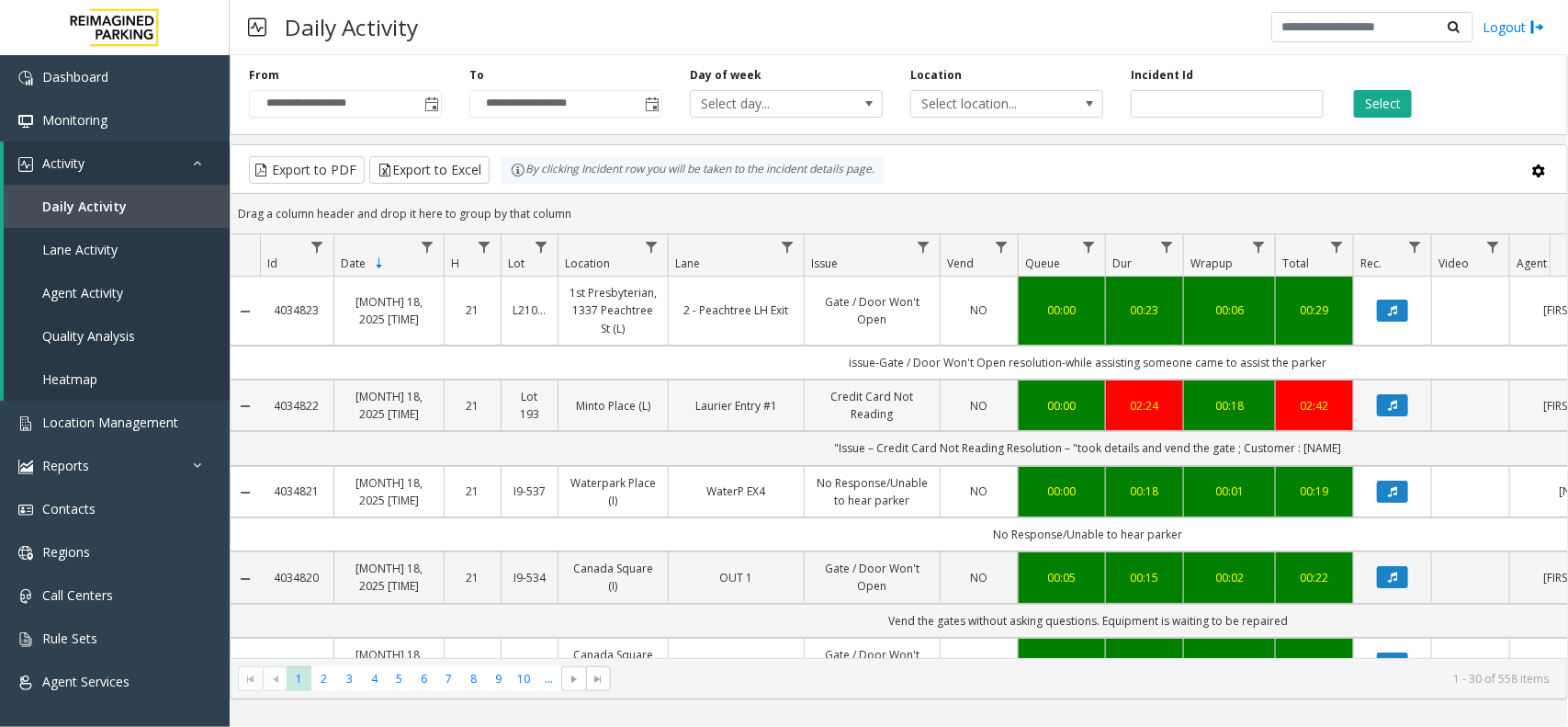 drag, startPoint x: 908, startPoint y: 403, endPoint x: 998, endPoint y: 386, distance: 91.59148 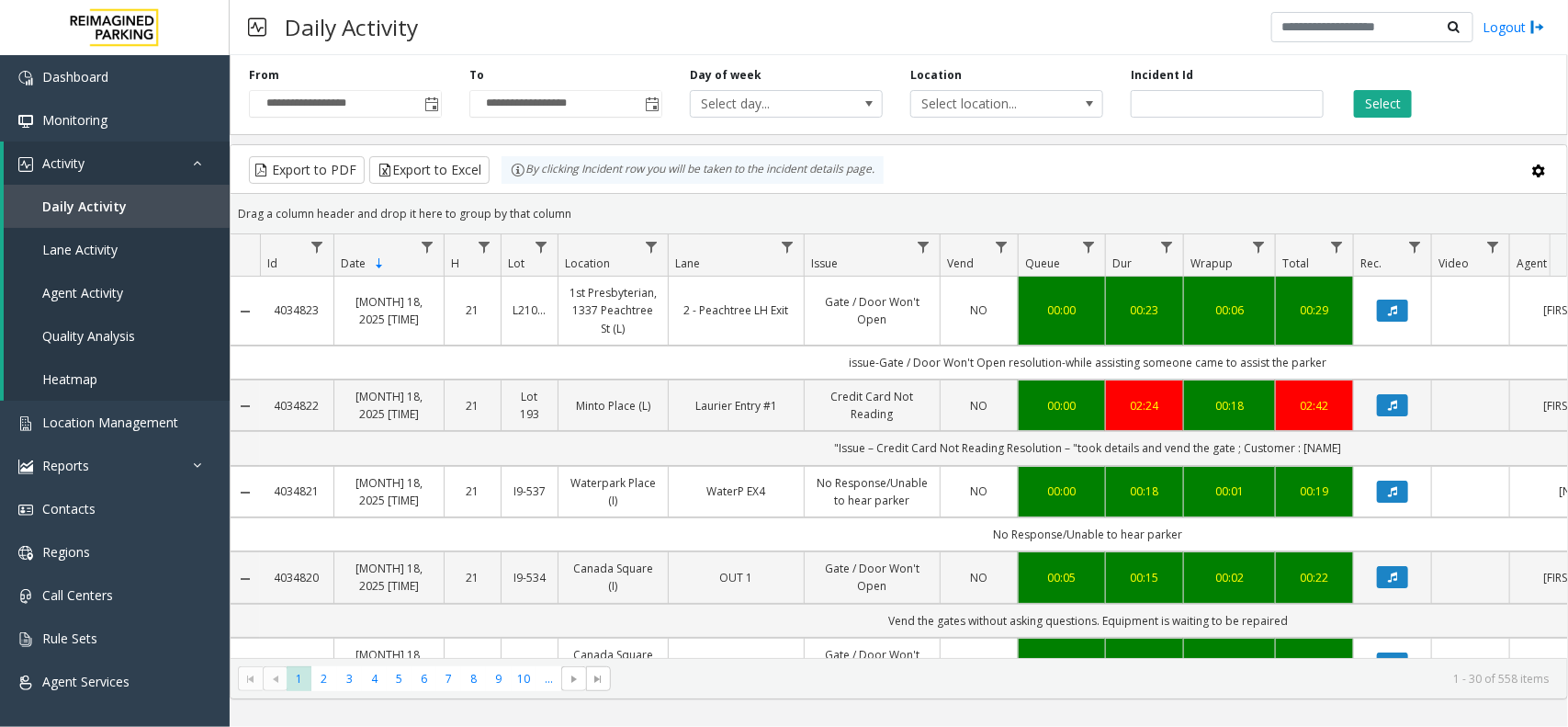 drag, startPoint x: 1392, startPoint y: 352, endPoint x: 1424, endPoint y: 351, distance: 32.015621 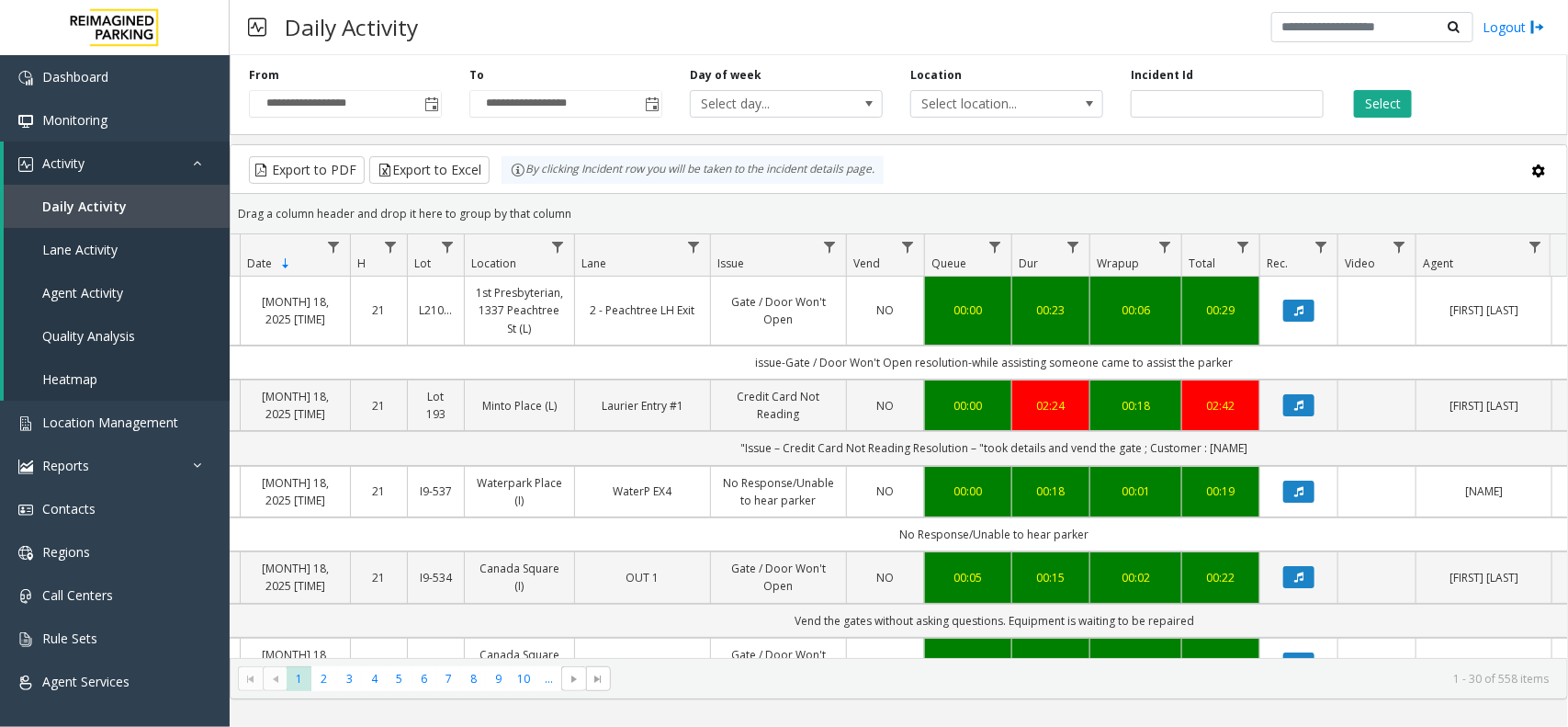 scroll, scrollTop: 0, scrollLeft: 117, axis: horizontal 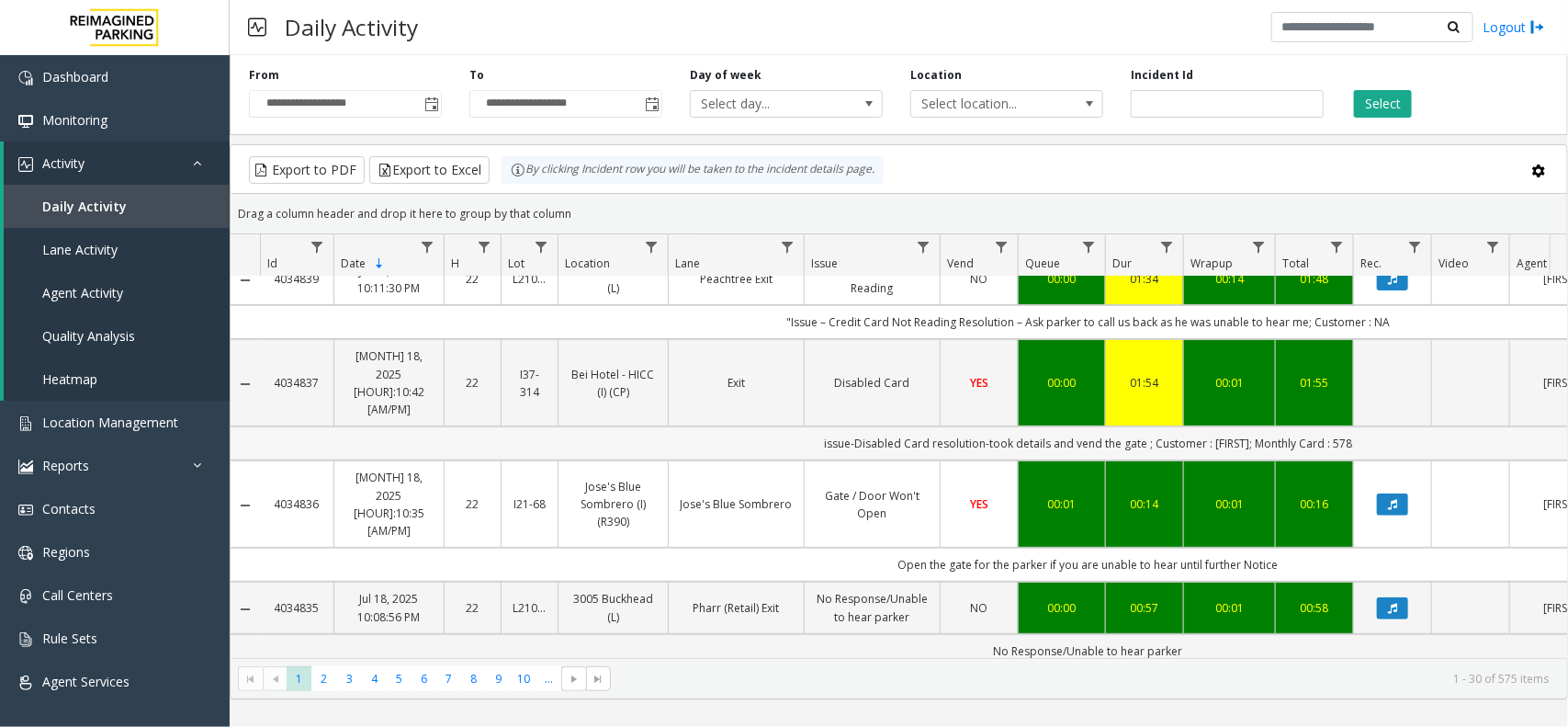 drag, startPoint x: 957, startPoint y: 423, endPoint x: 1245, endPoint y: 380, distance: 291.1924 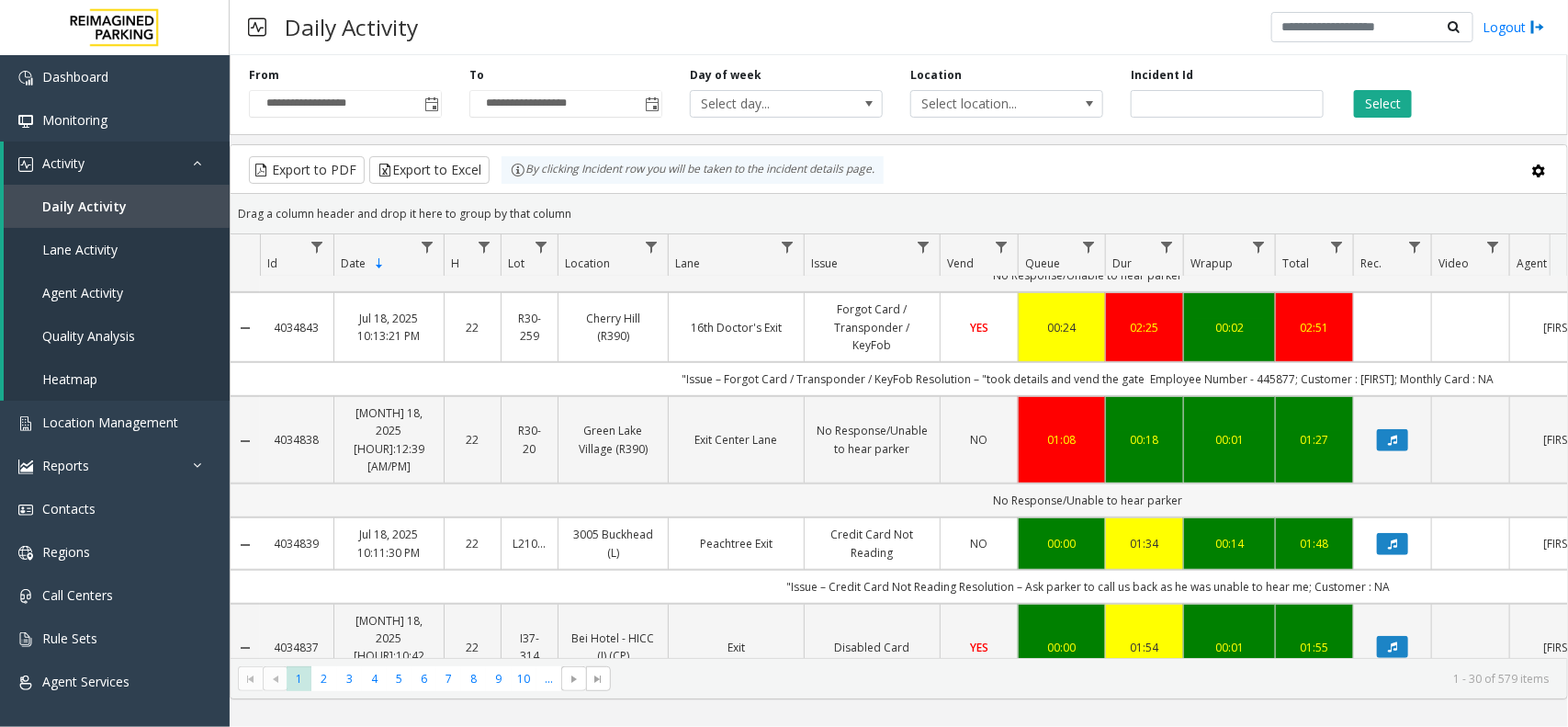 scroll, scrollTop: 345, scrollLeft: 0, axis: vertical 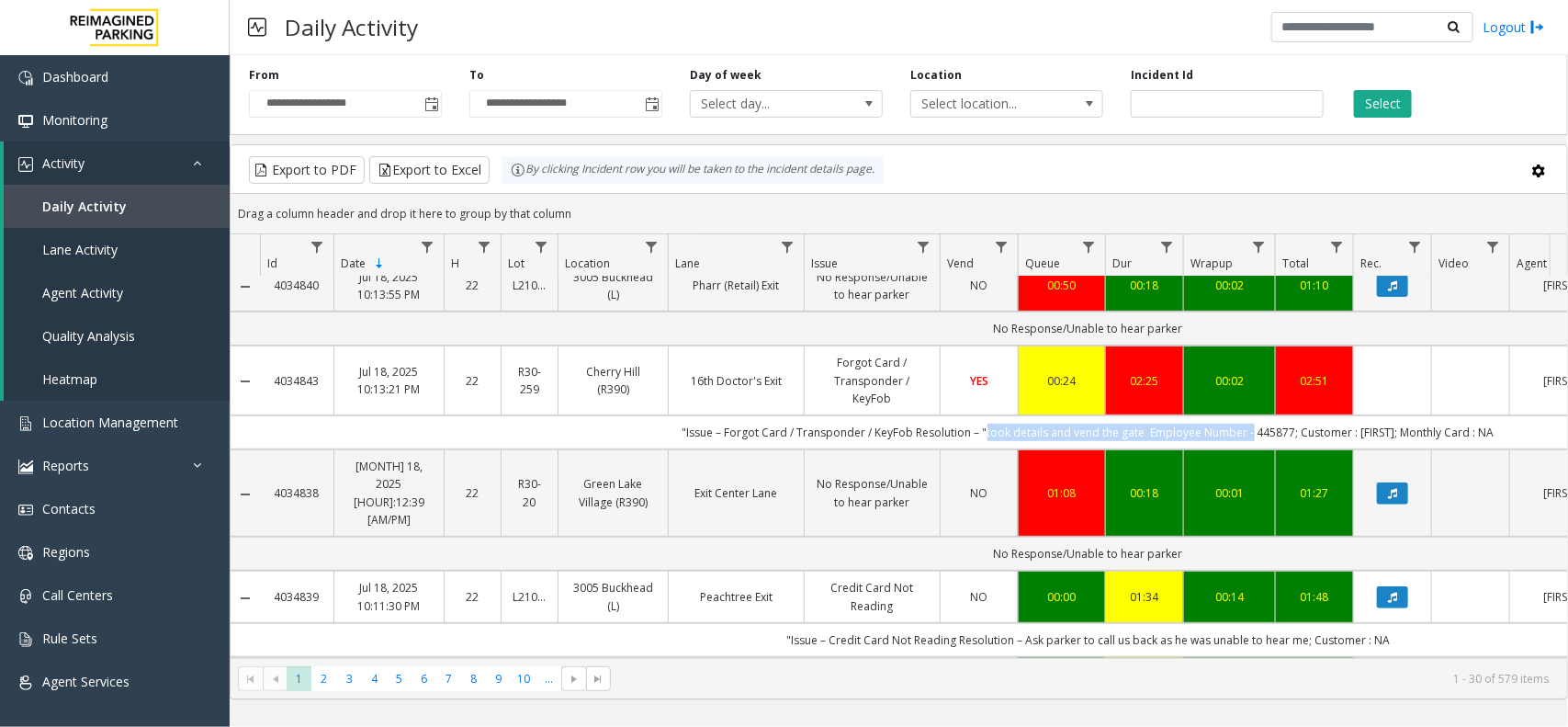 drag, startPoint x: 974, startPoint y: 383, endPoint x: 1236, endPoint y: 370, distance: 262.32232 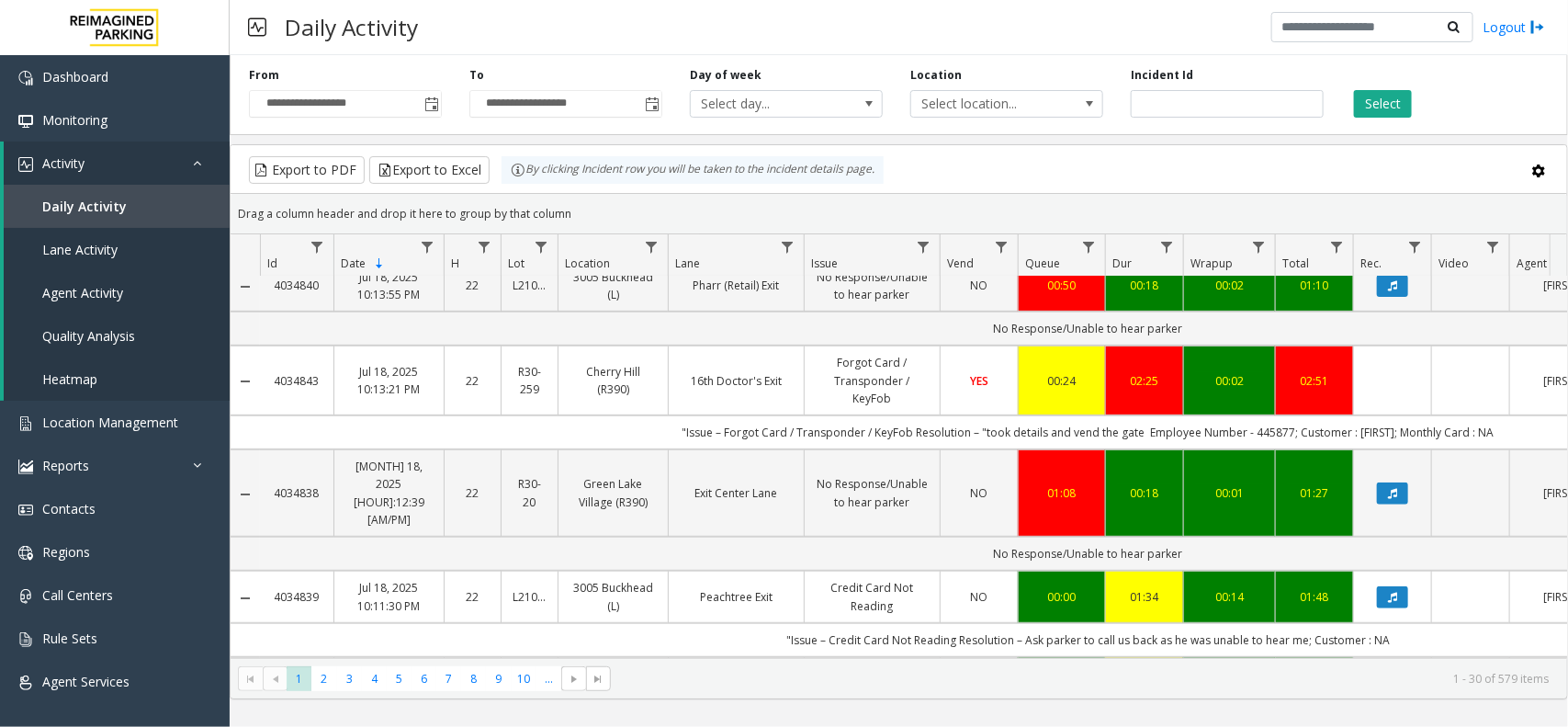 click on "Forgot Card / Transponder / KeyFob" 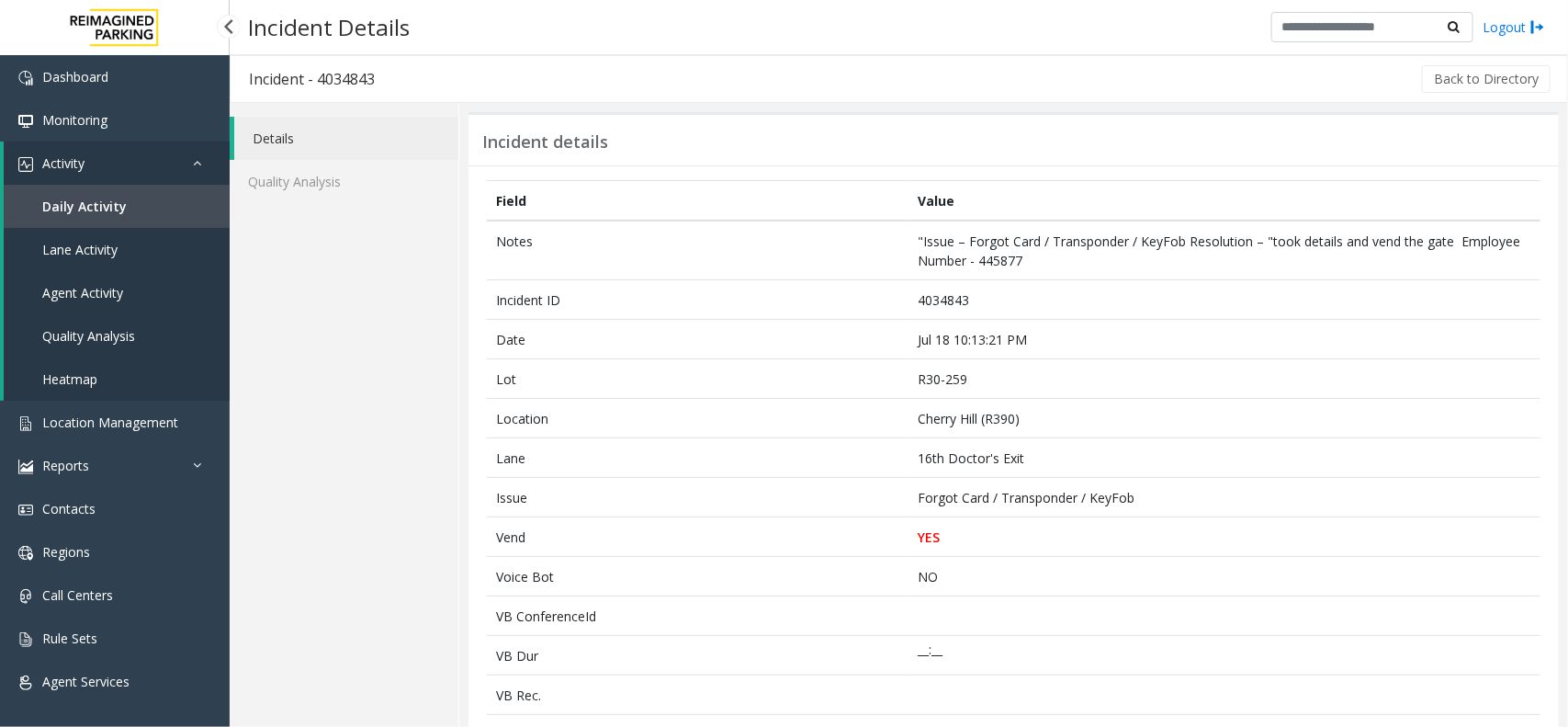 click on "Activity" at bounding box center (63, 163) 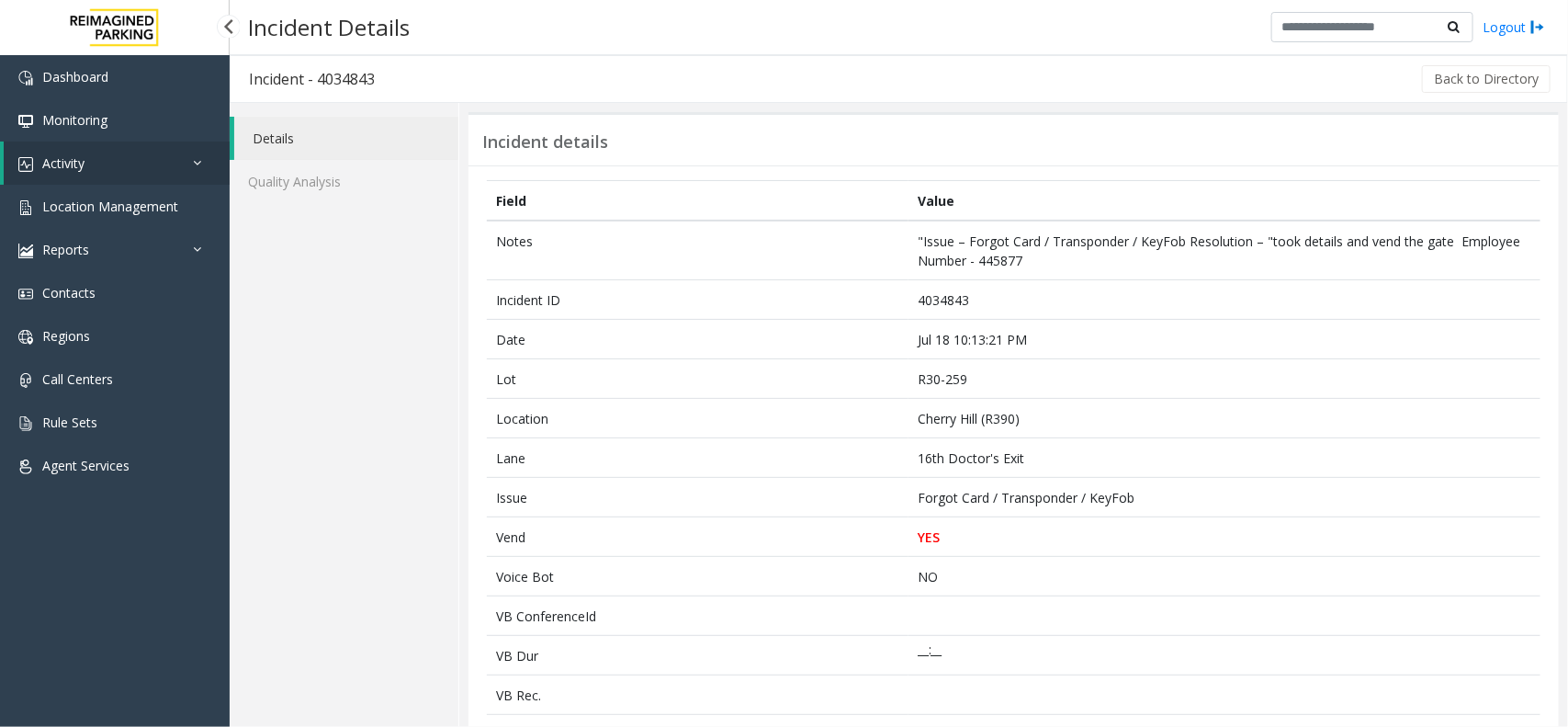 click on "Activity" at bounding box center (117, 163) 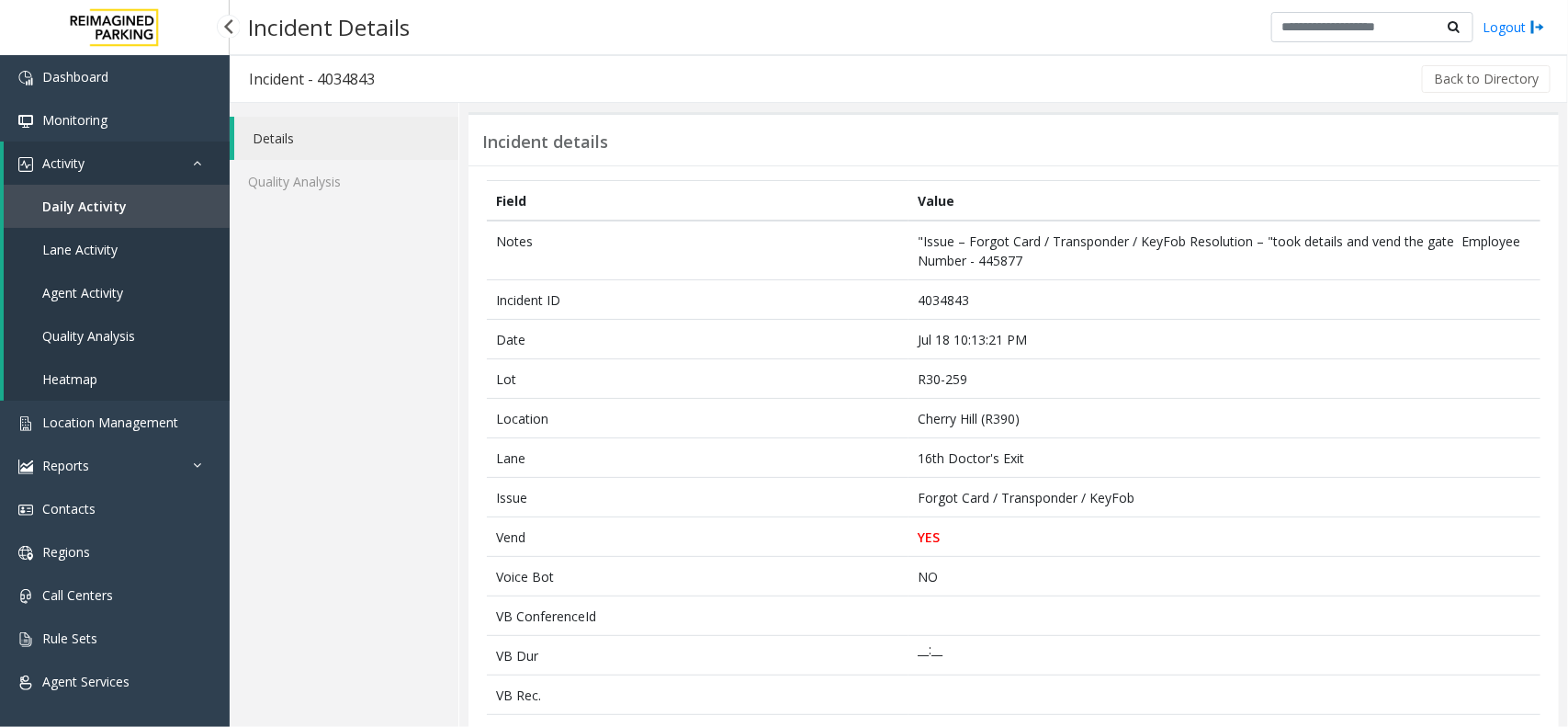 click on "Daily Activity" at bounding box center [85, 206] 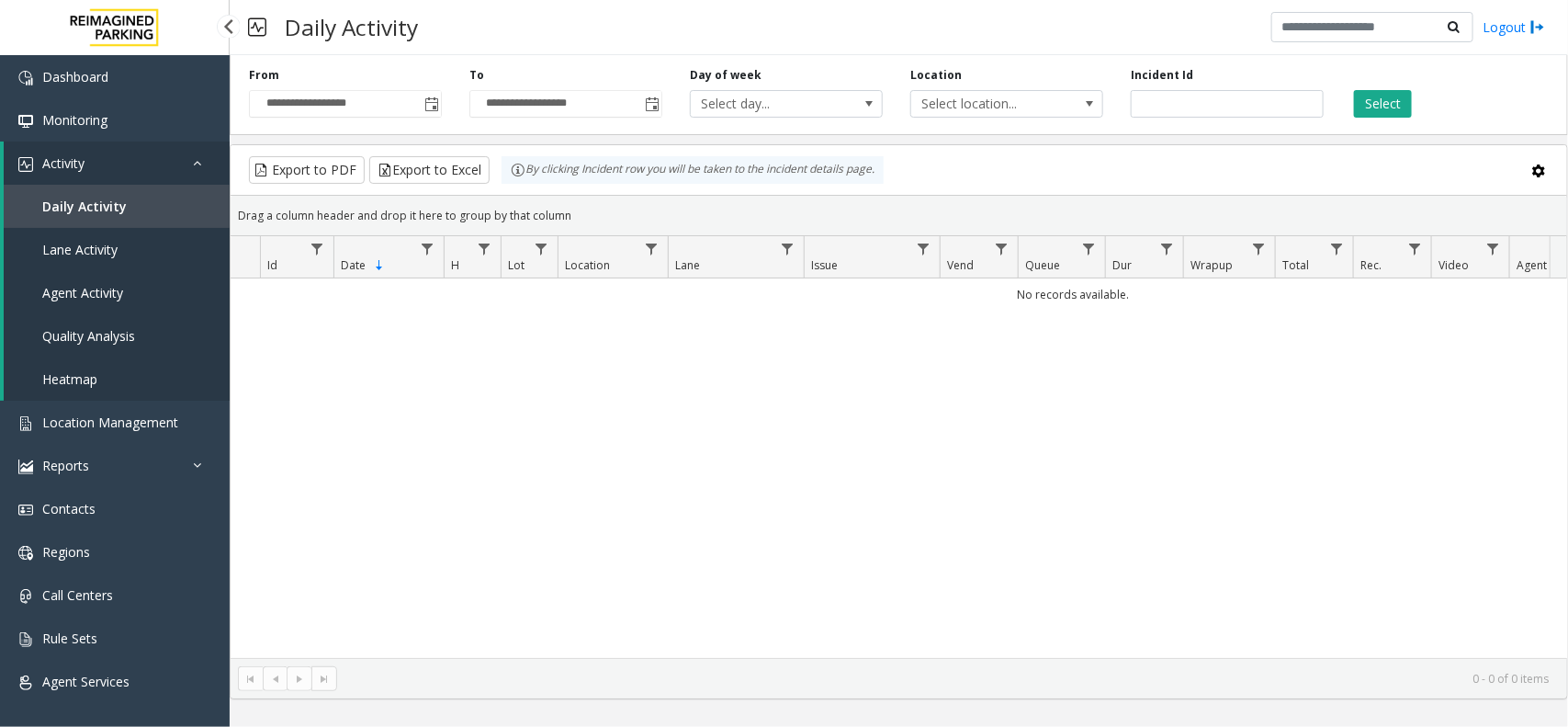 click on "Daily Activity" at bounding box center (85, 206) 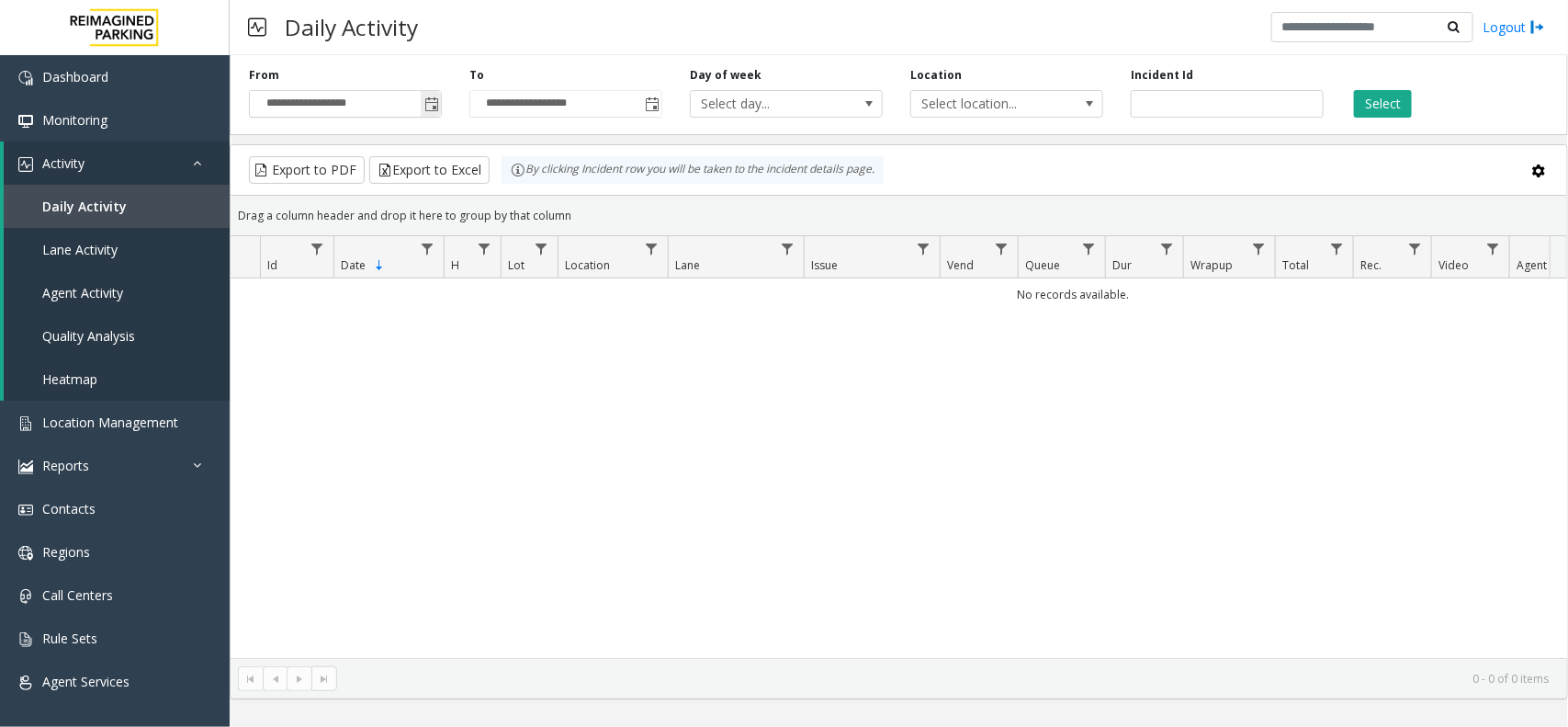 click 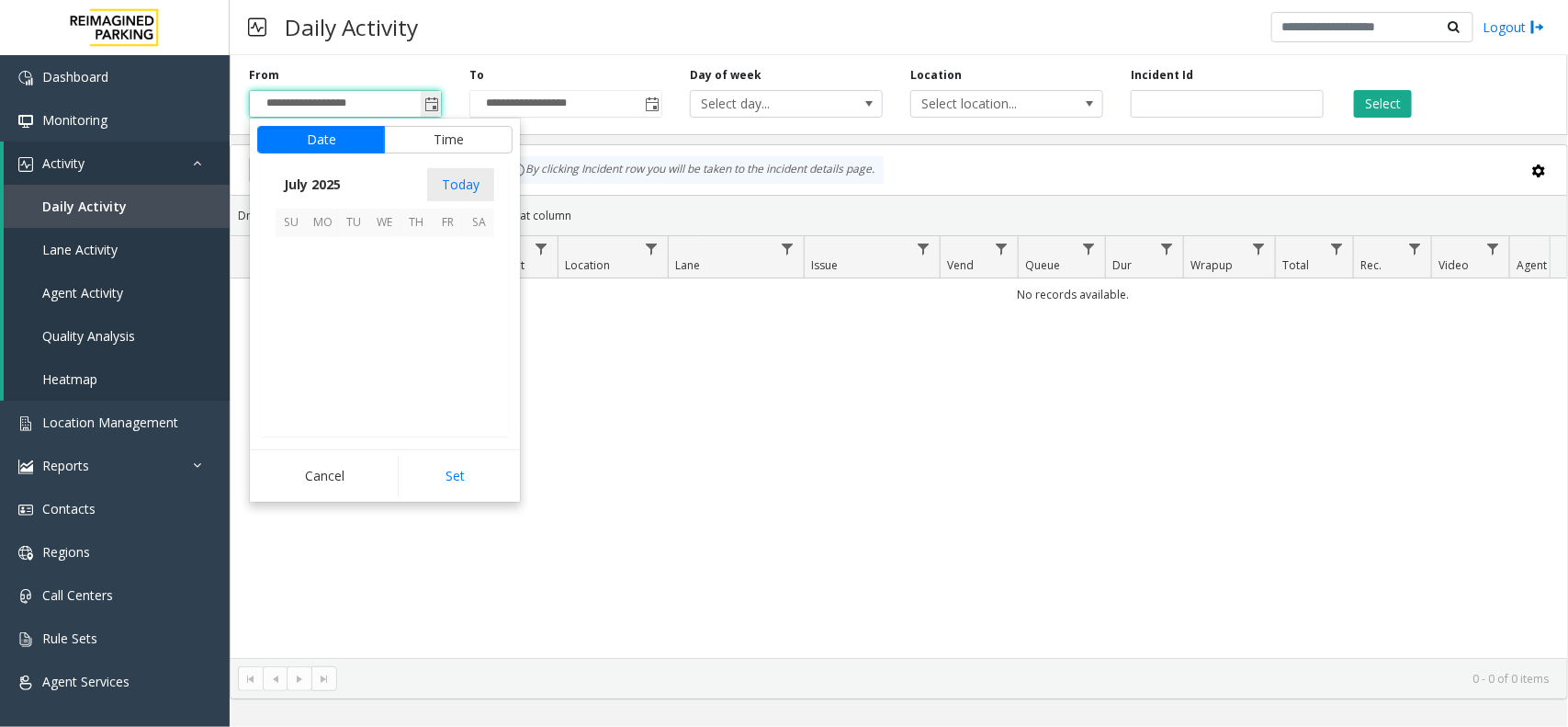 scroll, scrollTop: 329276, scrollLeft: 0, axis: vertical 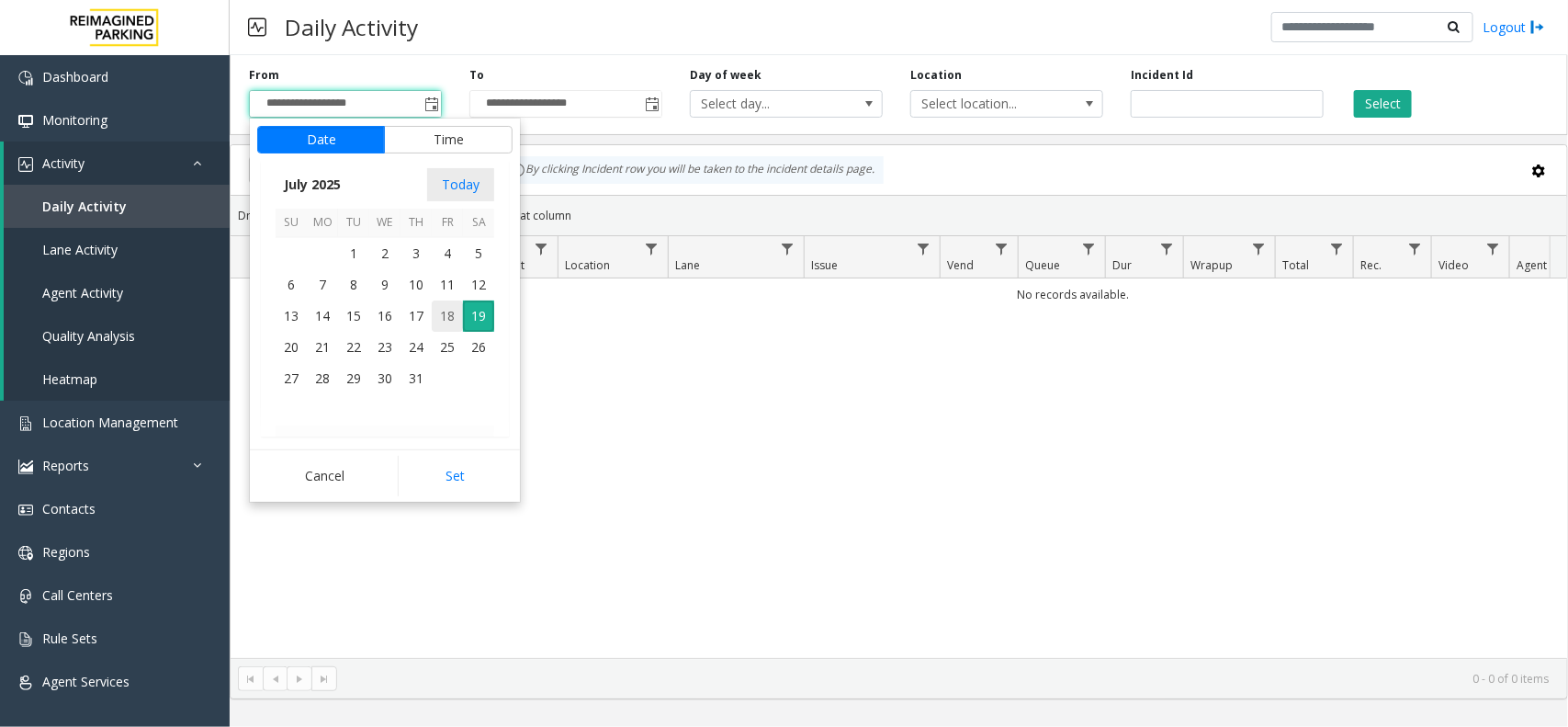 click on "18" at bounding box center [447, 316] 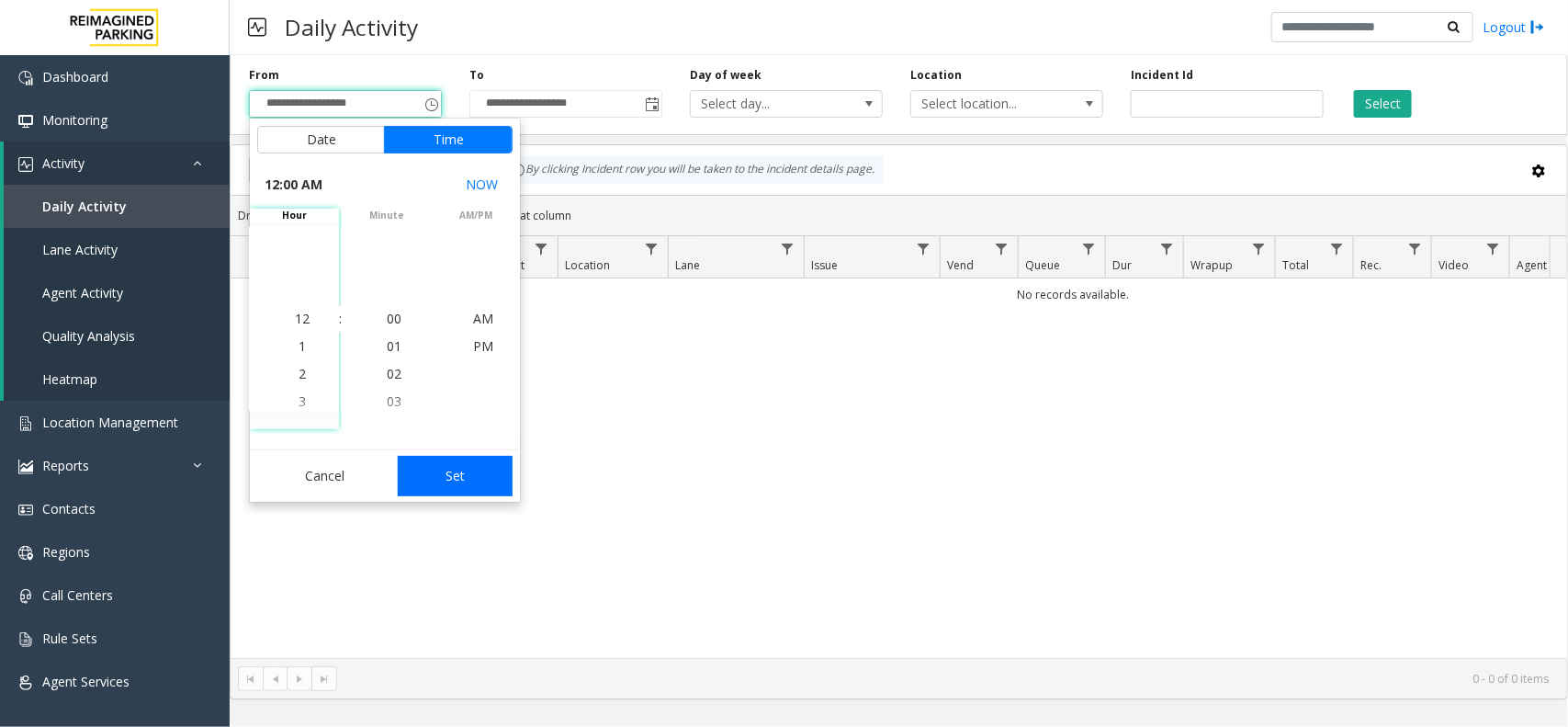 click on "Set" 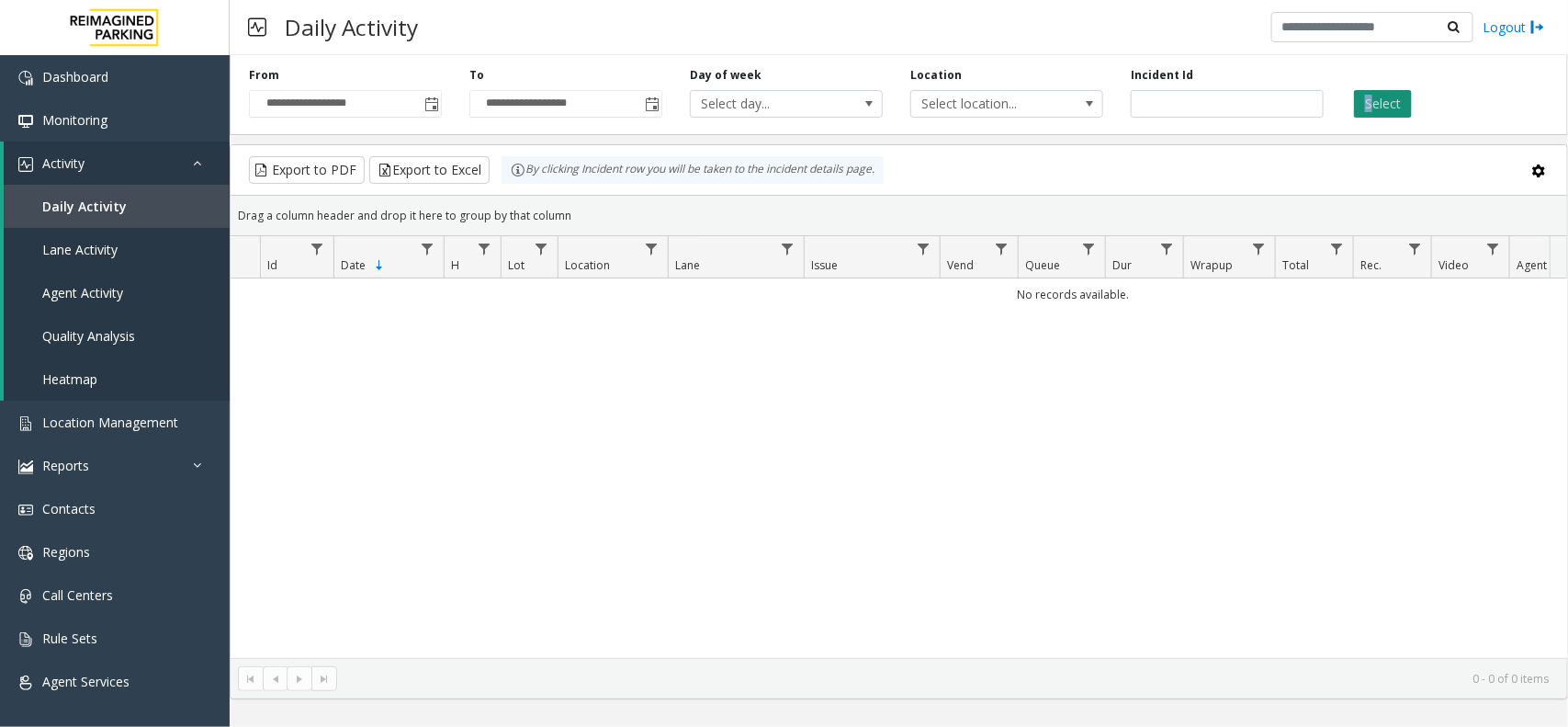 drag, startPoint x: 1338, startPoint y: 103, endPoint x: 1375, endPoint y: 110, distance: 37.656341 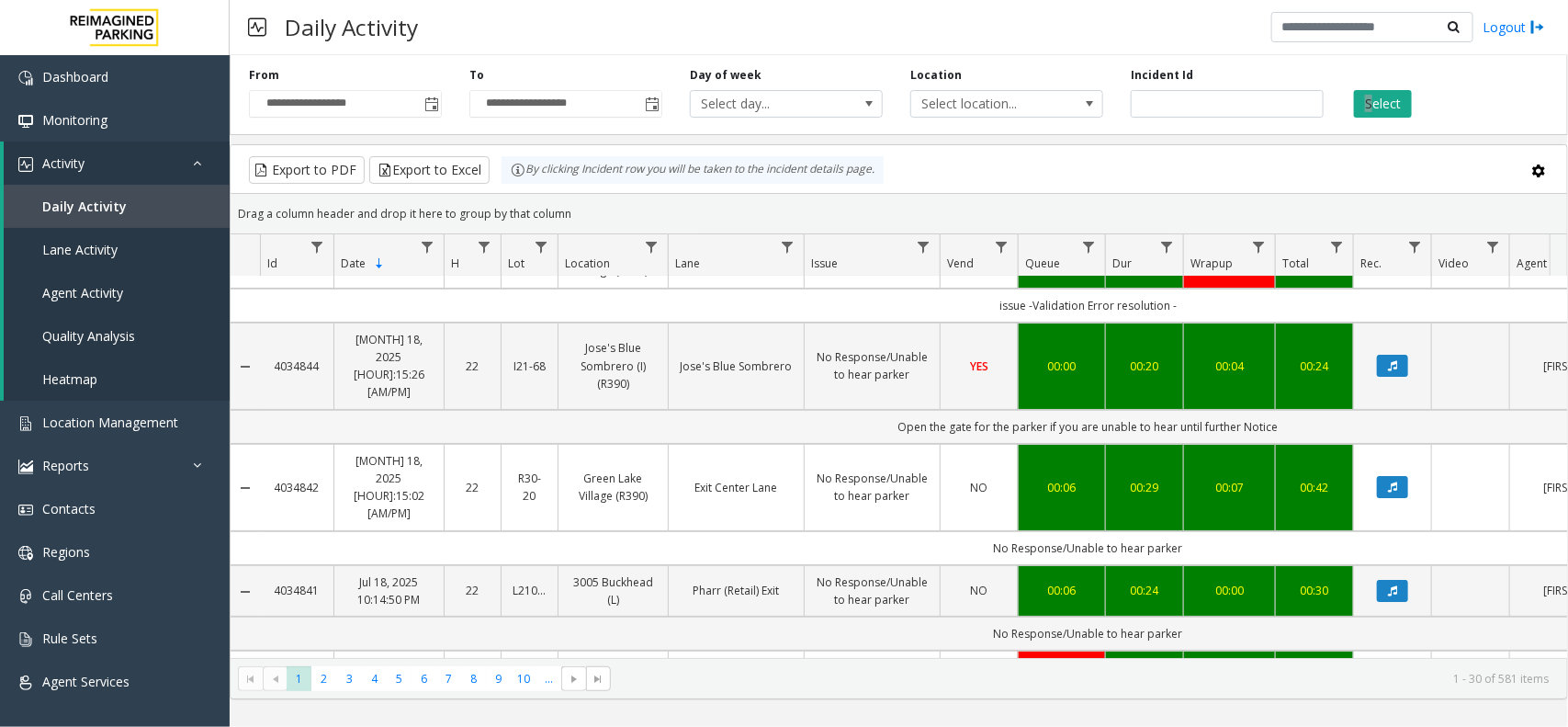 scroll, scrollTop: 0, scrollLeft: 0, axis: both 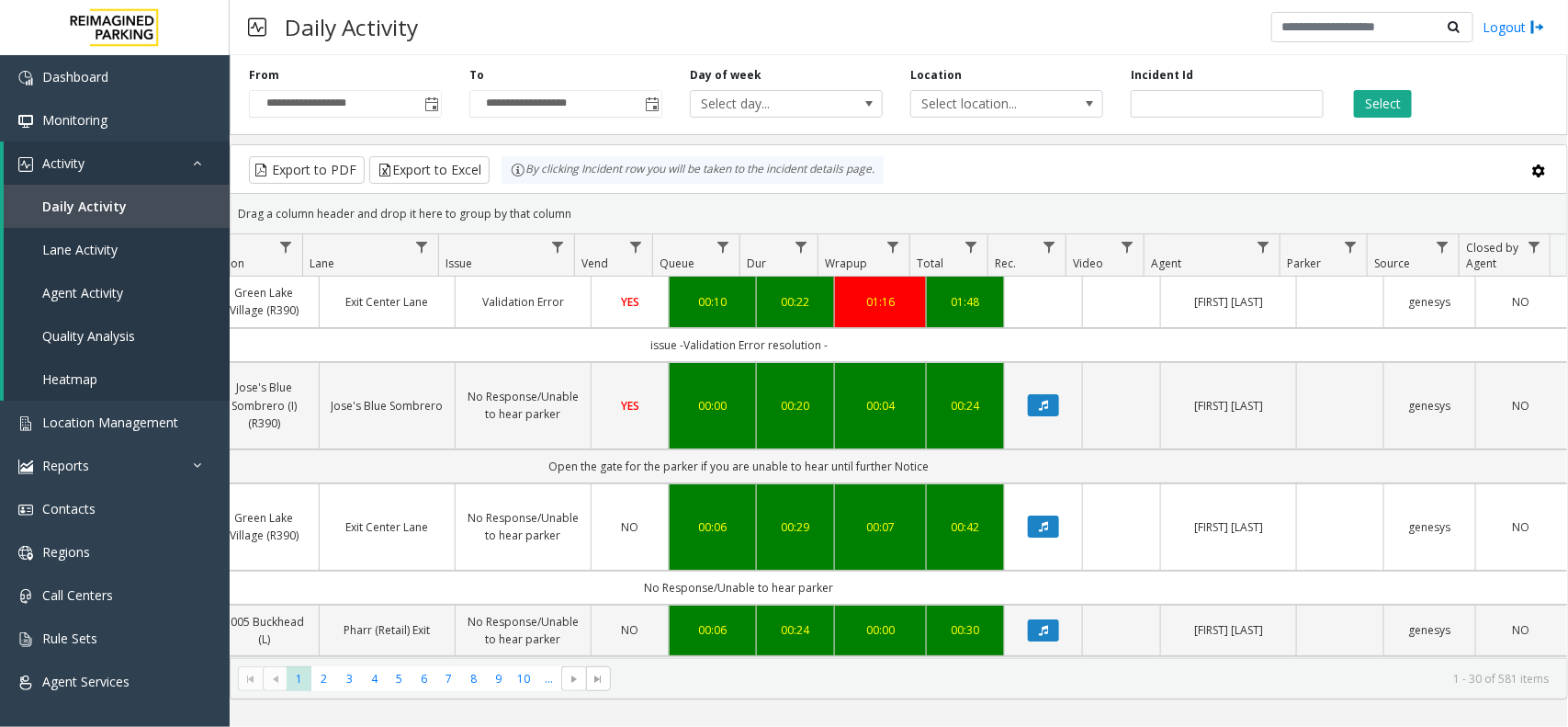 drag, startPoint x: 1038, startPoint y: 349, endPoint x: 1176, endPoint y: 334, distance: 138.81282 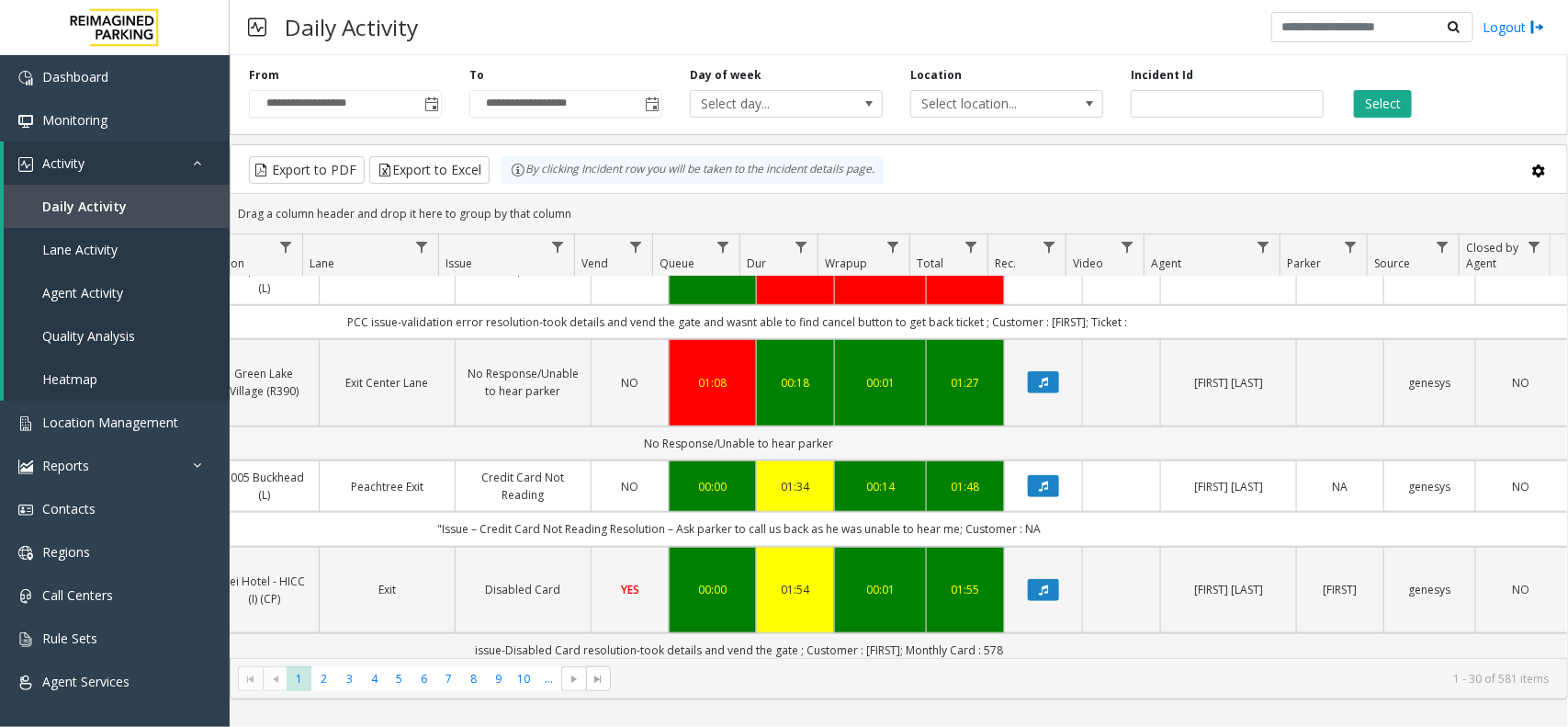scroll, scrollTop: 689, scrollLeft: 366, axis: both 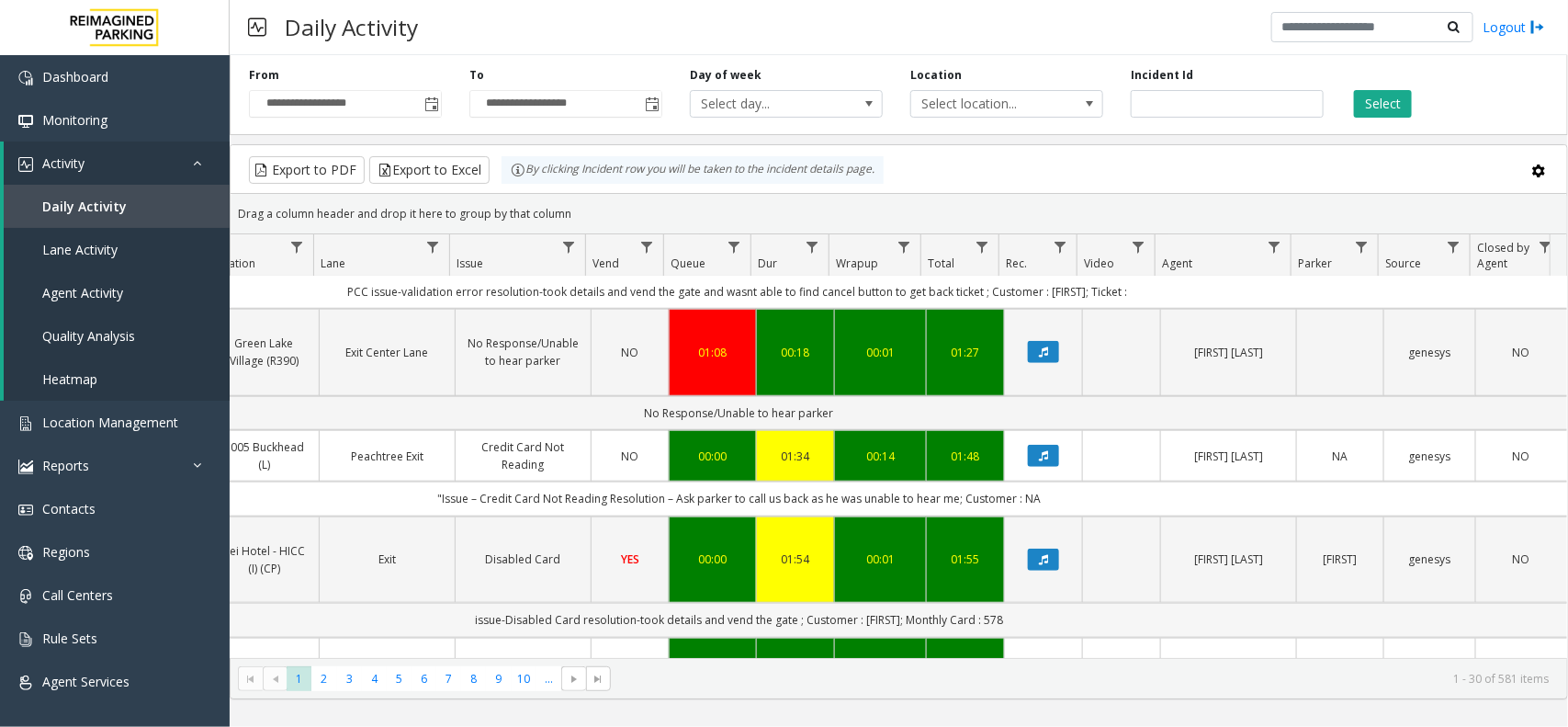 drag, startPoint x: 1081, startPoint y: 494, endPoint x: 1058, endPoint y: 510, distance: 28.017851 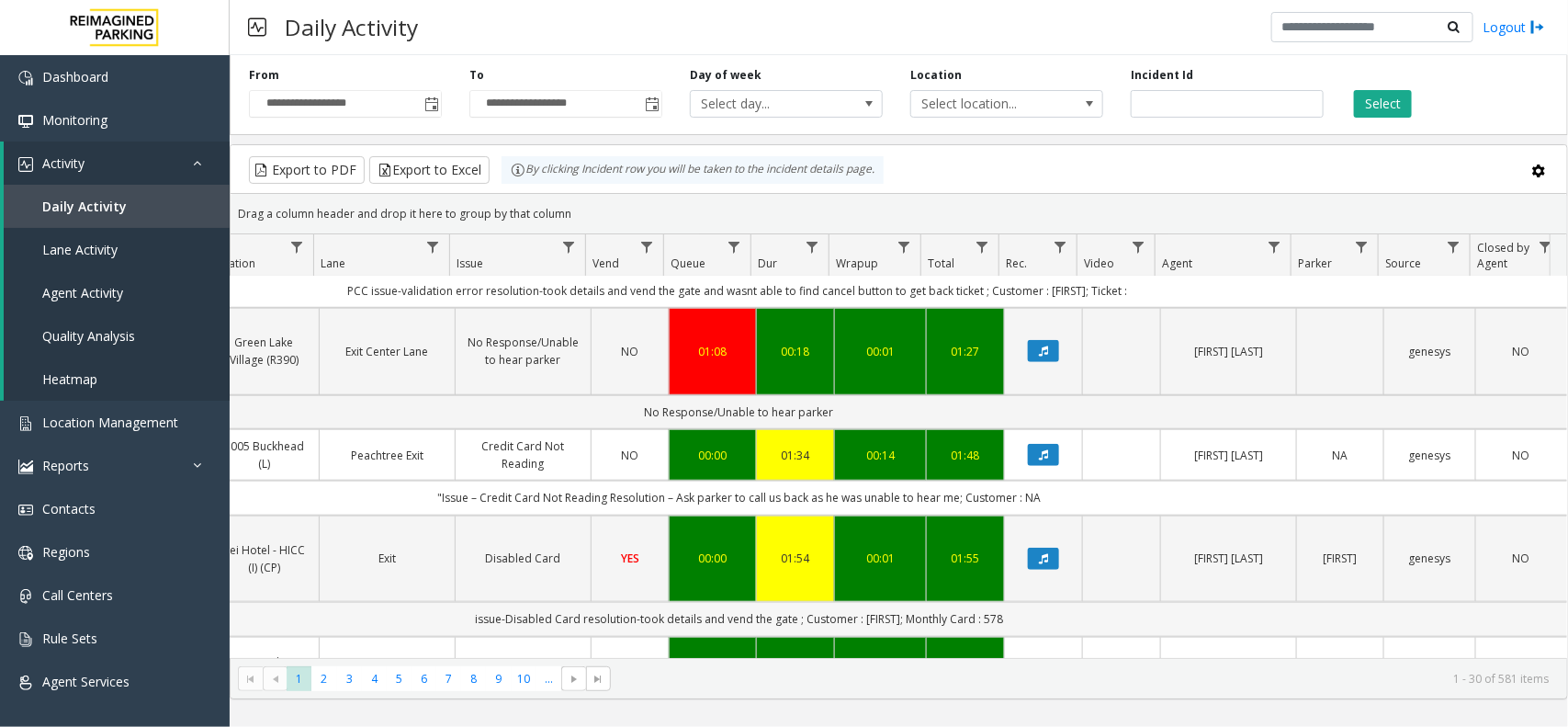 scroll, scrollTop: 694, scrollLeft: 317, axis: both 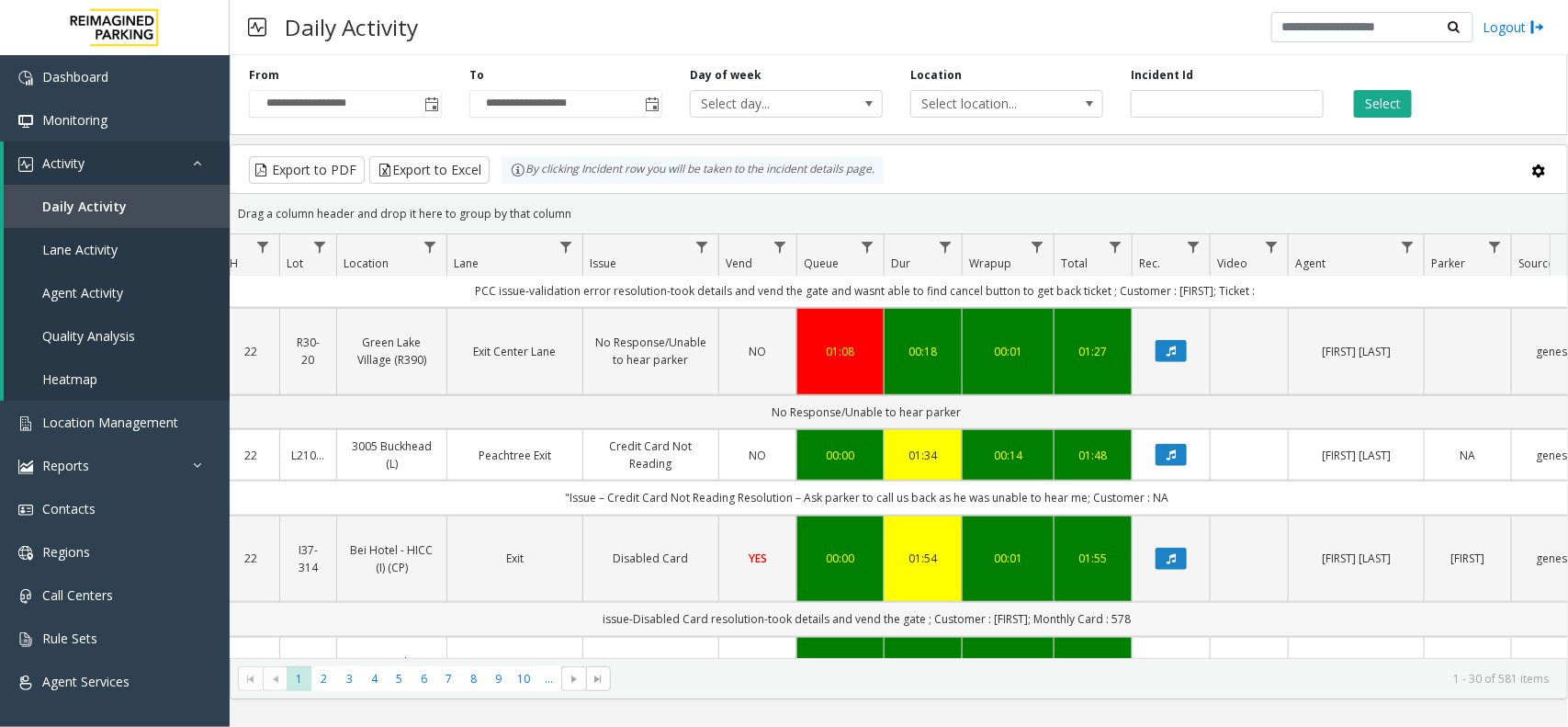 drag, startPoint x: 1058, startPoint y: 510, endPoint x: 1001, endPoint y: 513, distance: 57.078893 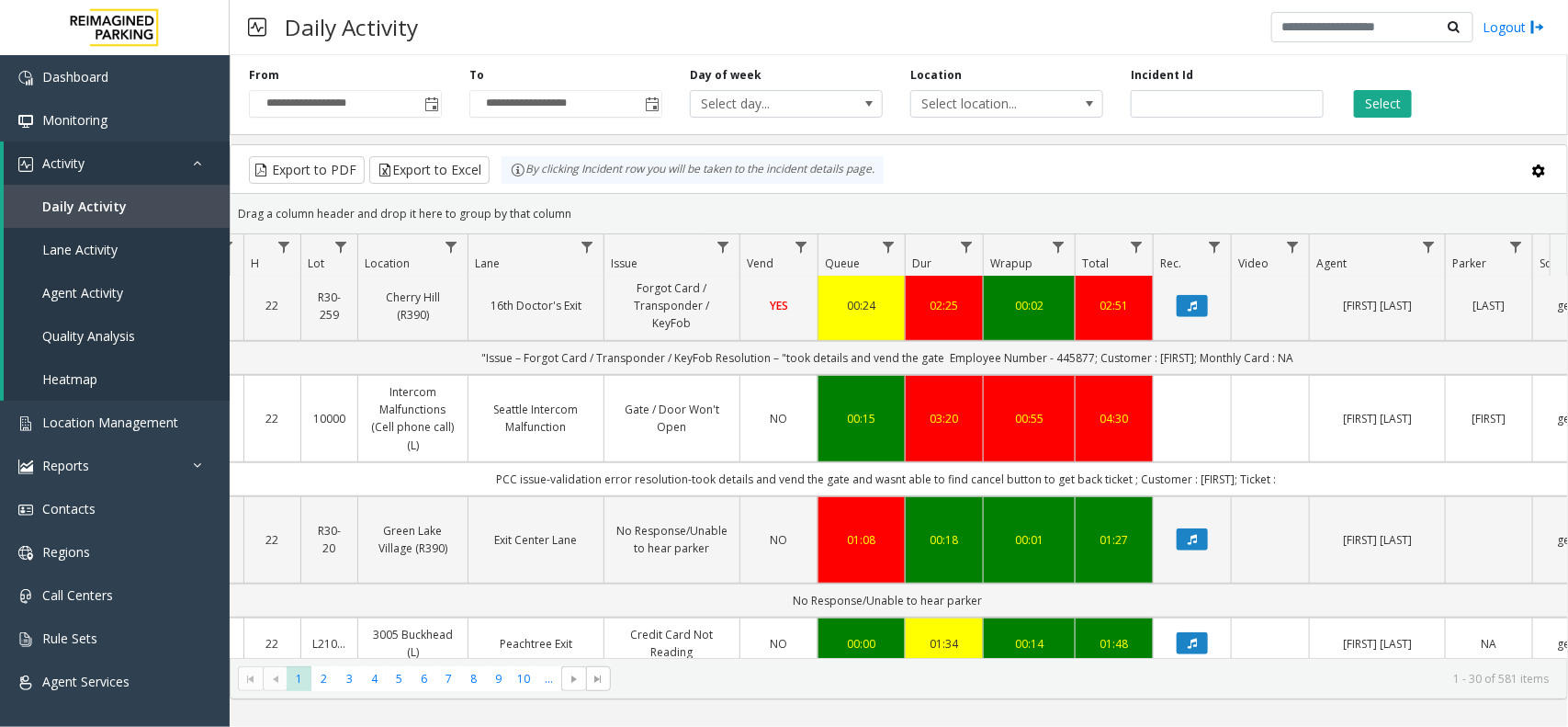 scroll, scrollTop: 464, scrollLeft: 200, axis: both 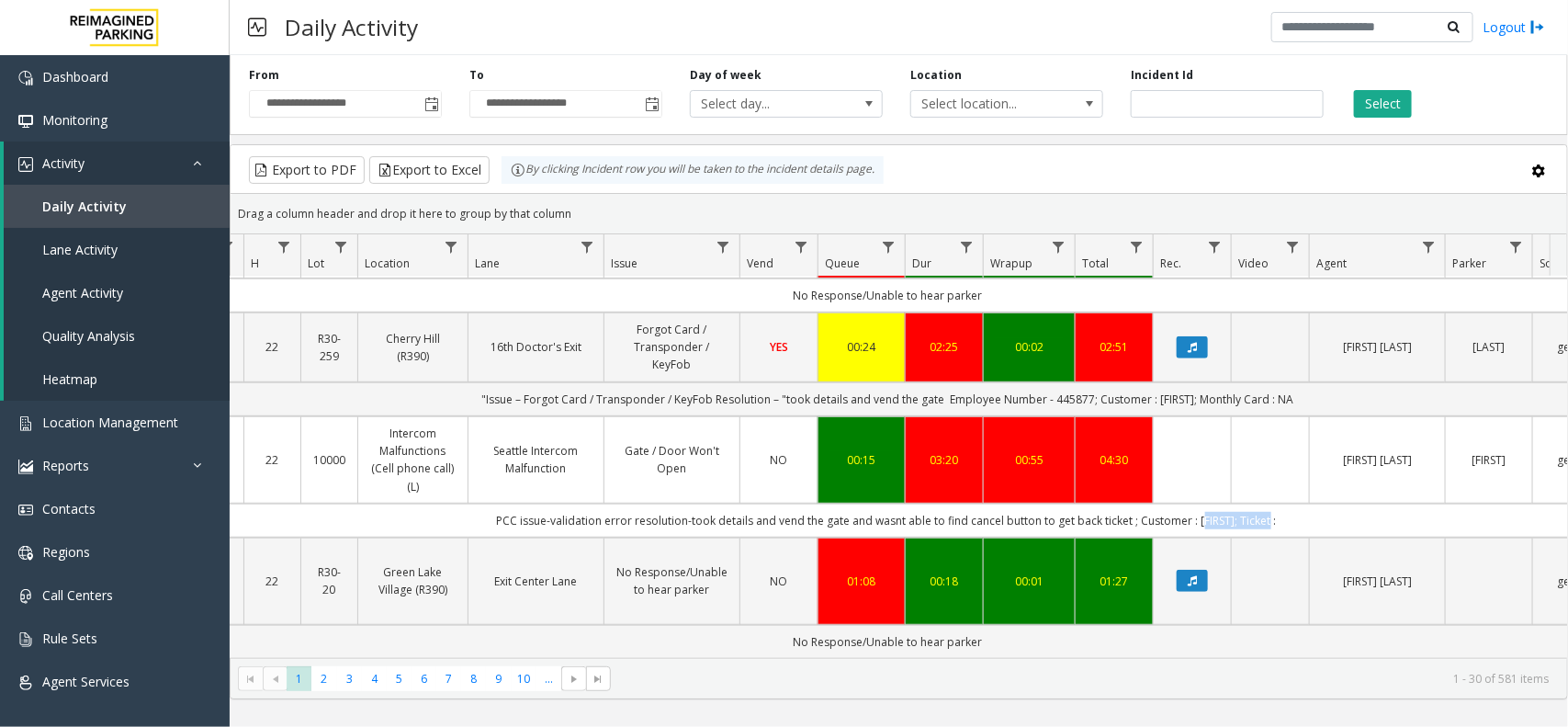 drag, startPoint x: 1266, startPoint y: 473, endPoint x: 1194, endPoint y: 489, distance: 73.75636 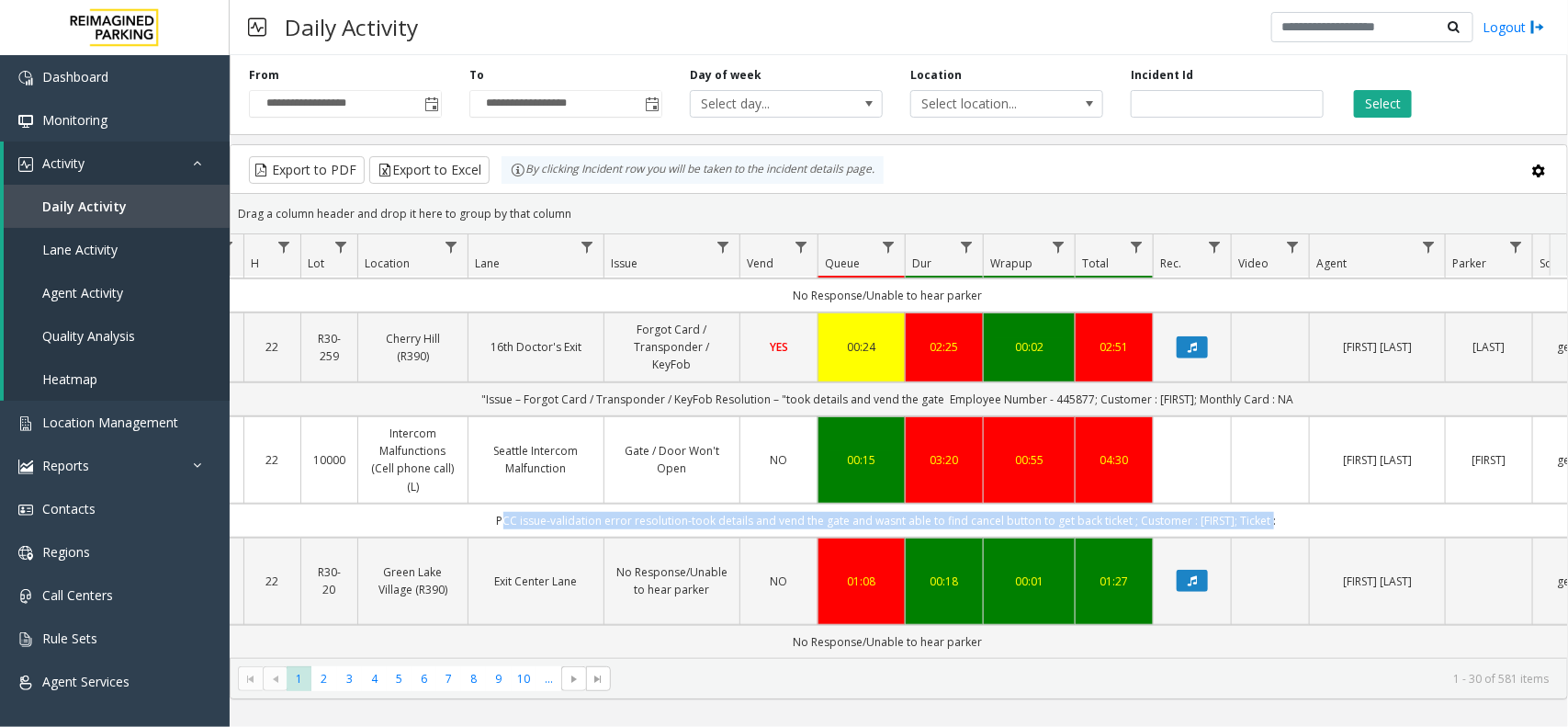drag, startPoint x: 499, startPoint y: 470, endPoint x: 1269, endPoint y: 466, distance: 770.0104 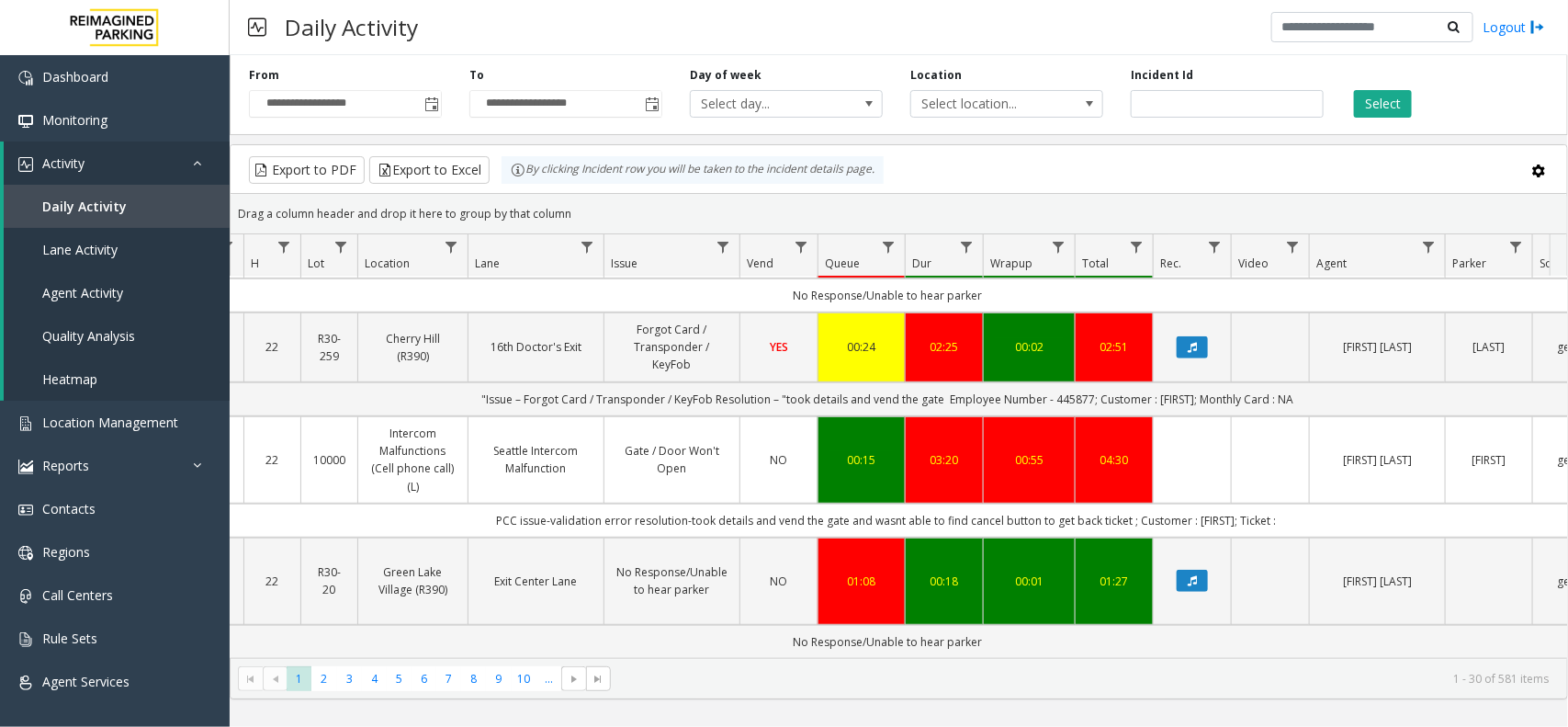 click on "PCC
issue-validation error
resolution-took details and vend the gate and wasnt able to find cancel button to get back ticket
; Customer : Eugene; Ticket : ​" 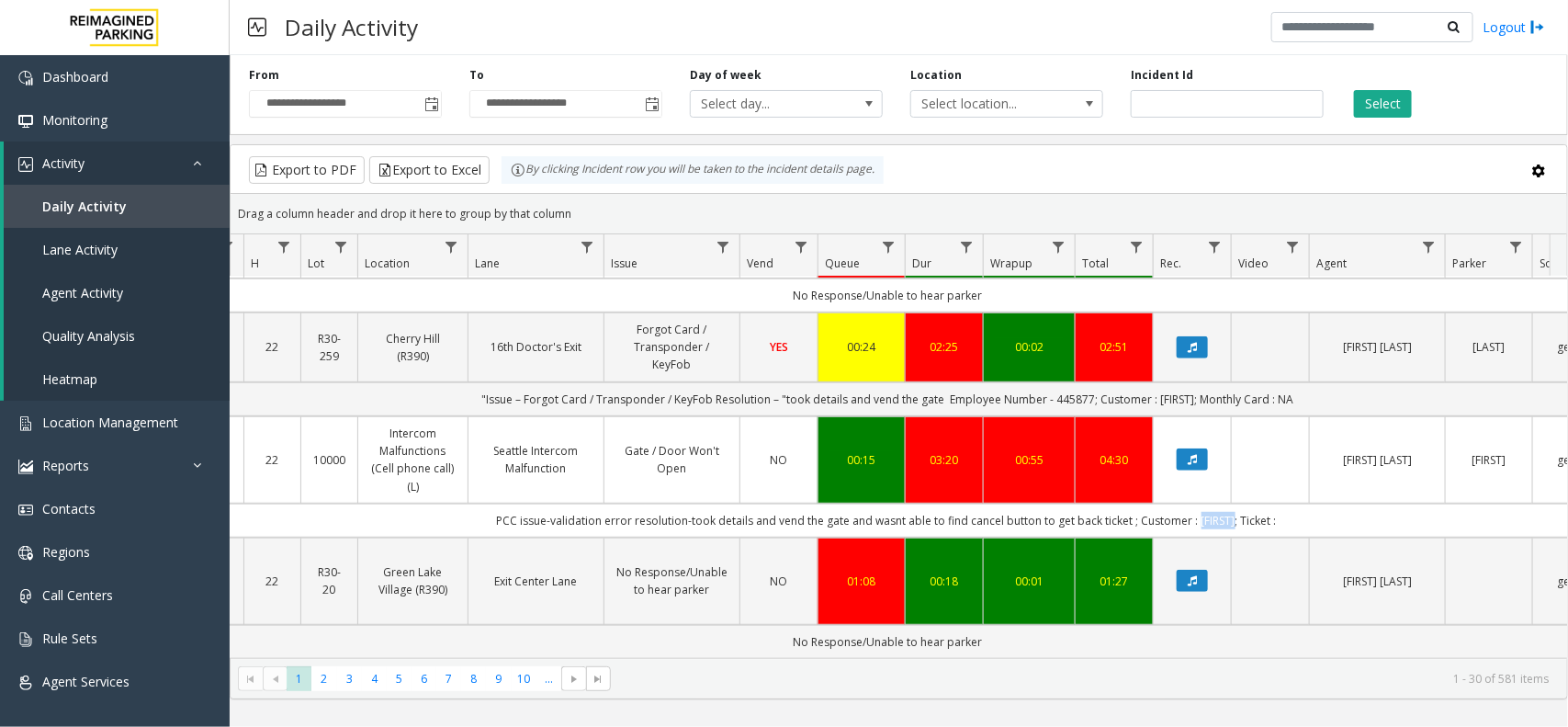 drag, startPoint x: 1190, startPoint y: 470, endPoint x: 1228, endPoint y: 476, distance: 38.470768 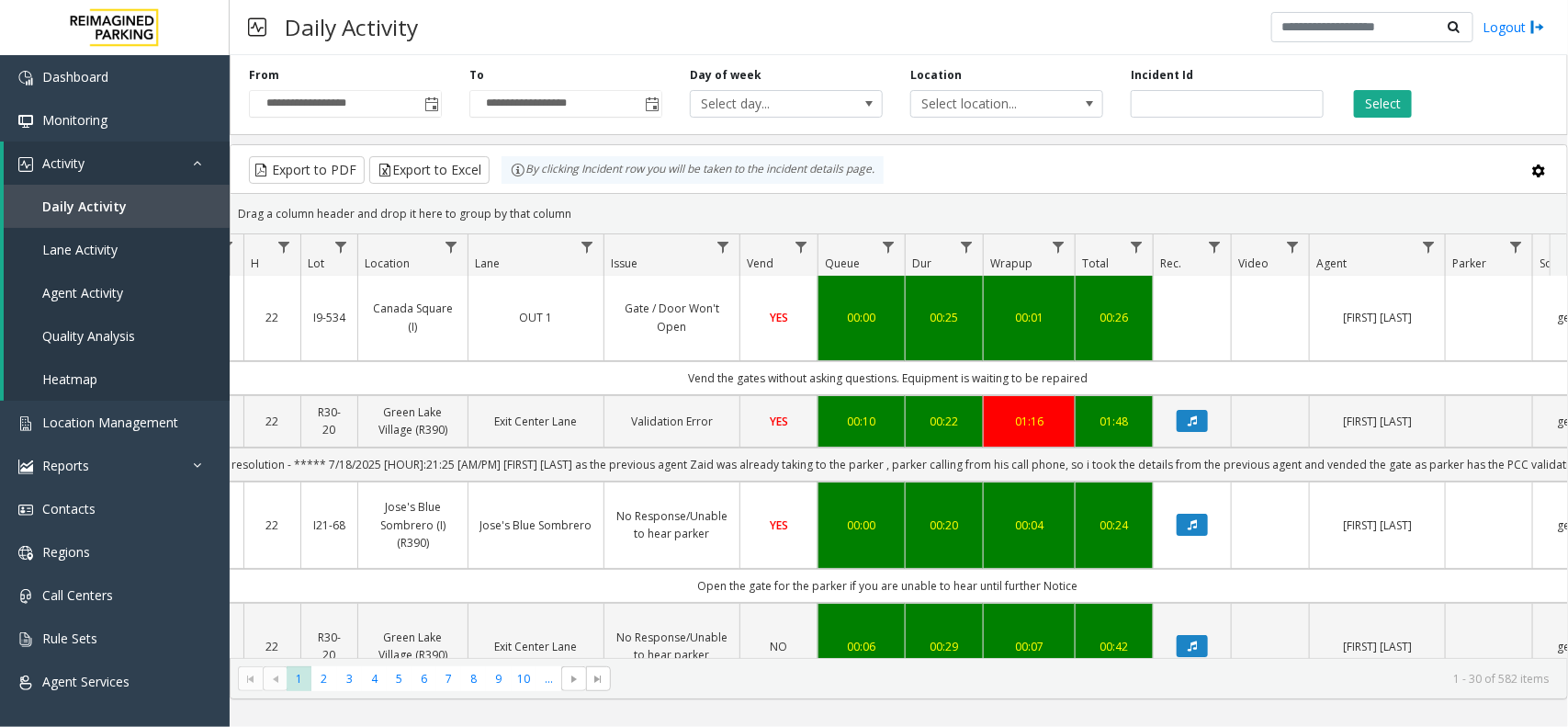 scroll, scrollTop: 0, scrollLeft: 200, axis: horizontal 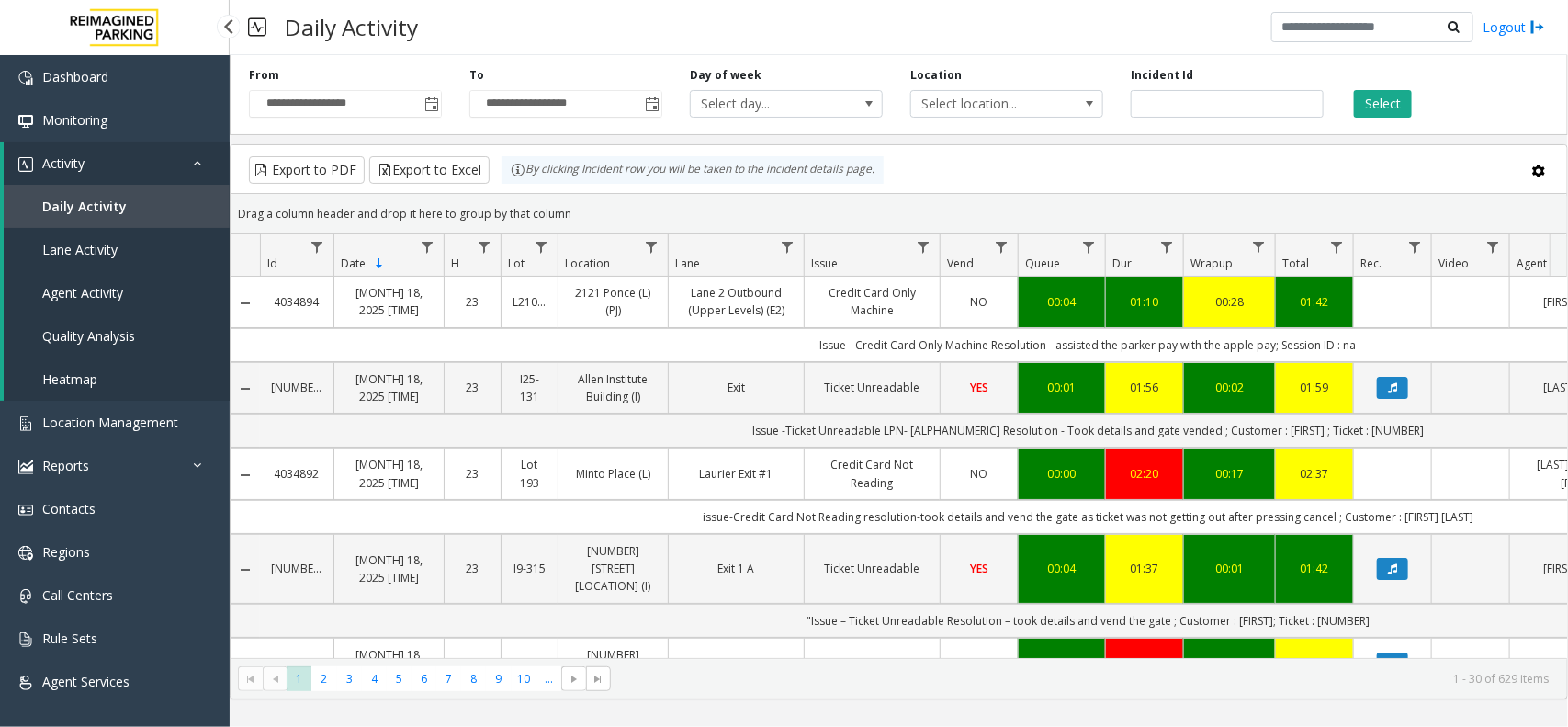 click on "**********" 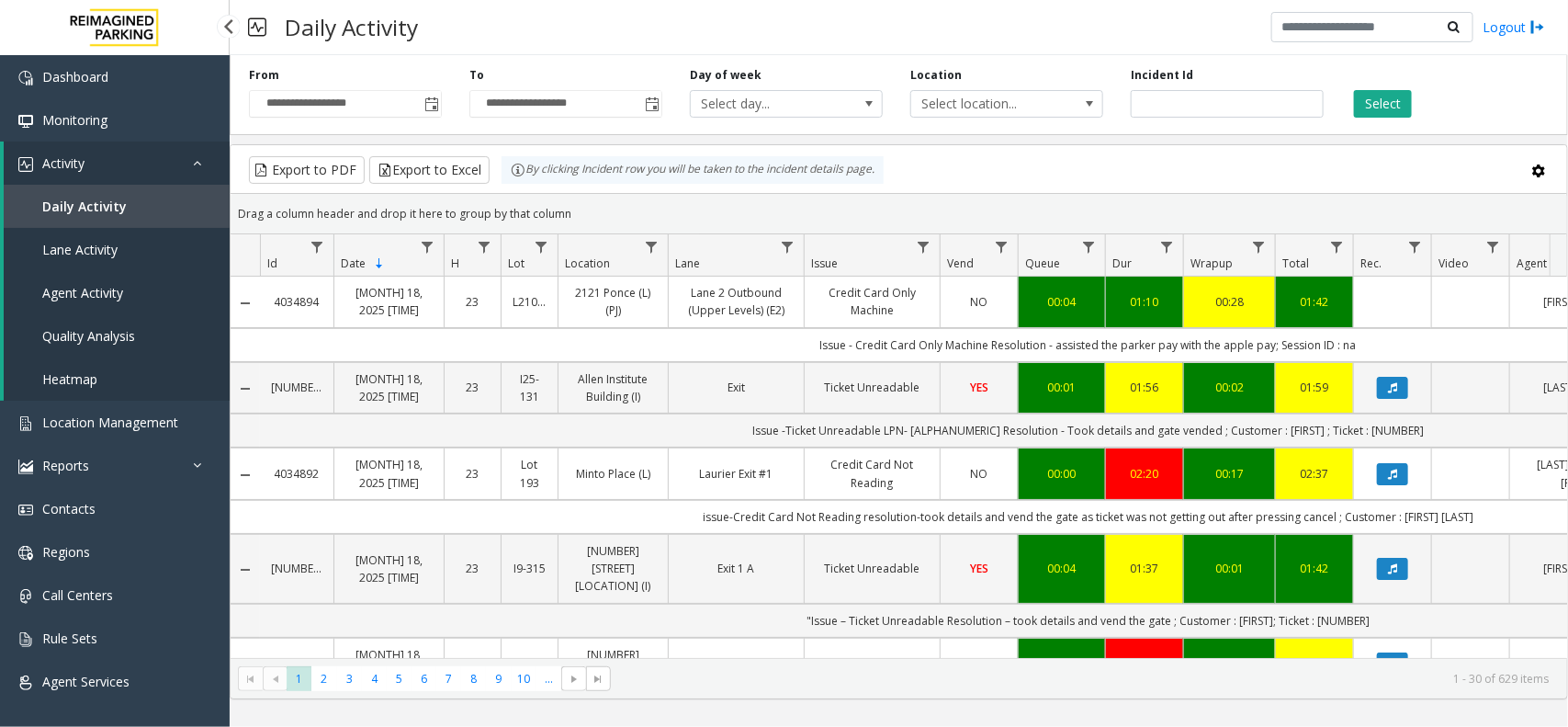 drag, startPoint x: 863, startPoint y: 218, endPoint x: 963, endPoint y: 214, distance: 100.07997 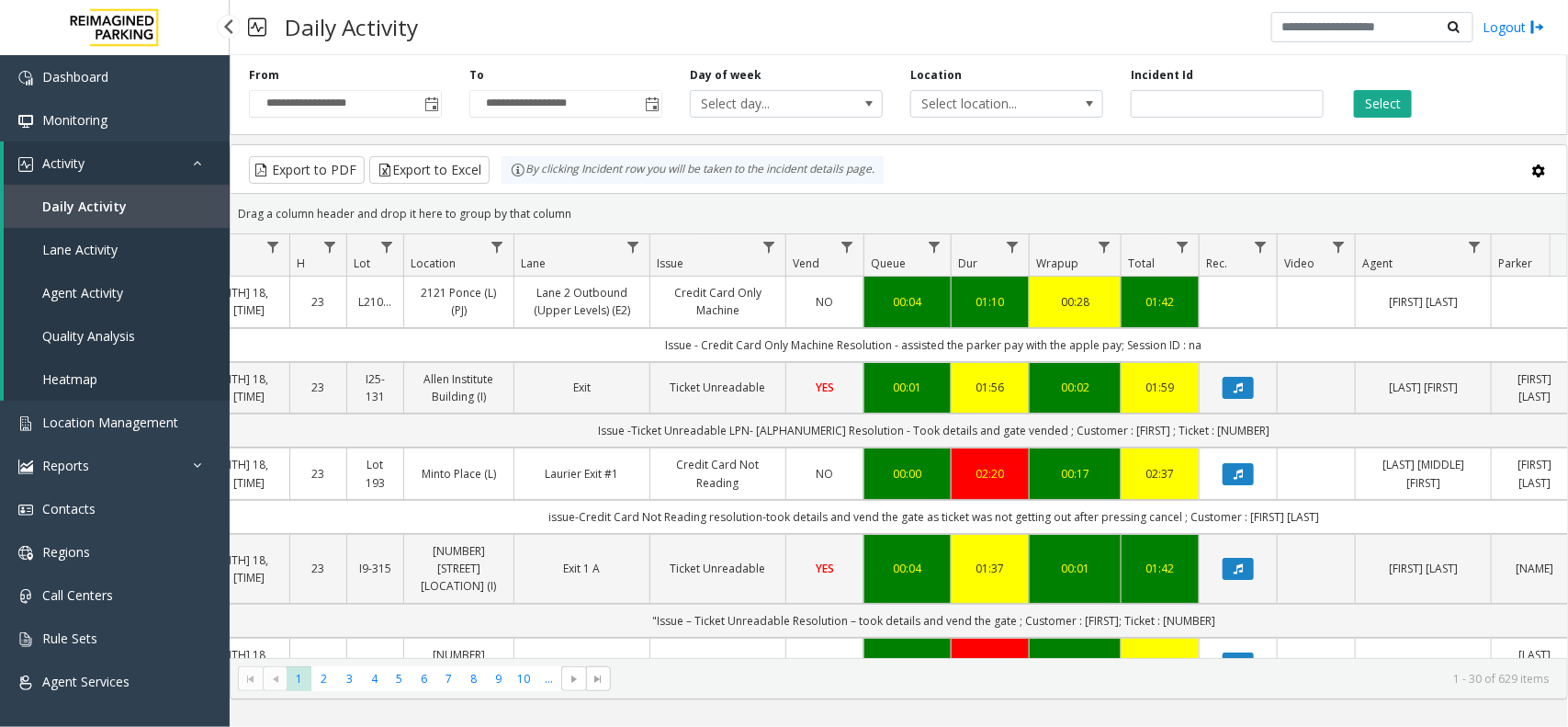 scroll, scrollTop: 0, scrollLeft: 323, axis: horizontal 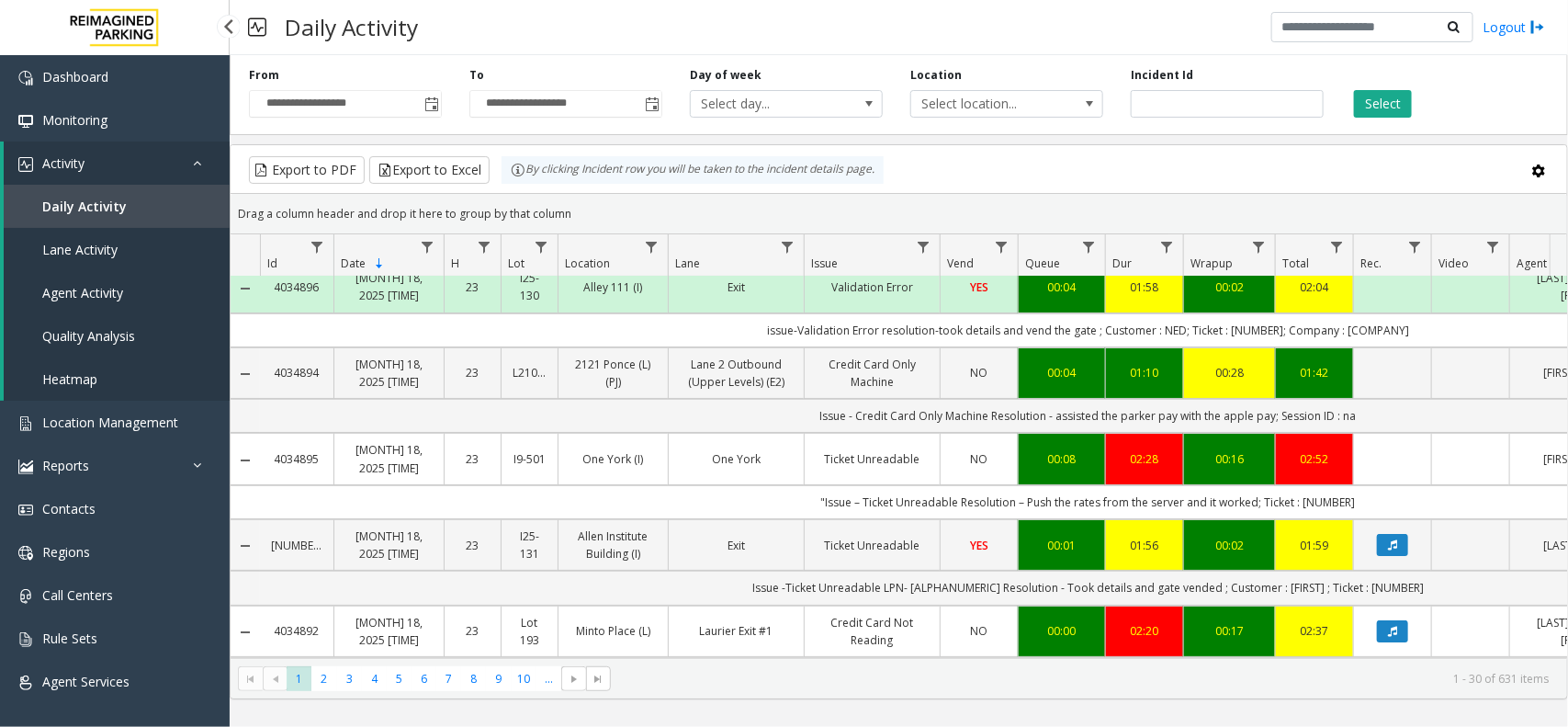 drag, startPoint x: 1029, startPoint y: 337, endPoint x: 880, endPoint y: 340, distance: 149.0302 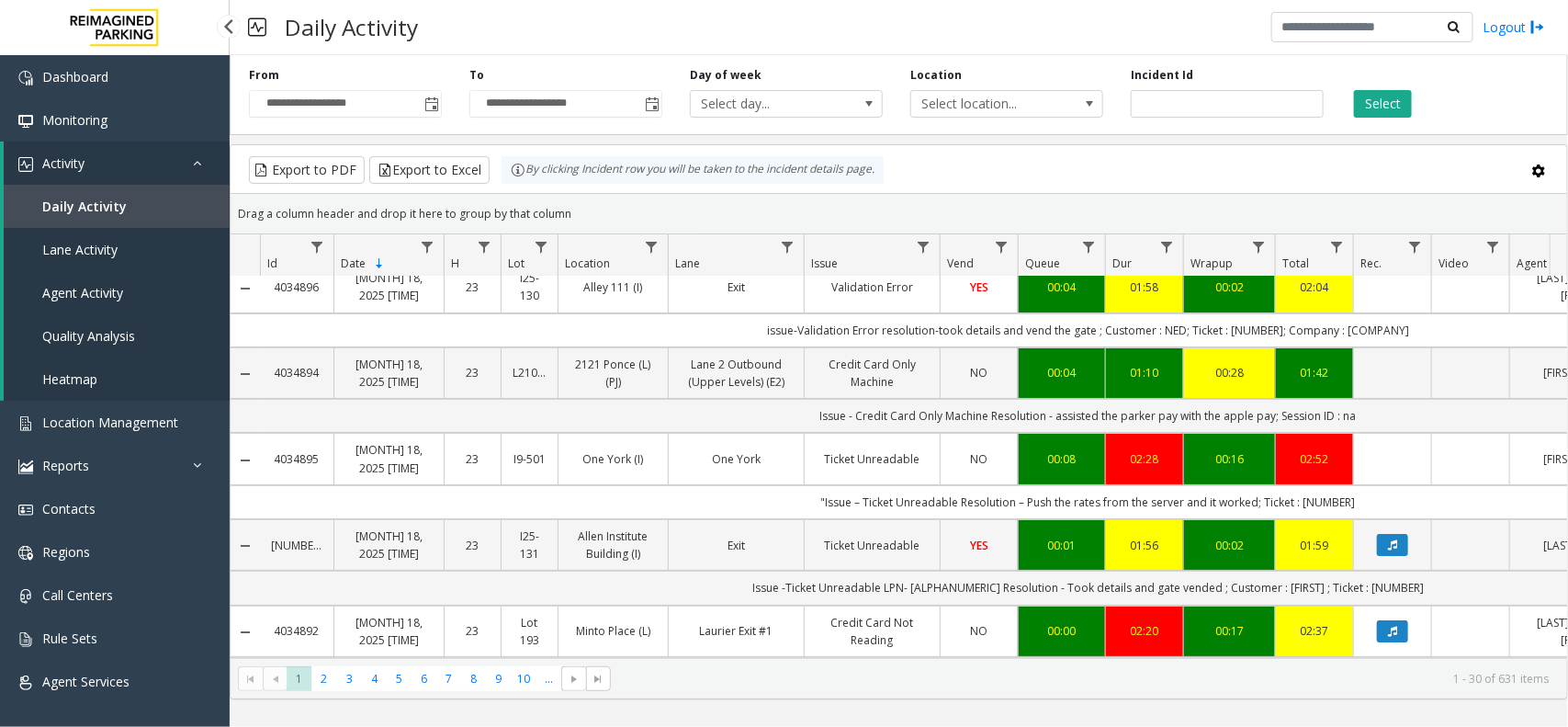 scroll, scrollTop: 0, scrollLeft: 0, axis: both 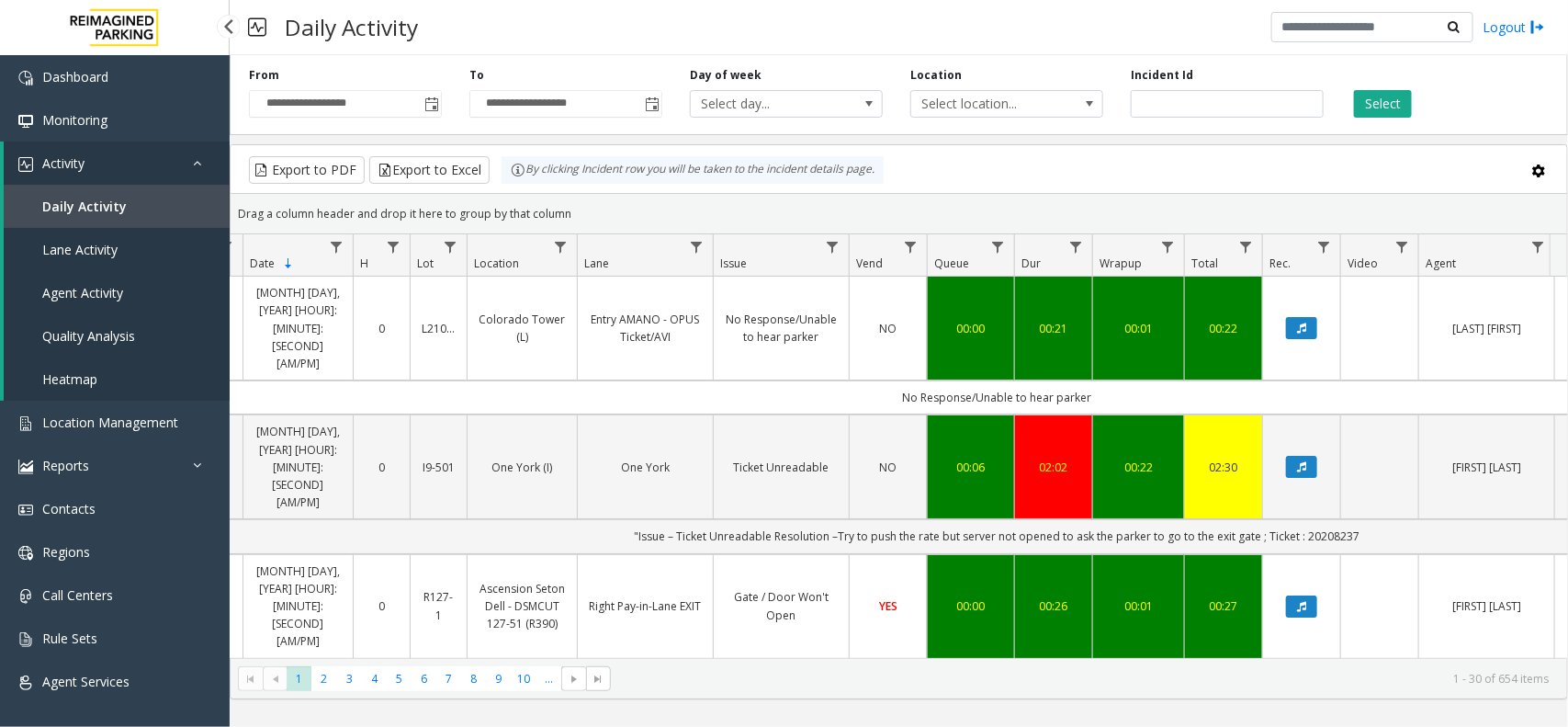 drag, startPoint x: 892, startPoint y: 343, endPoint x: 953, endPoint y: 340, distance: 61.07373 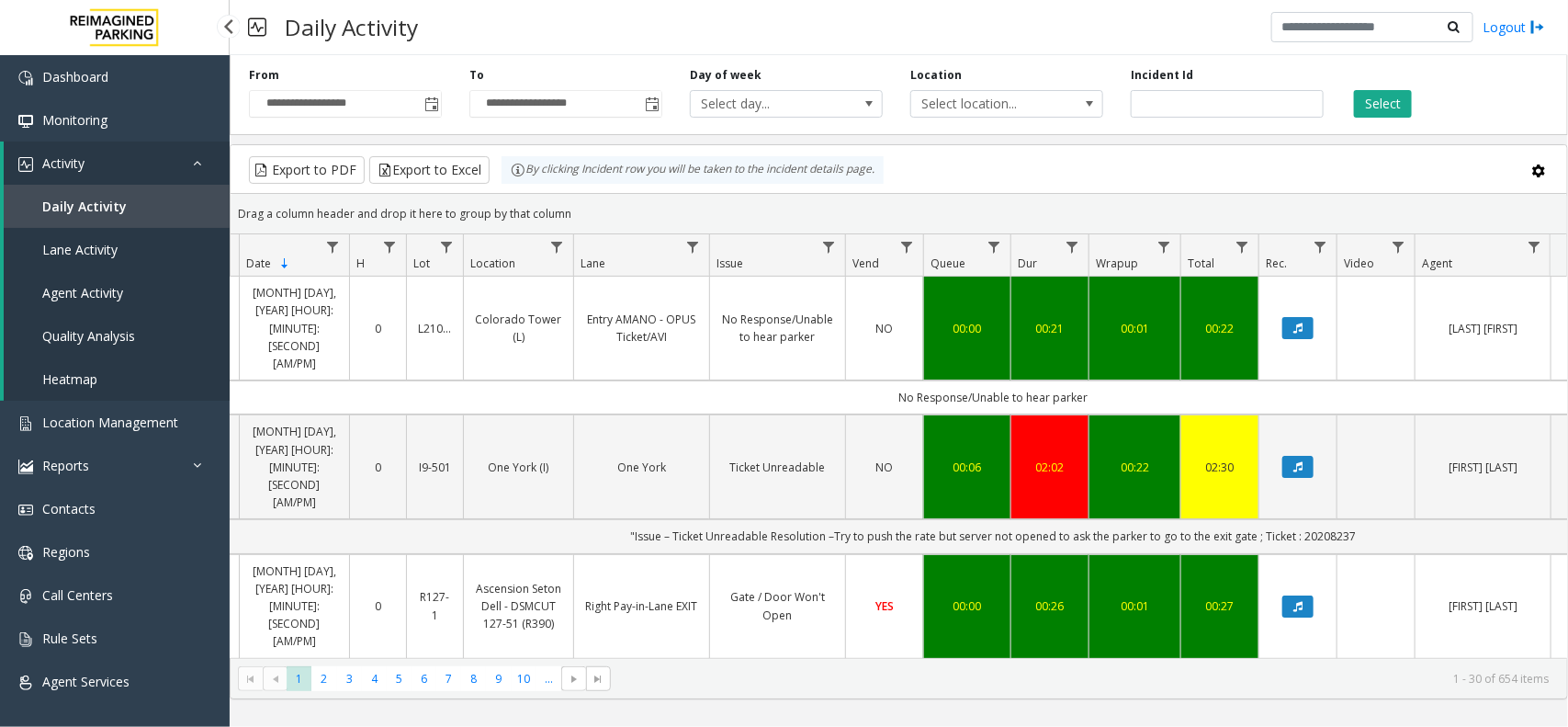 scroll, scrollTop: 0, scrollLeft: 118, axis: horizontal 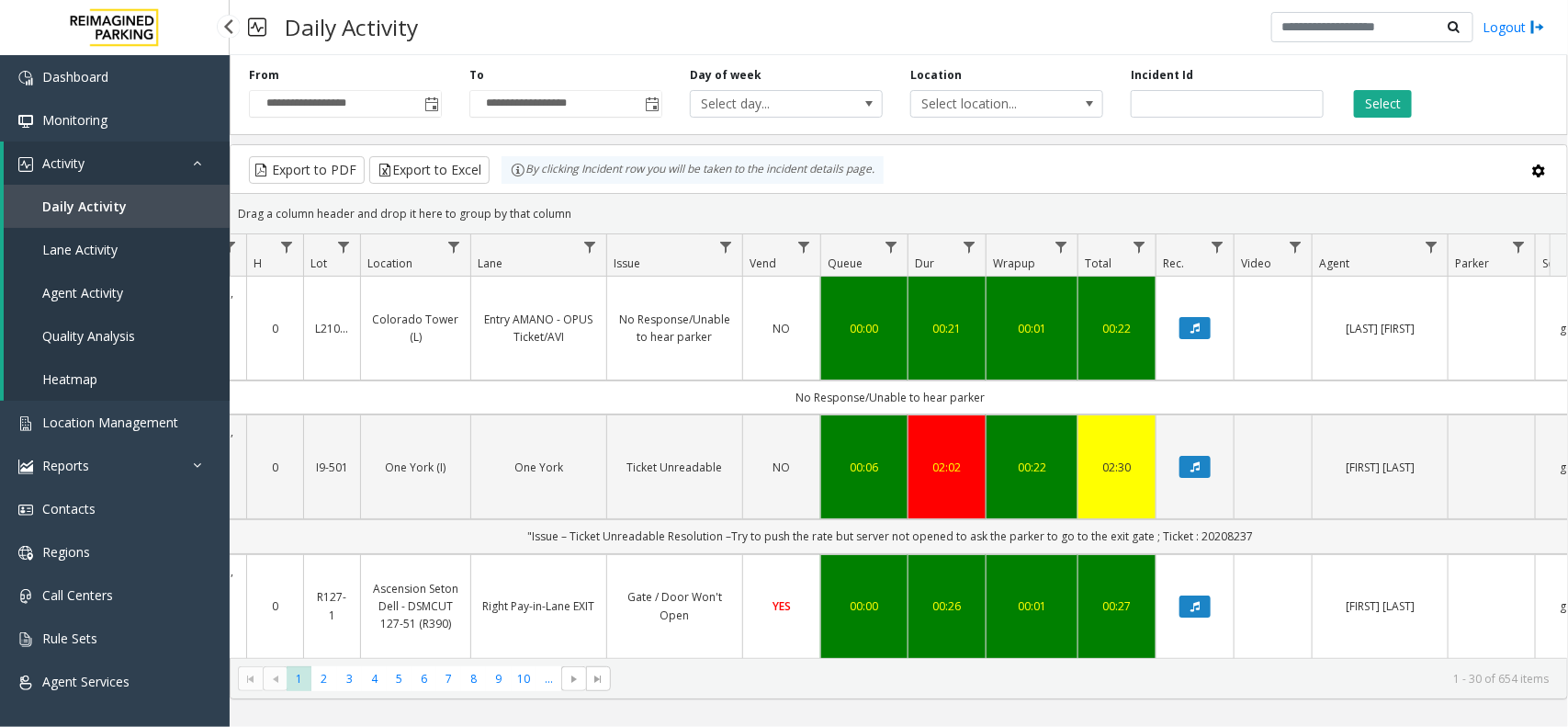 drag, startPoint x: 1197, startPoint y: 437, endPoint x: 1257, endPoint y: 434, distance: 60.07495 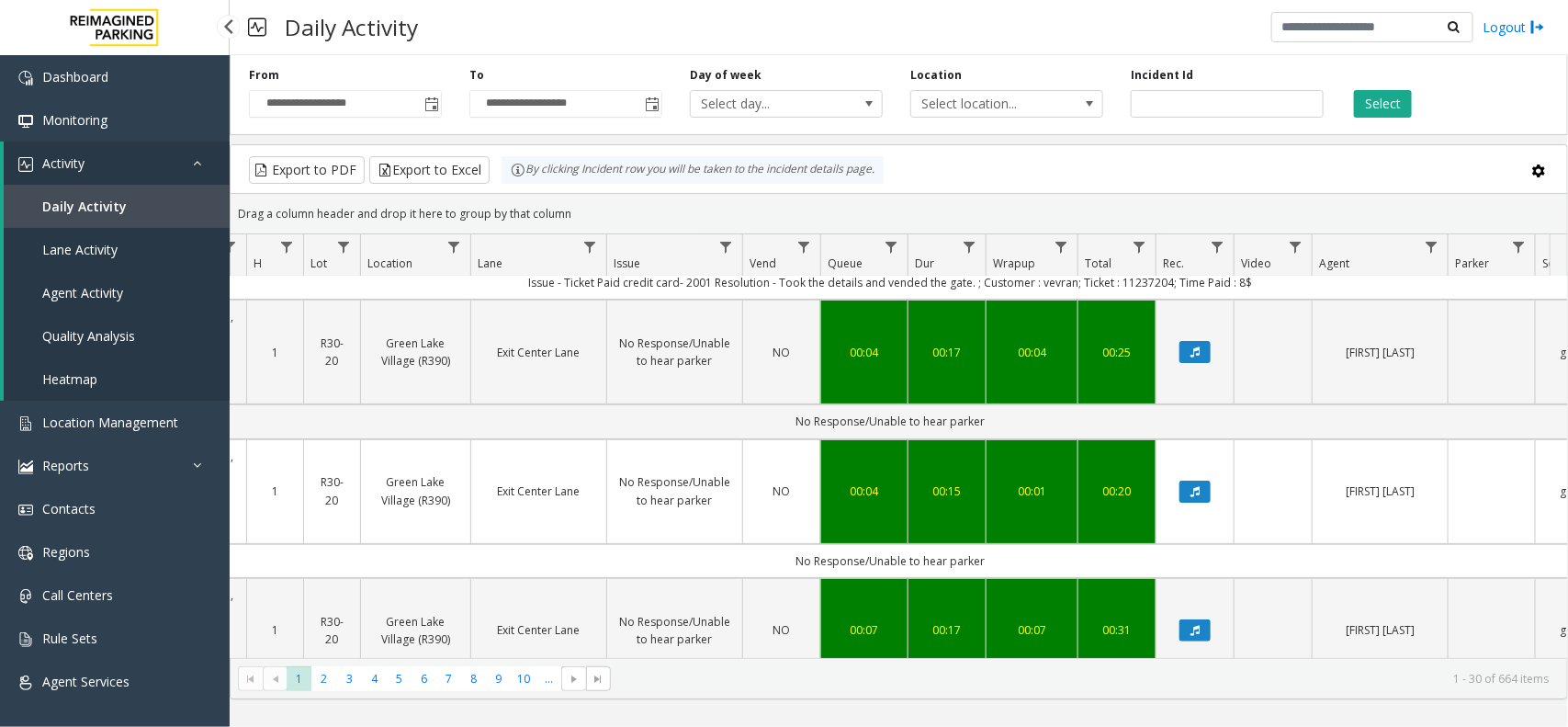 scroll, scrollTop: 0, scrollLeft: 197, axis: horizontal 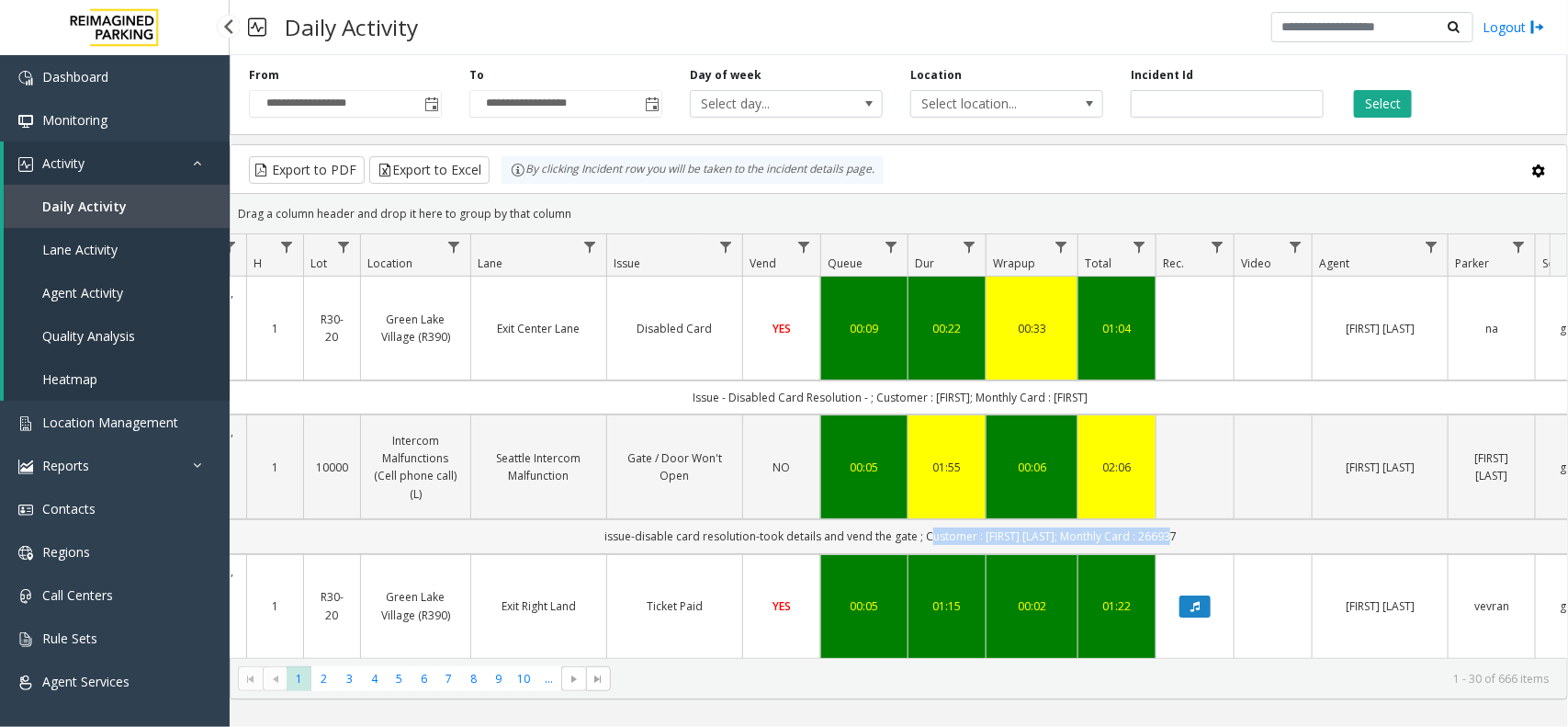 drag, startPoint x: 1171, startPoint y: 462, endPoint x: 925, endPoint y: 478, distance: 246.51978 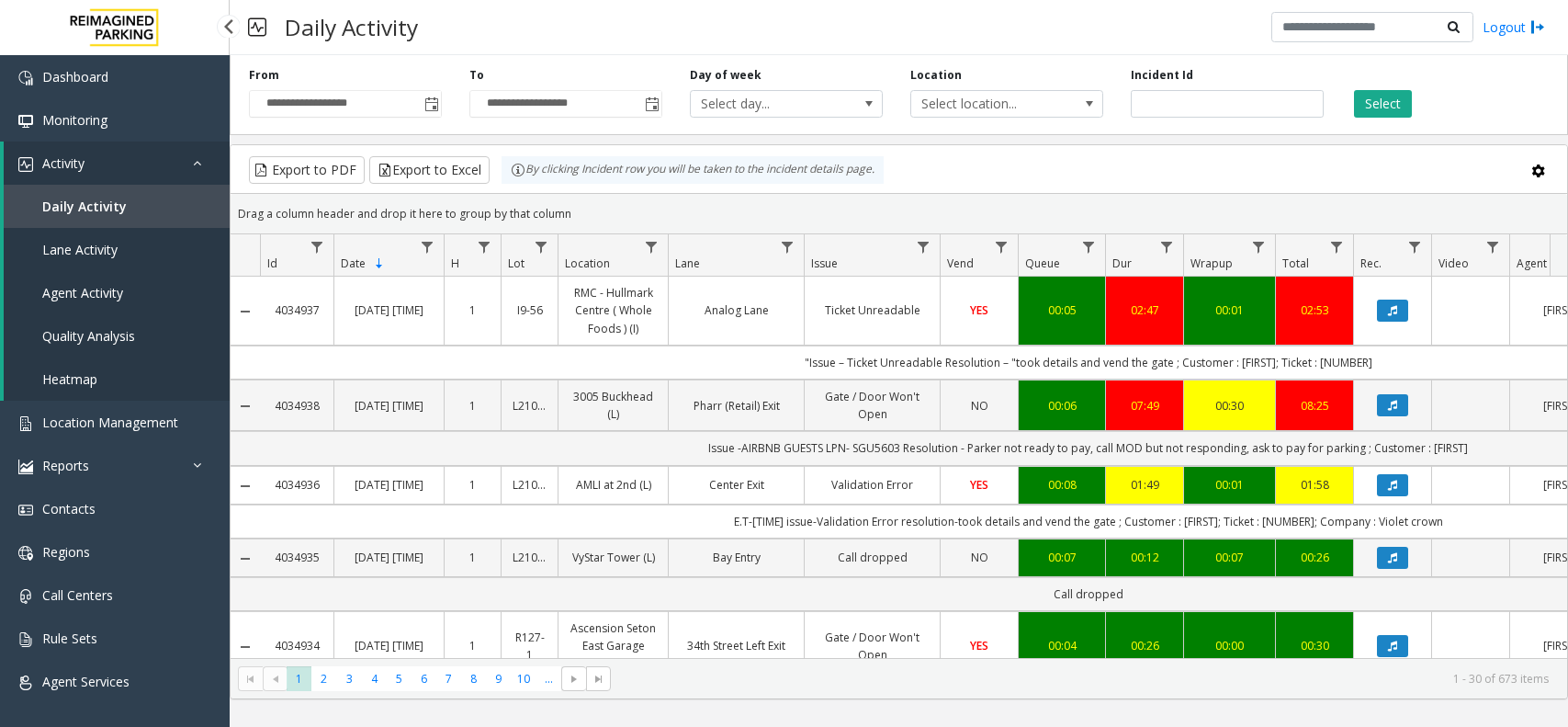 scroll, scrollTop: 0, scrollLeft: 0, axis: both 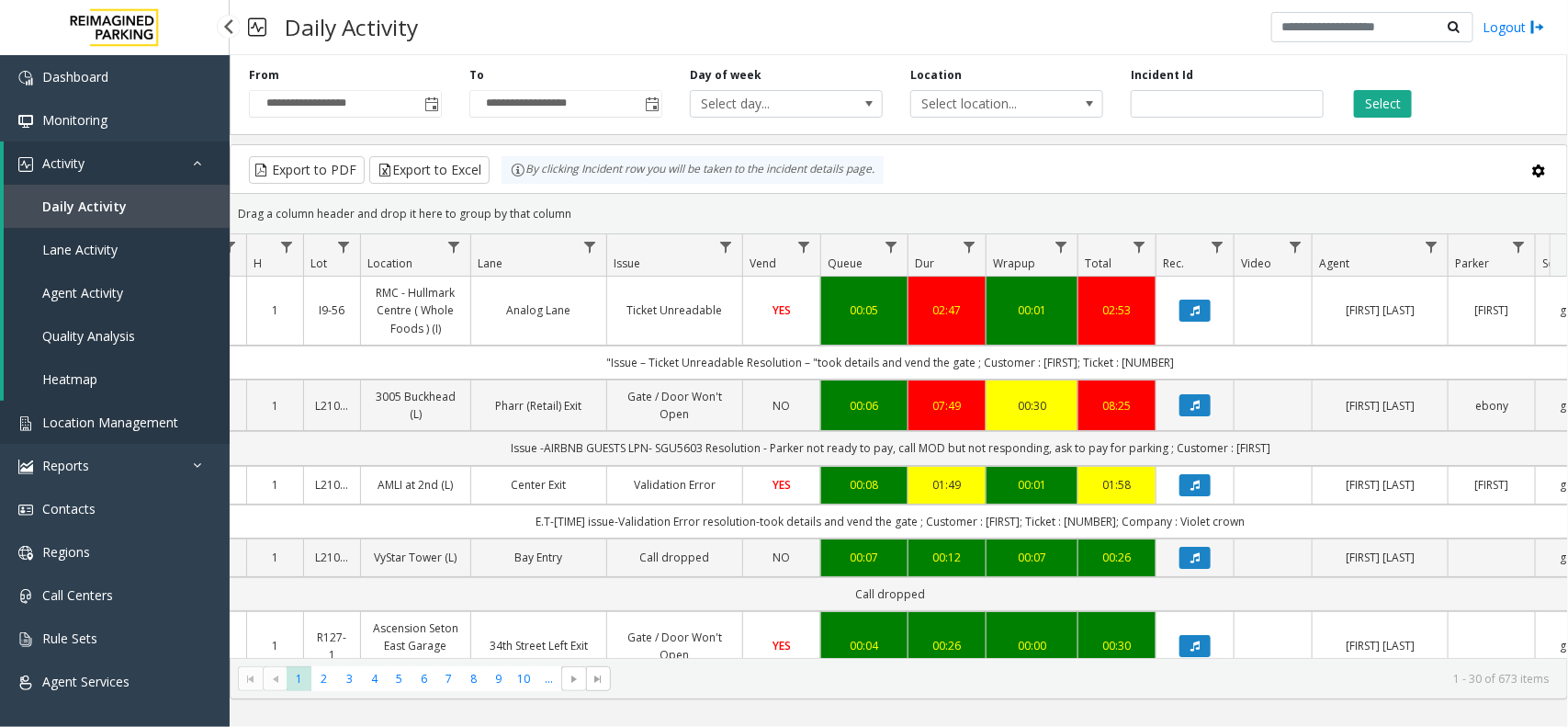 click on "Location Management" at bounding box center [115, 422] 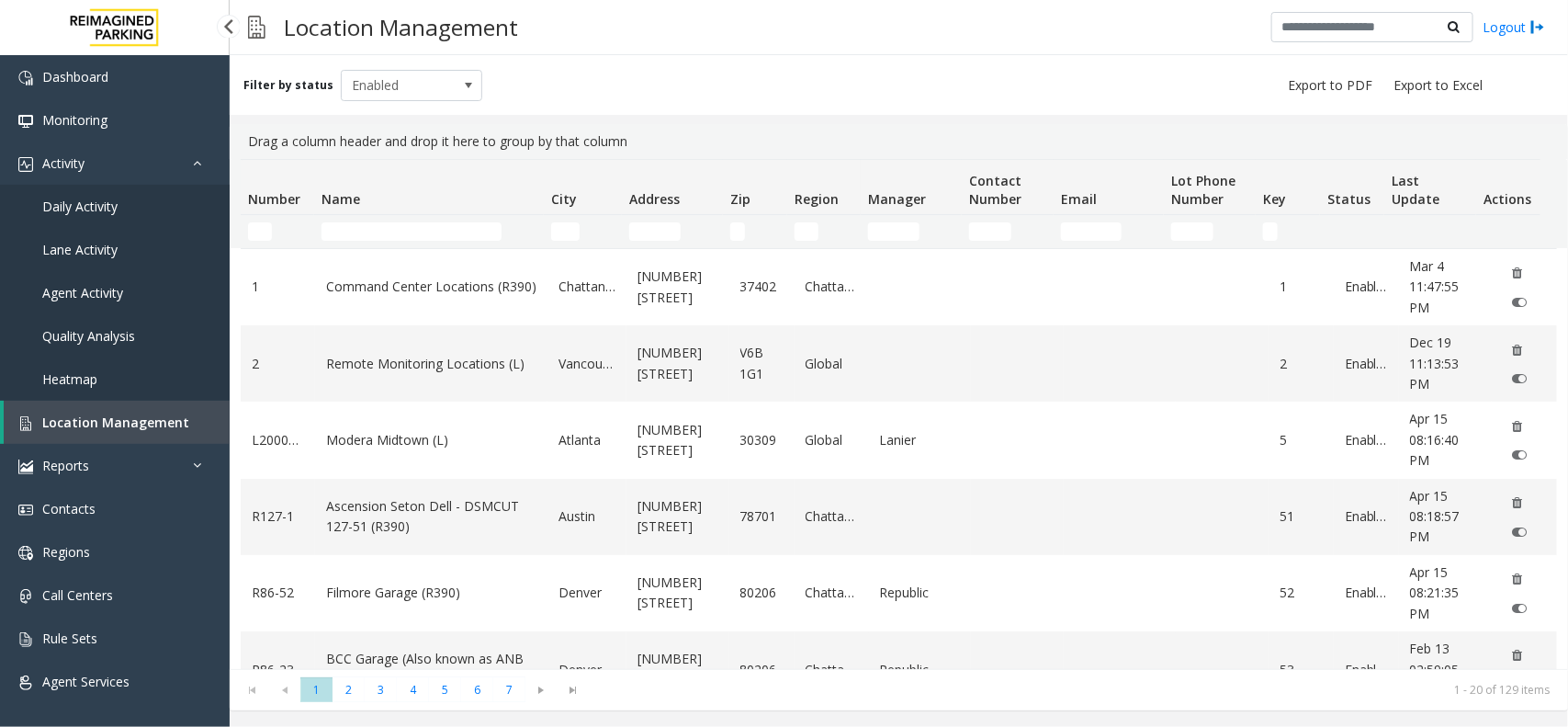 click on "Location Management" at bounding box center (116, 422) 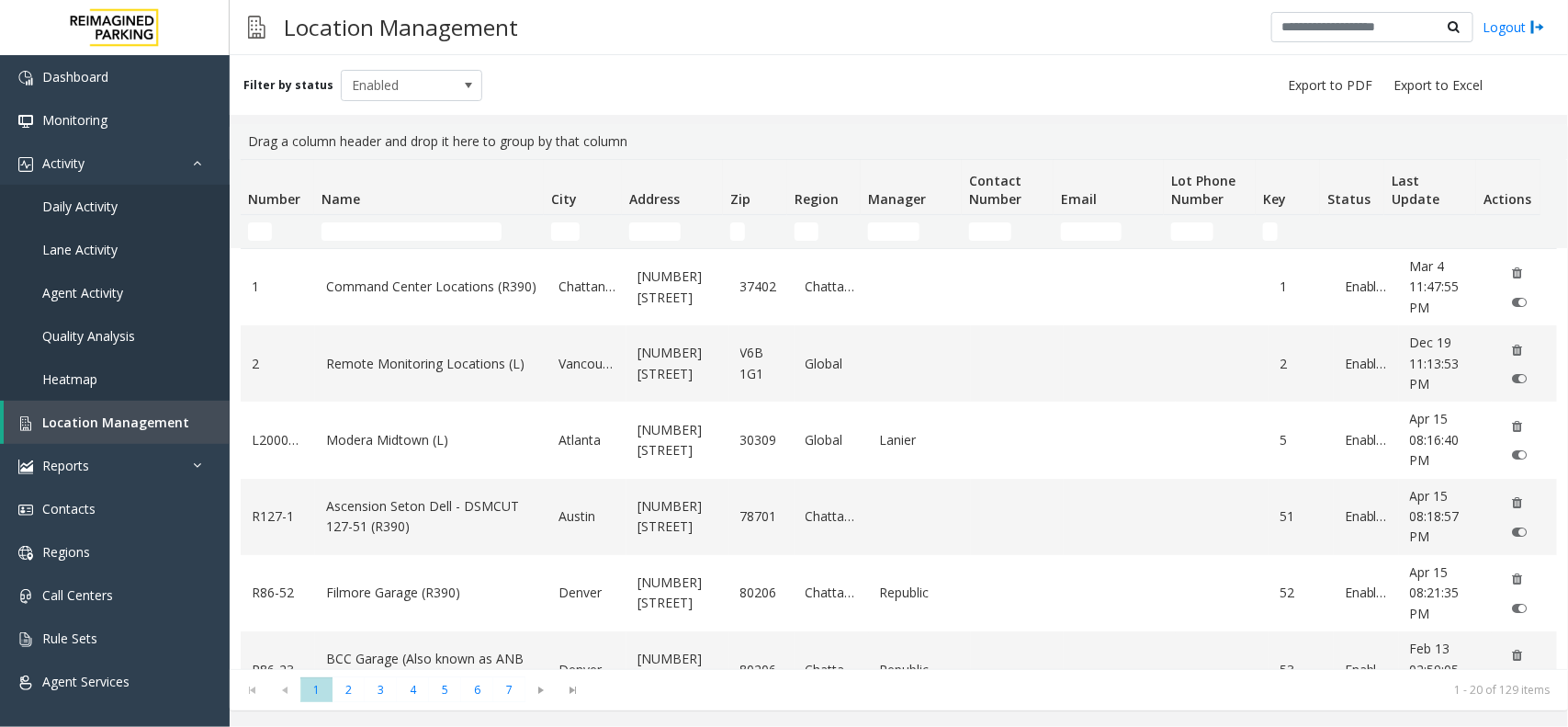 click on "Name" 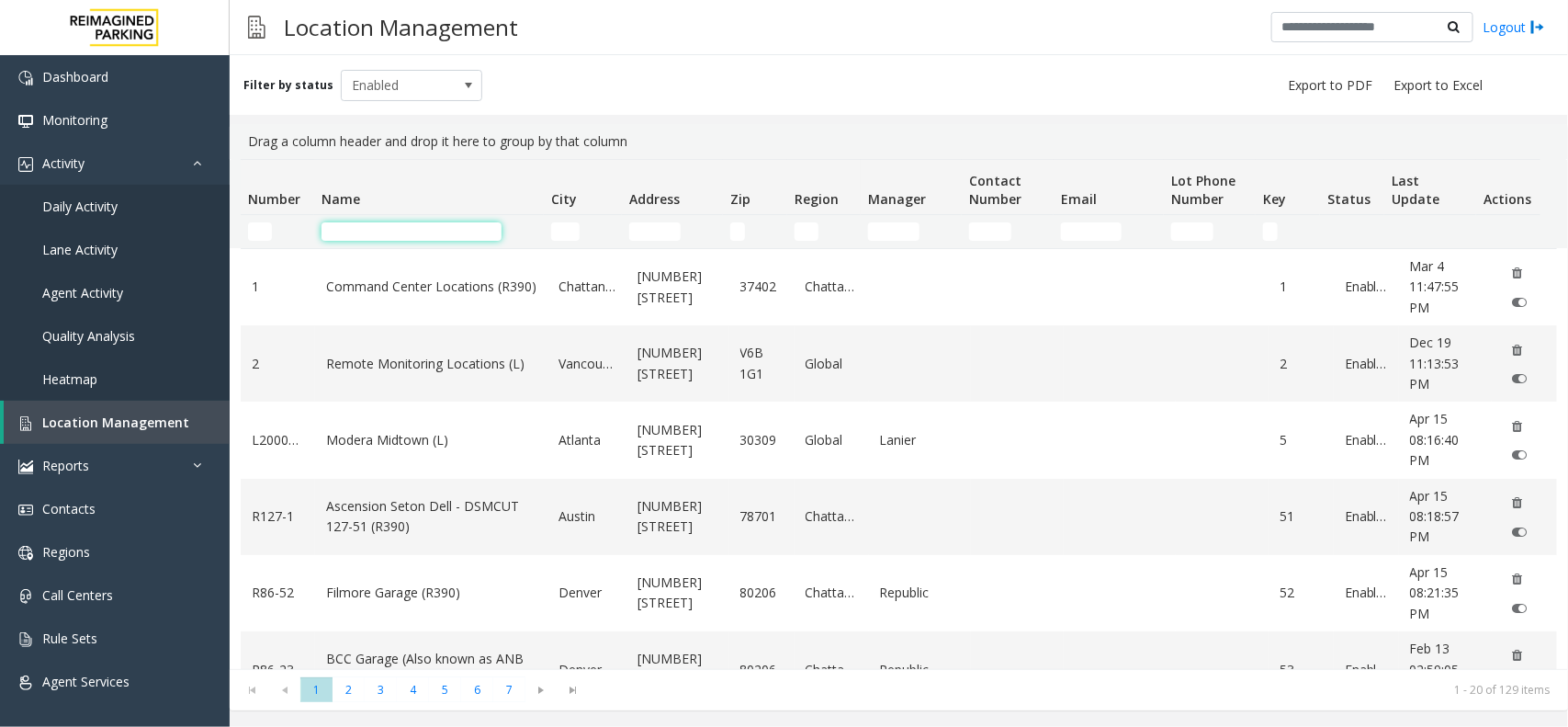 click 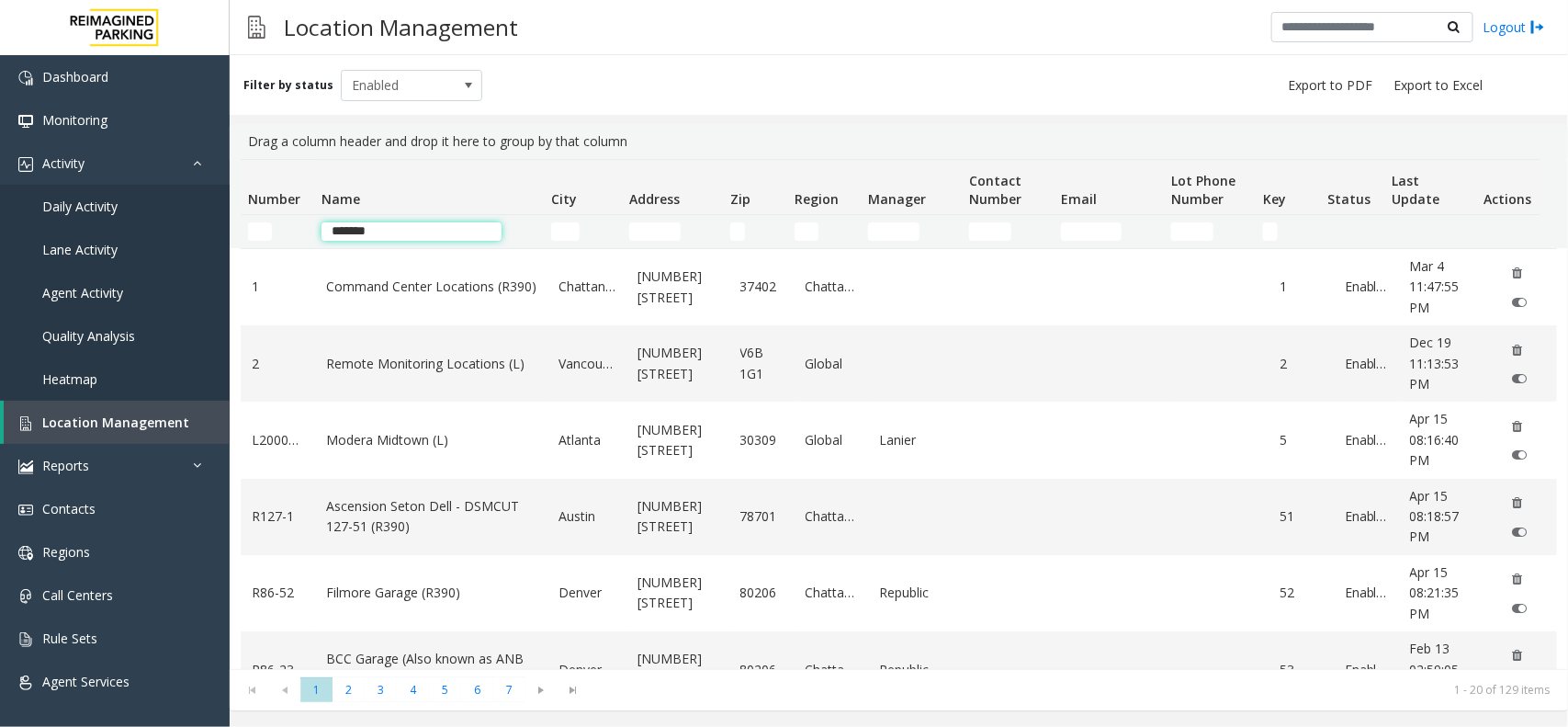 type on "*******" 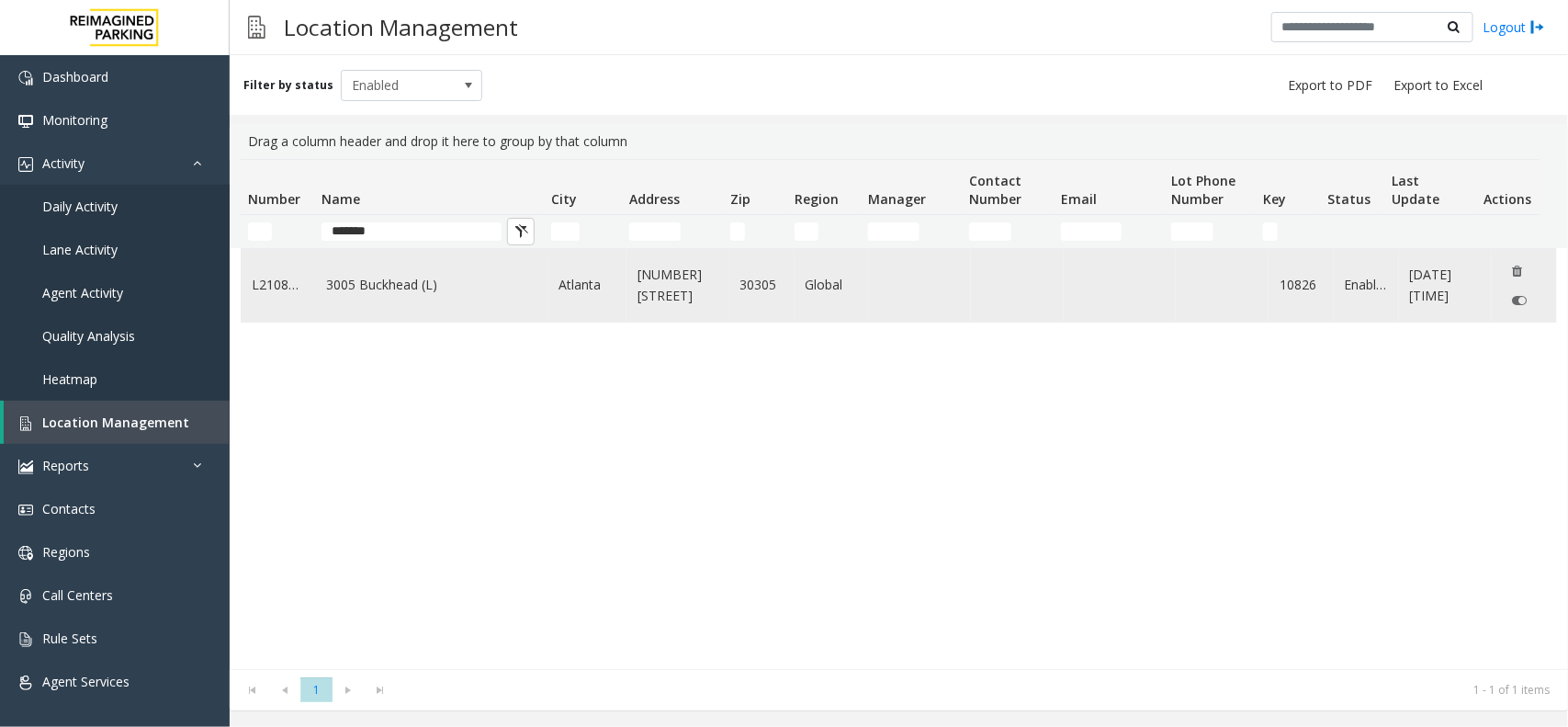 click on "3005 Buckhead (L)" 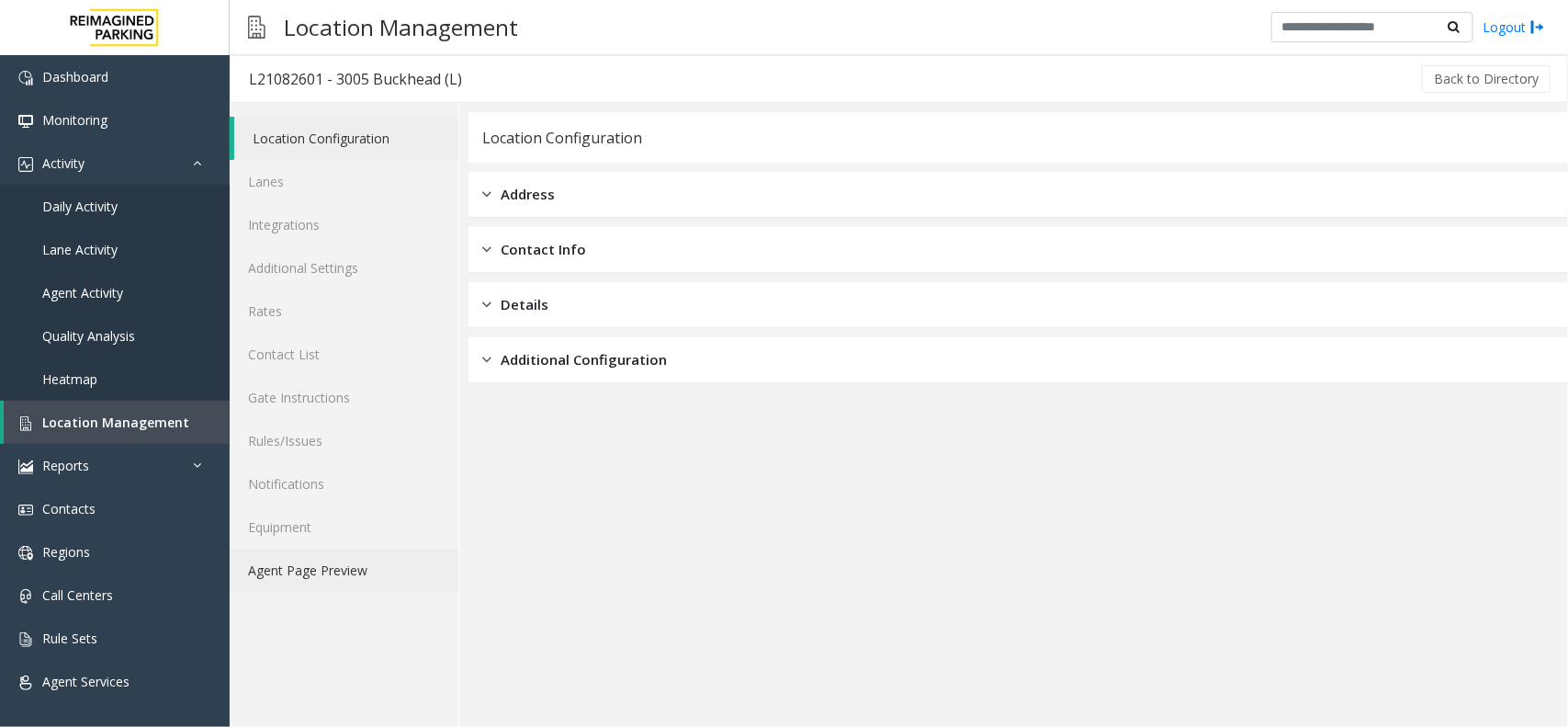 click on "Agent Page Preview" 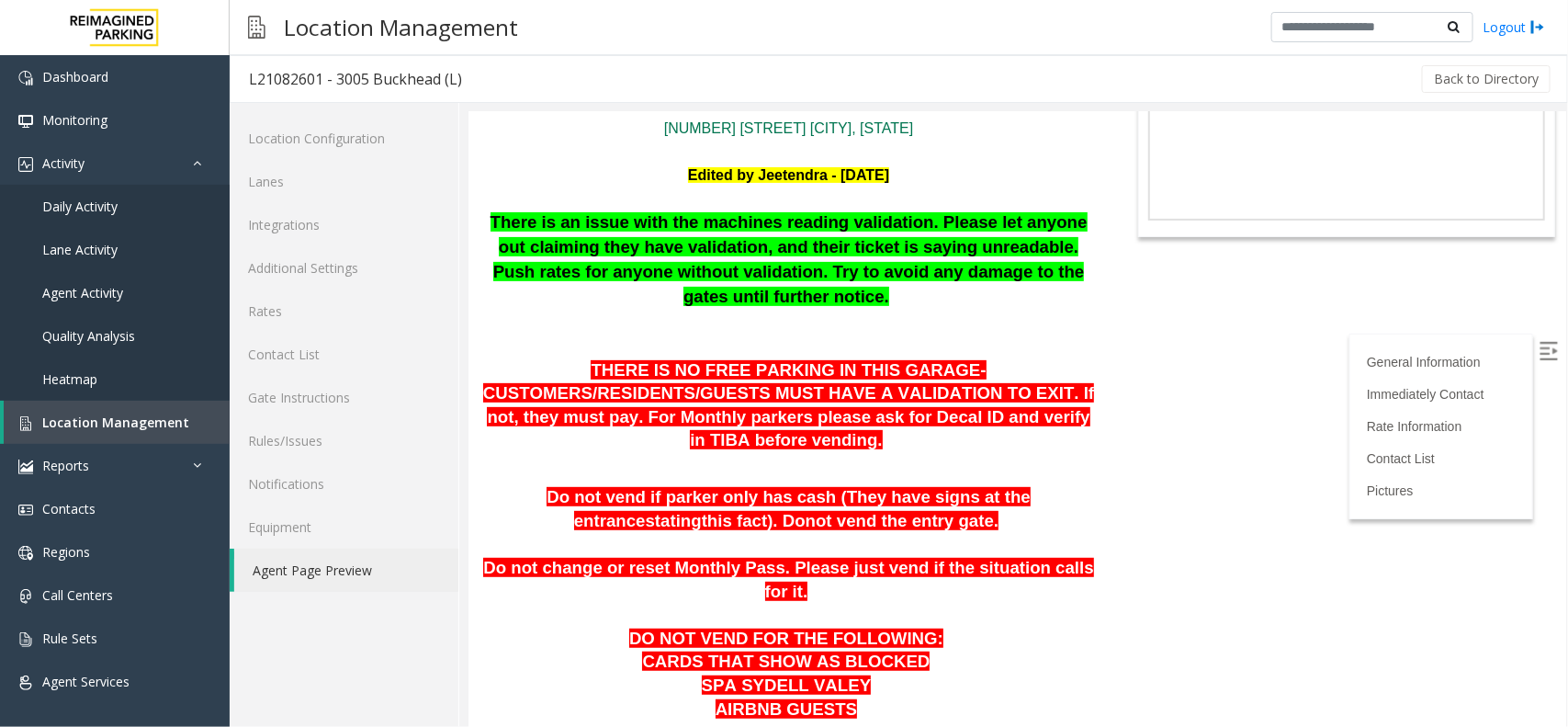 scroll, scrollTop: 230, scrollLeft: 0, axis: vertical 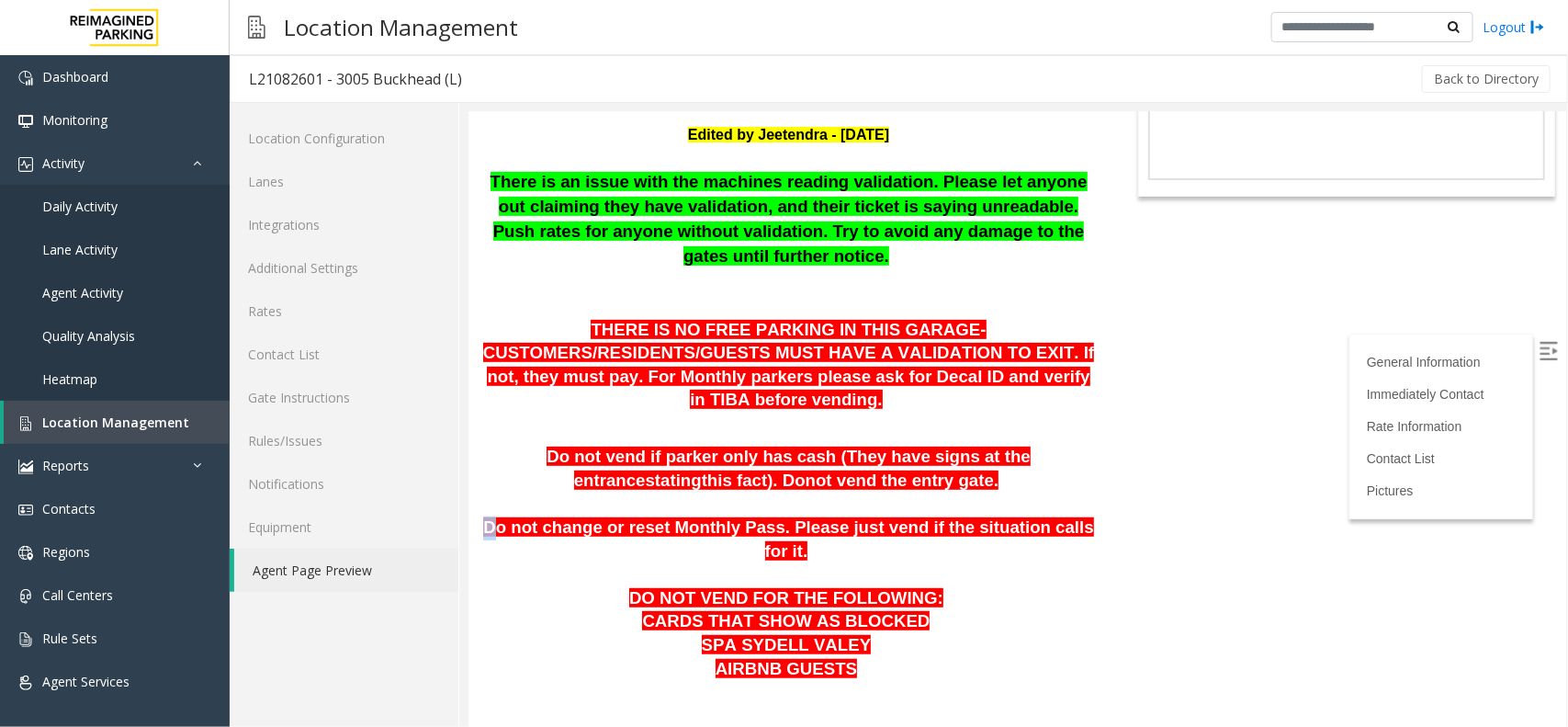 drag, startPoint x: 501, startPoint y: 505, endPoint x: 942, endPoint y: 484, distance: 441.49972 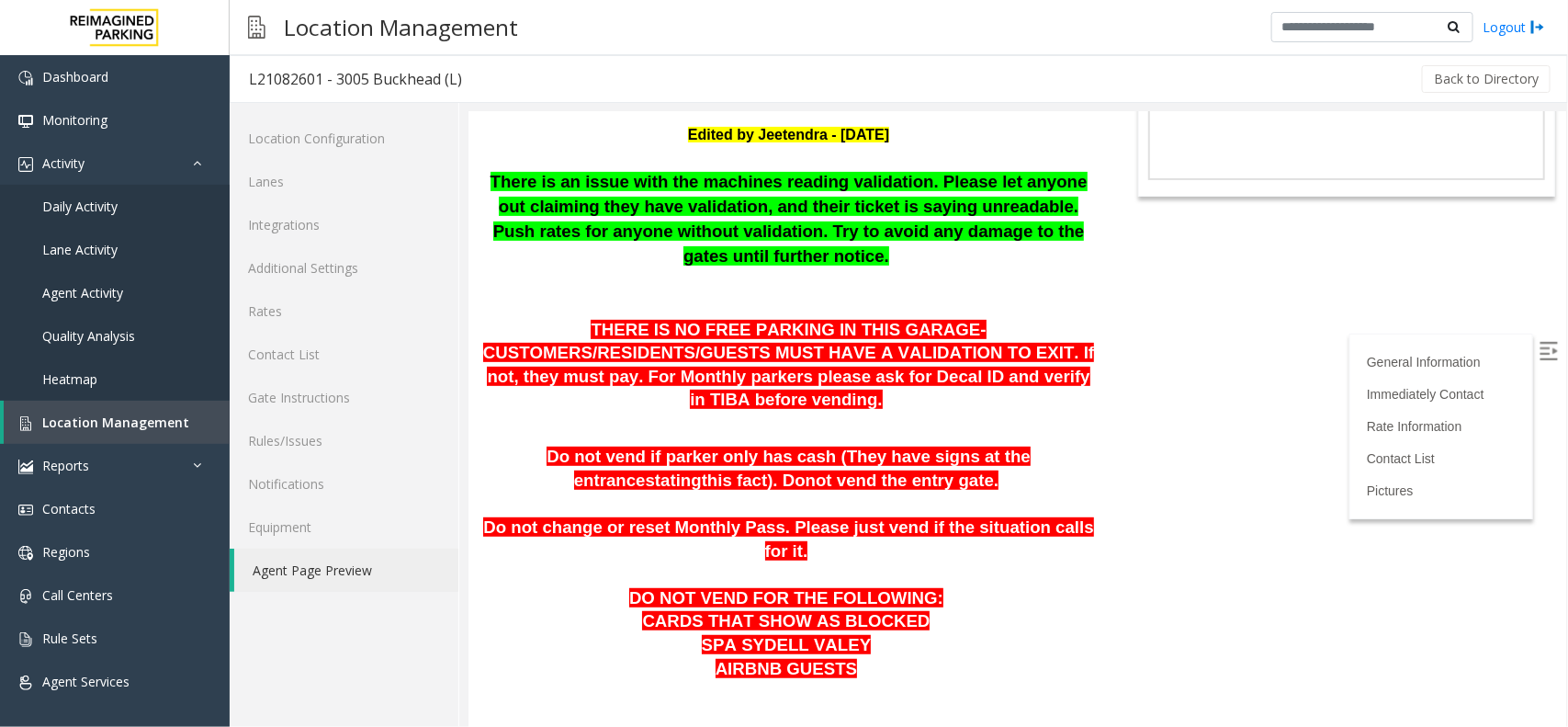 click on "this fact). Do" at bounding box center [752, 479] 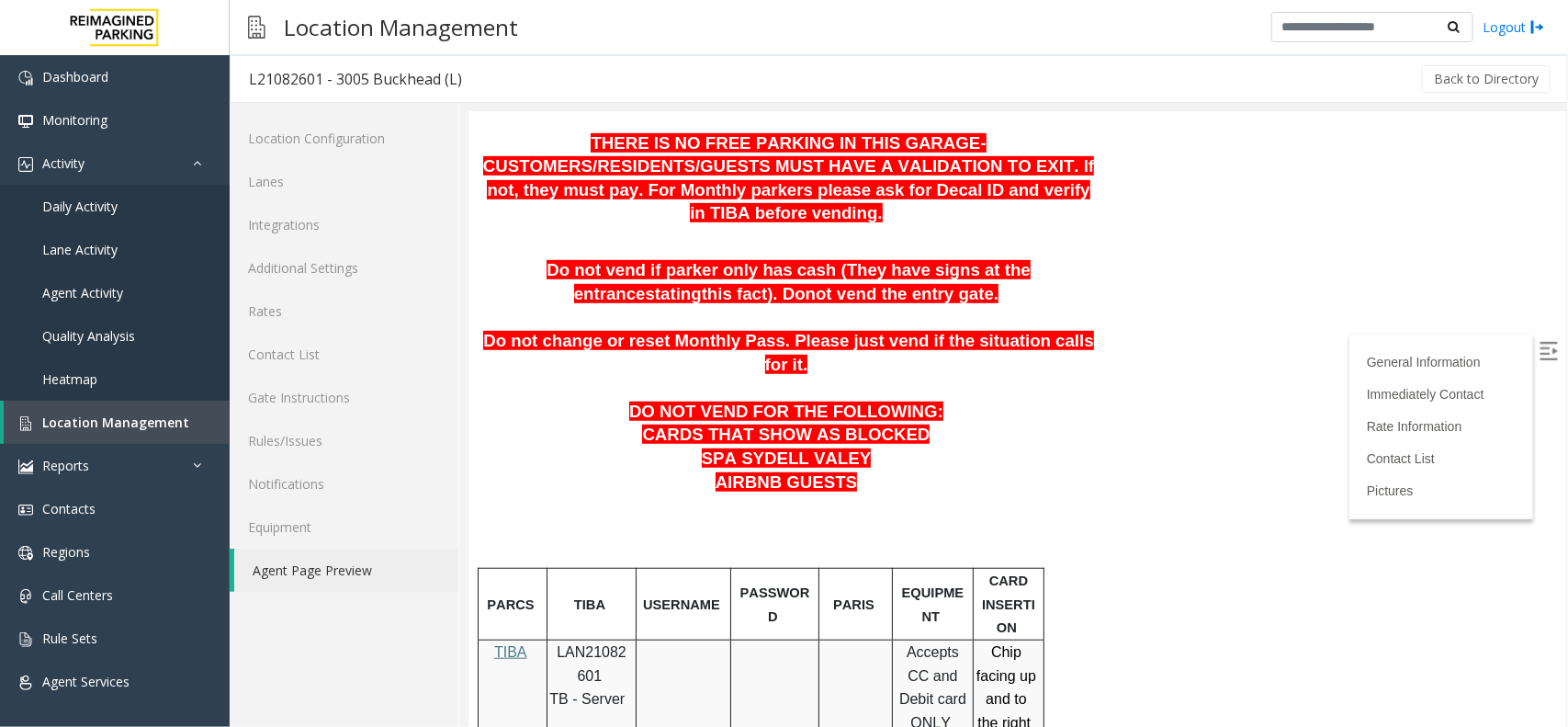 scroll, scrollTop: 345, scrollLeft: 0, axis: vertical 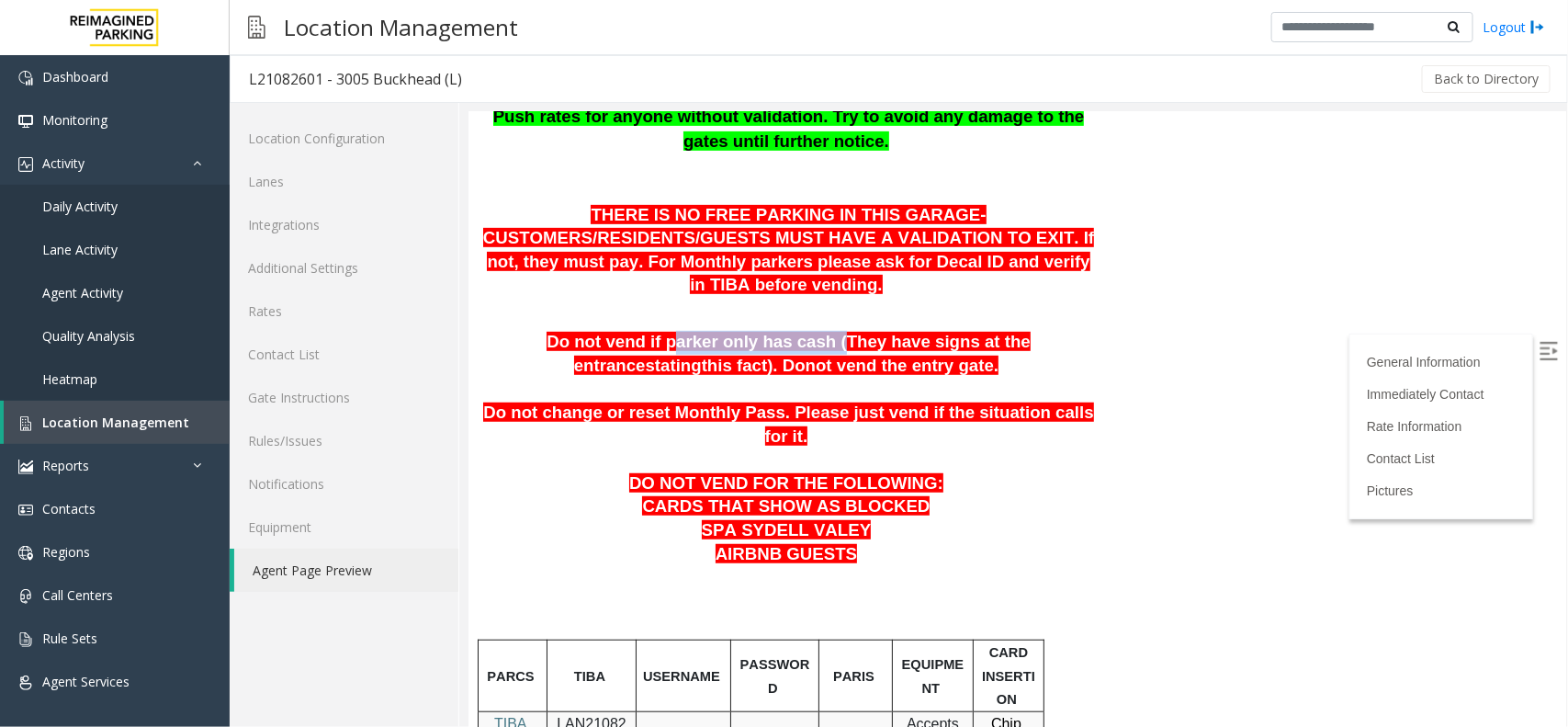 drag, startPoint x: 610, startPoint y: 320, endPoint x: 759, endPoint y: 328, distance: 149.2146 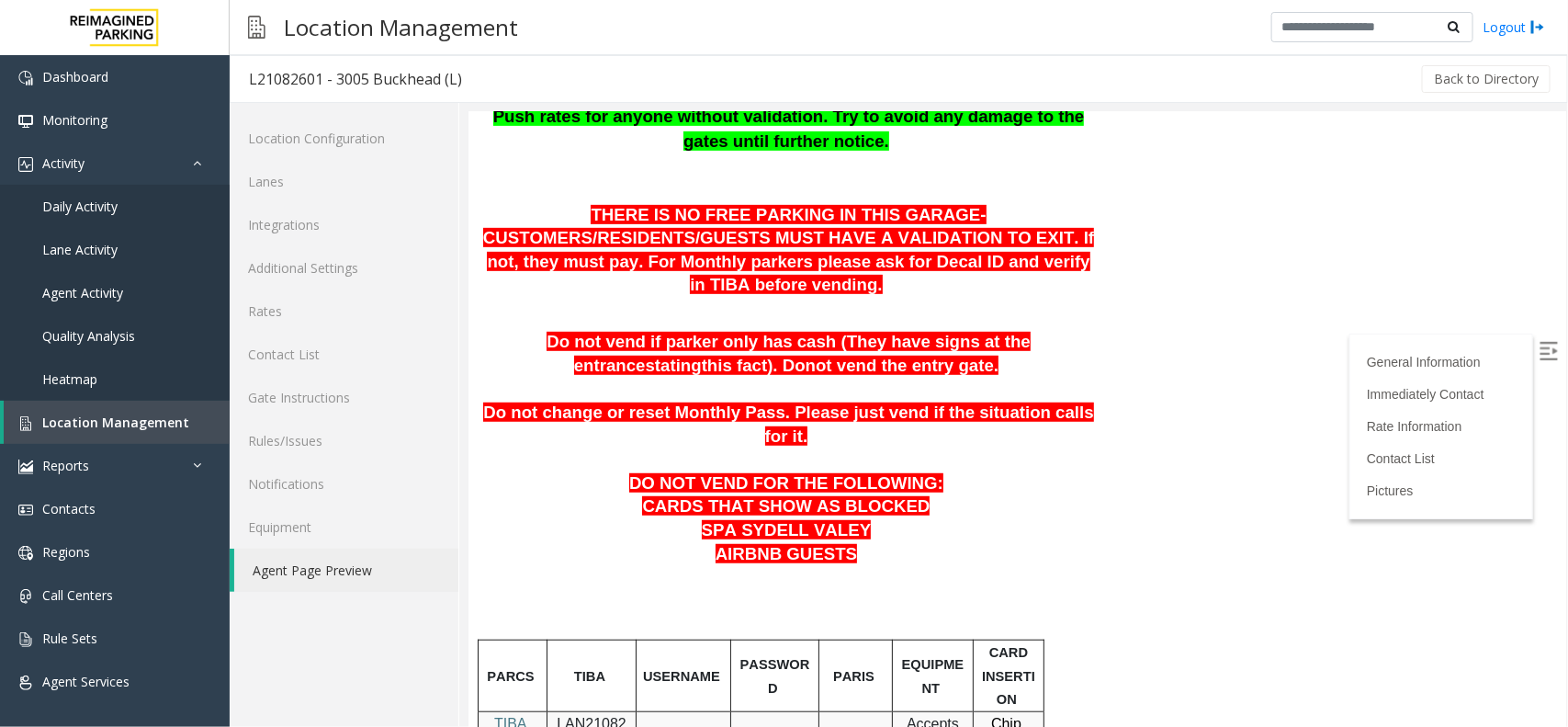 click at bounding box center [787, 309] 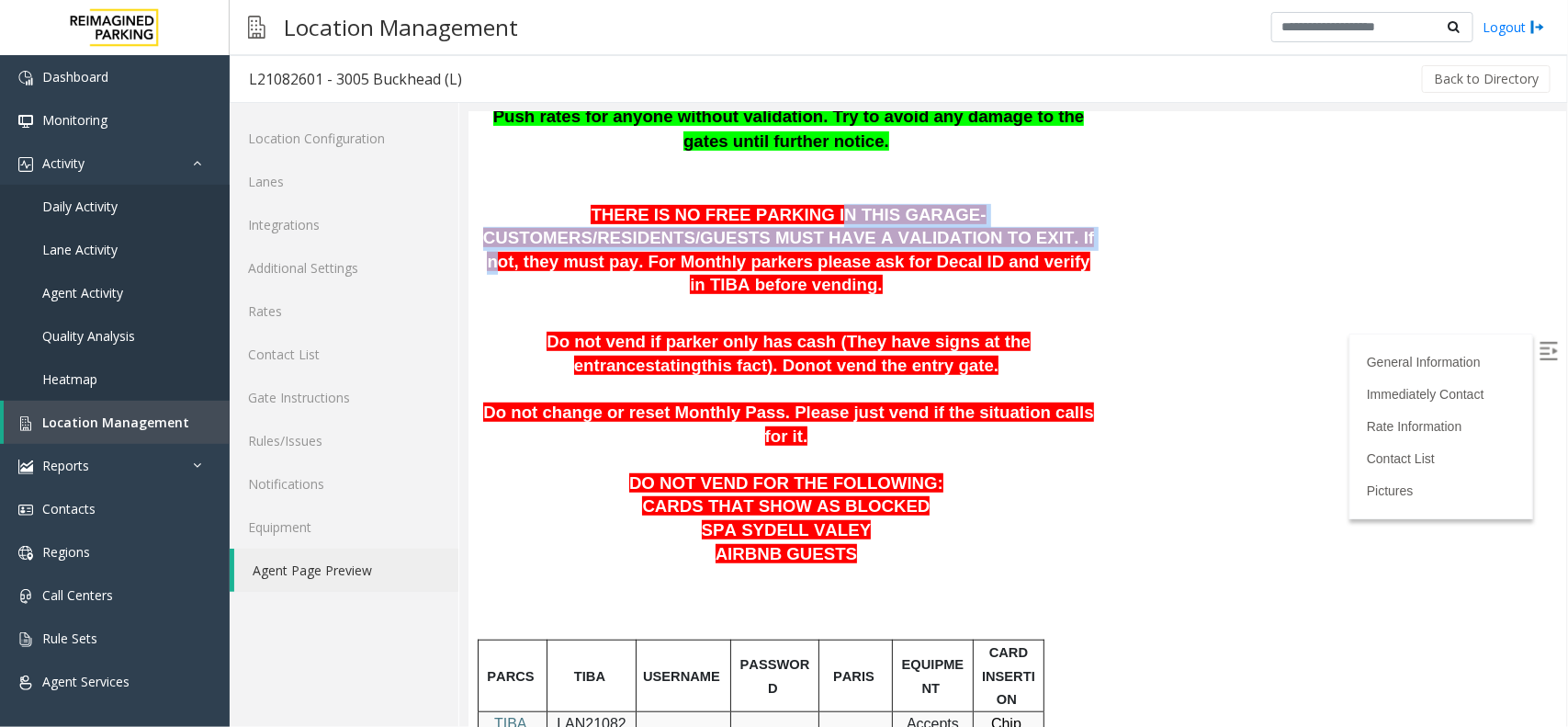 drag, startPoint x: 711, startPoint y: 226, endPoint x: 787, endPoint y: 229, distance: 76.0592 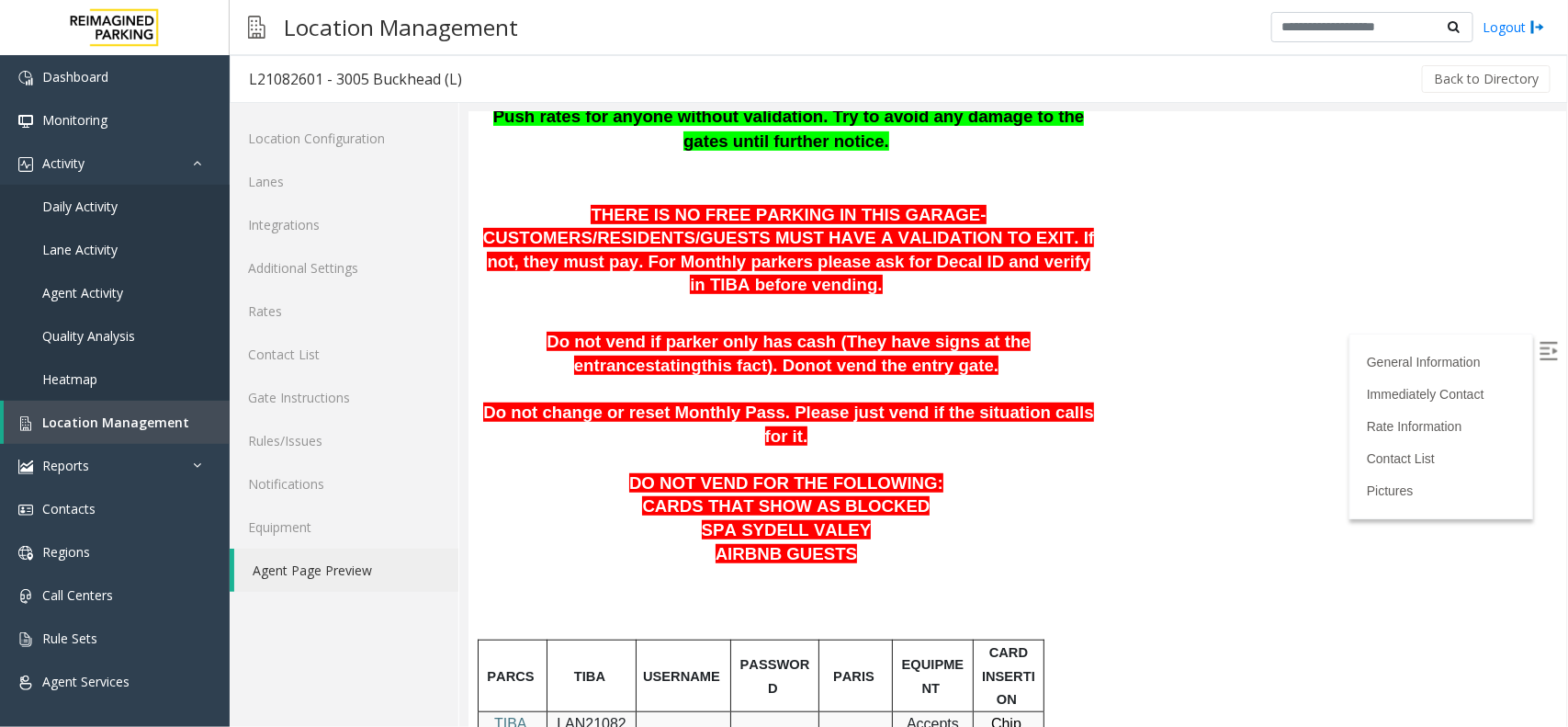 click on "THERE IS NO FREE PARKING IN THIS GARAGE- CUSTOMERS/RESIDENTS/GUESTS MUST HAVE A VALIDATION TO EXIT. If not, they must pay. For Monthly parkers please ask for Decal ID and verify in TIBA before vending." at bounding box center (787, 249) 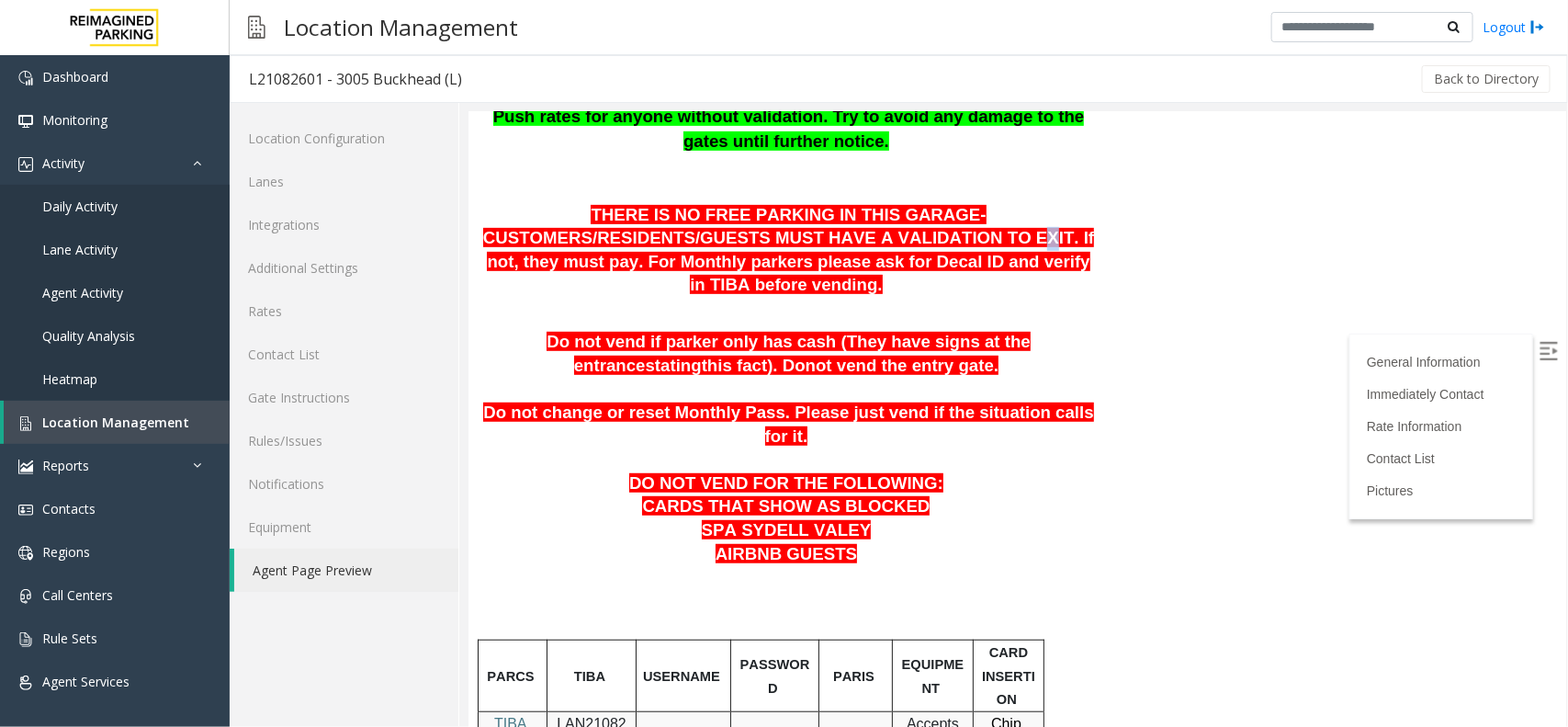 drag, startPoint x: 728, startPoint y: 242, endPoint x: 739, endPoint y: 242, distance: 11 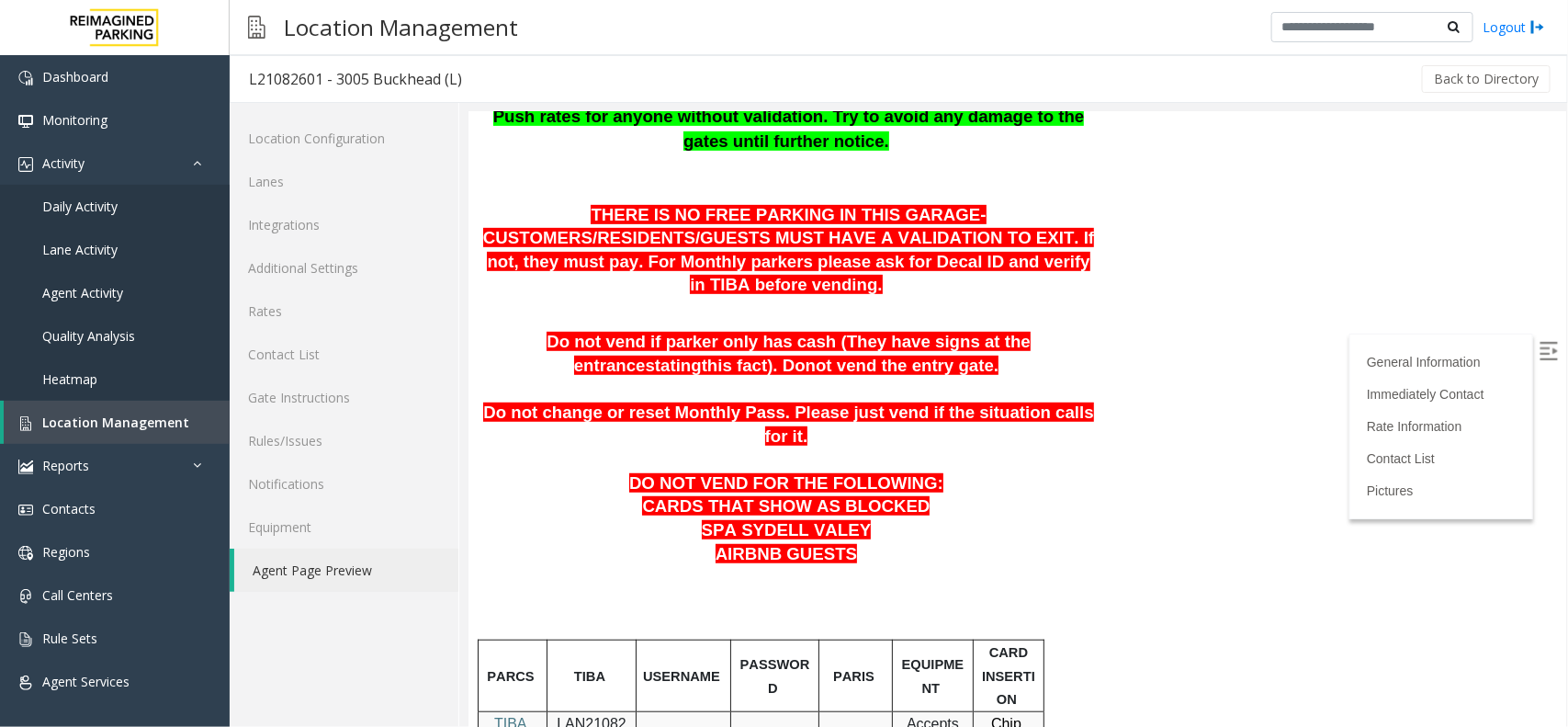 click on "THERE IS NO FREE PARKING IN THIS GARAGE- CUSTOMERS/RESIDENTS/GUESTS MUST HAVE A VALIDATION TO EXIT. If not, they must pay. For Monthly parkers please ask for Decal ID and verify in TIBA before vending." at bounding box center (787, 249) 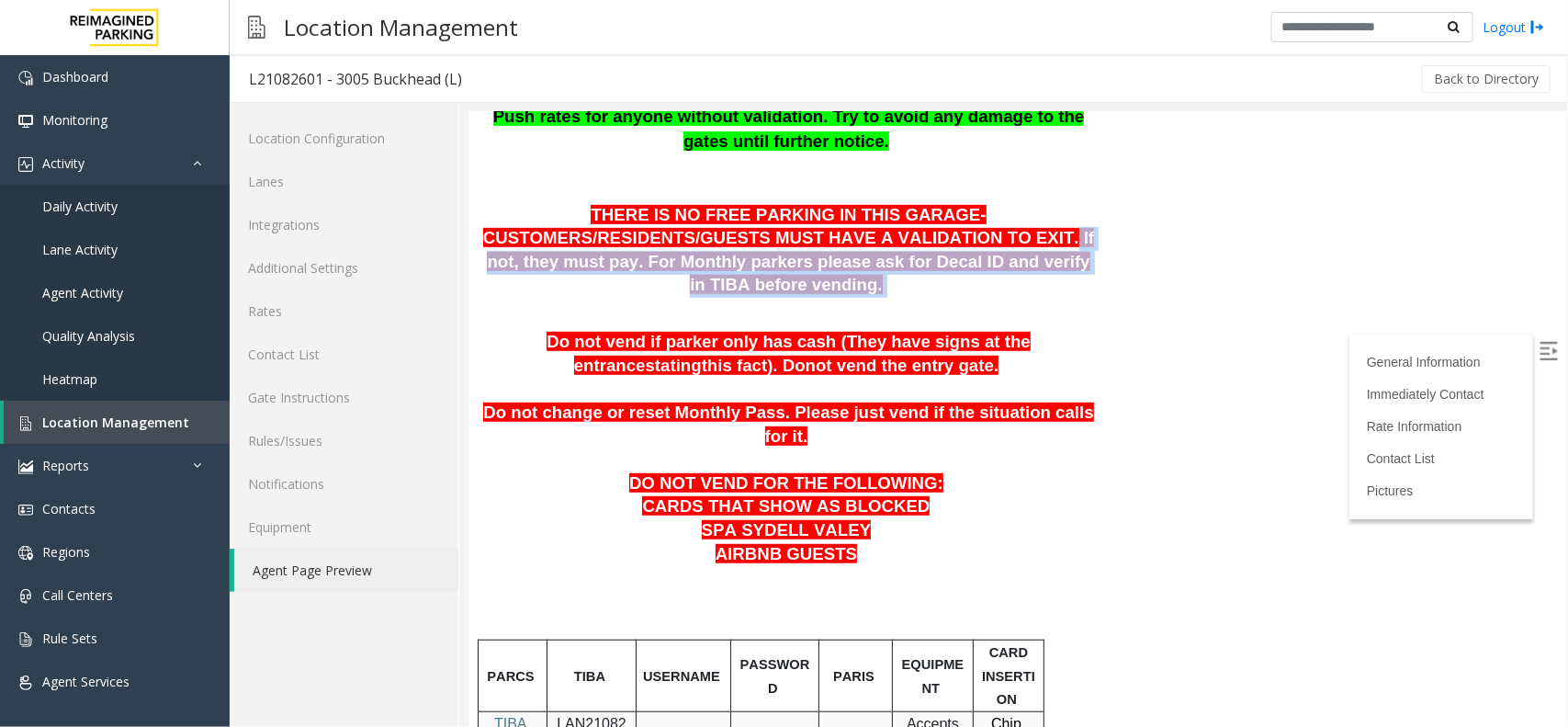 drag, startPoint x: 760, startPoint y: 236, endPoint x: 1023, endPoint y: 263, distance: 264.3823 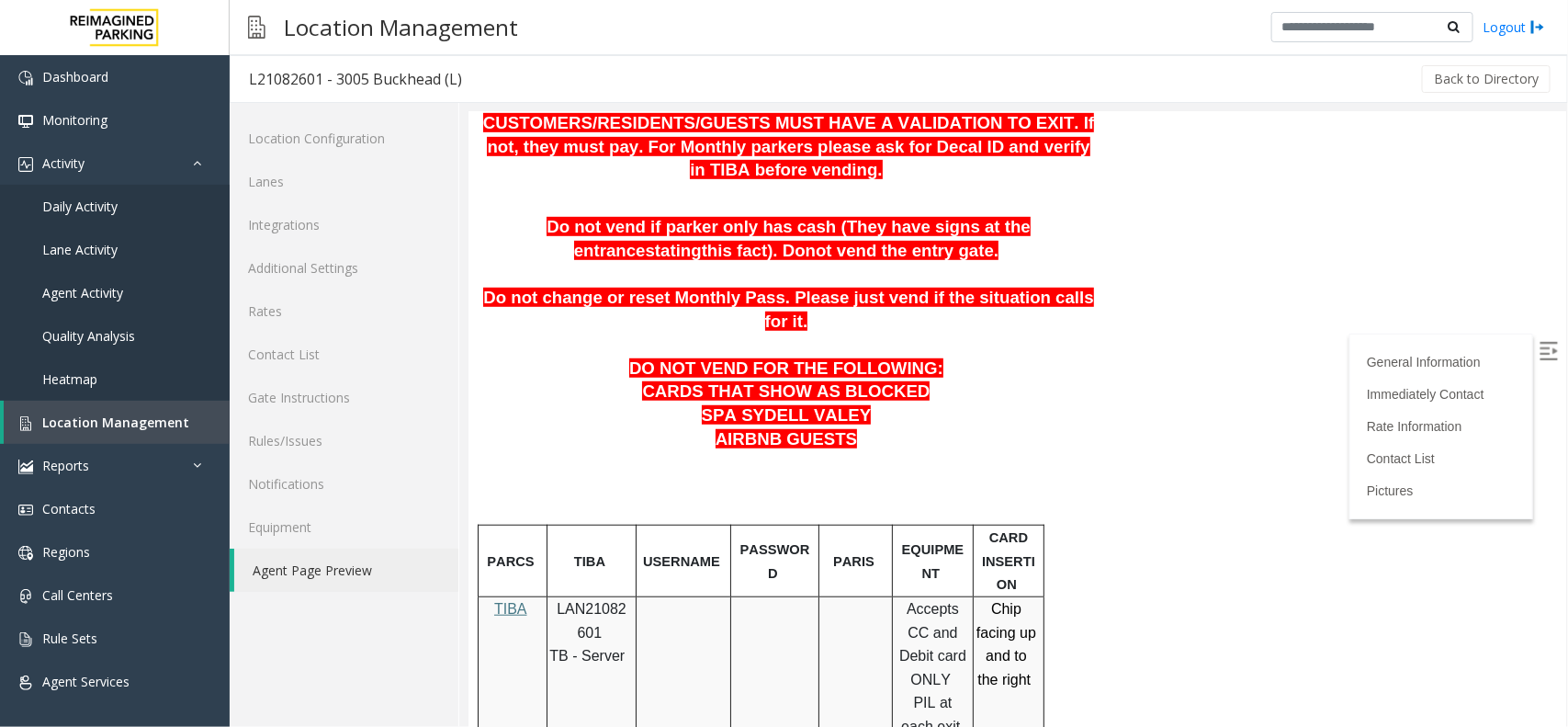 scroll, scrollTop: 0, scrollLeft: 0, axis: both 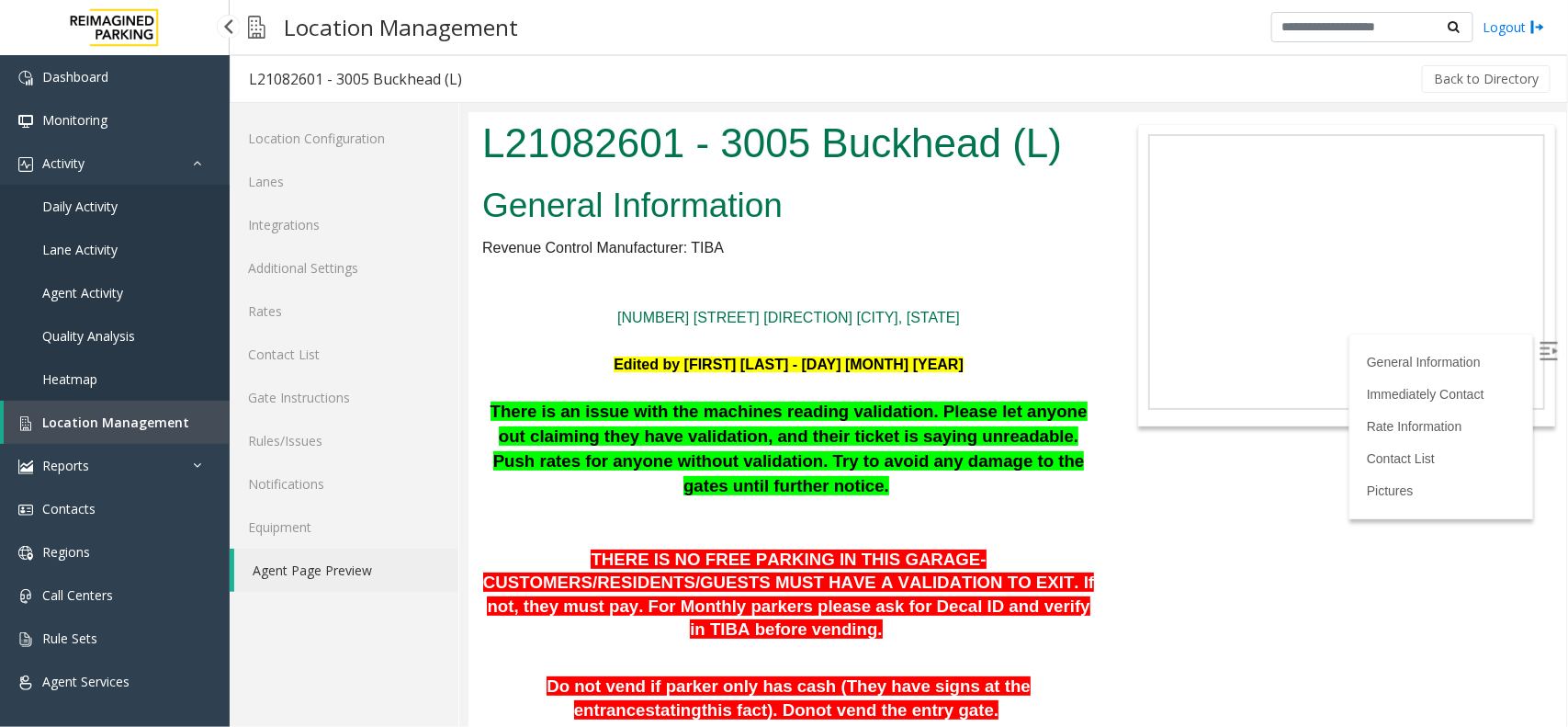 click on "Location Management" at bounding box center (117, 422) 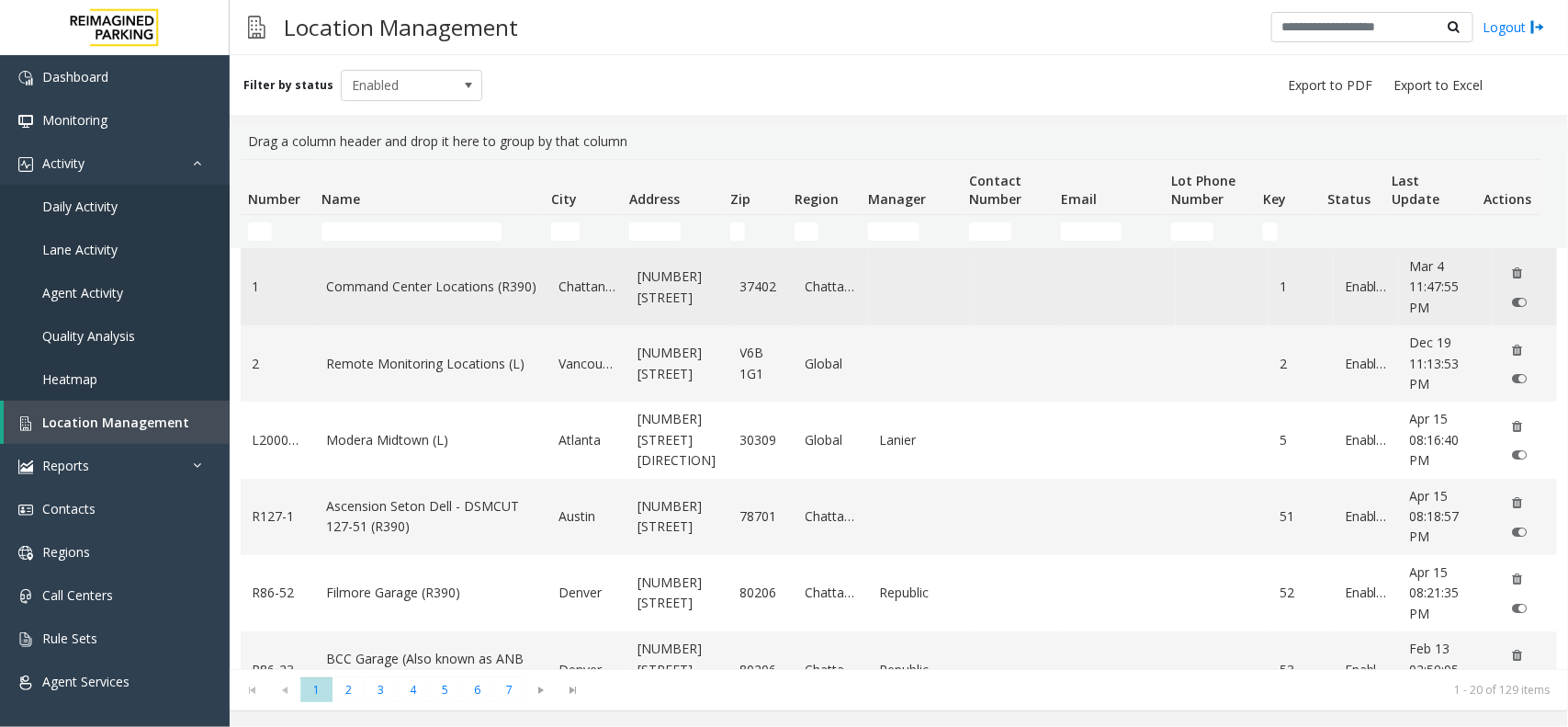 click on "Command Center Locations (R390)" 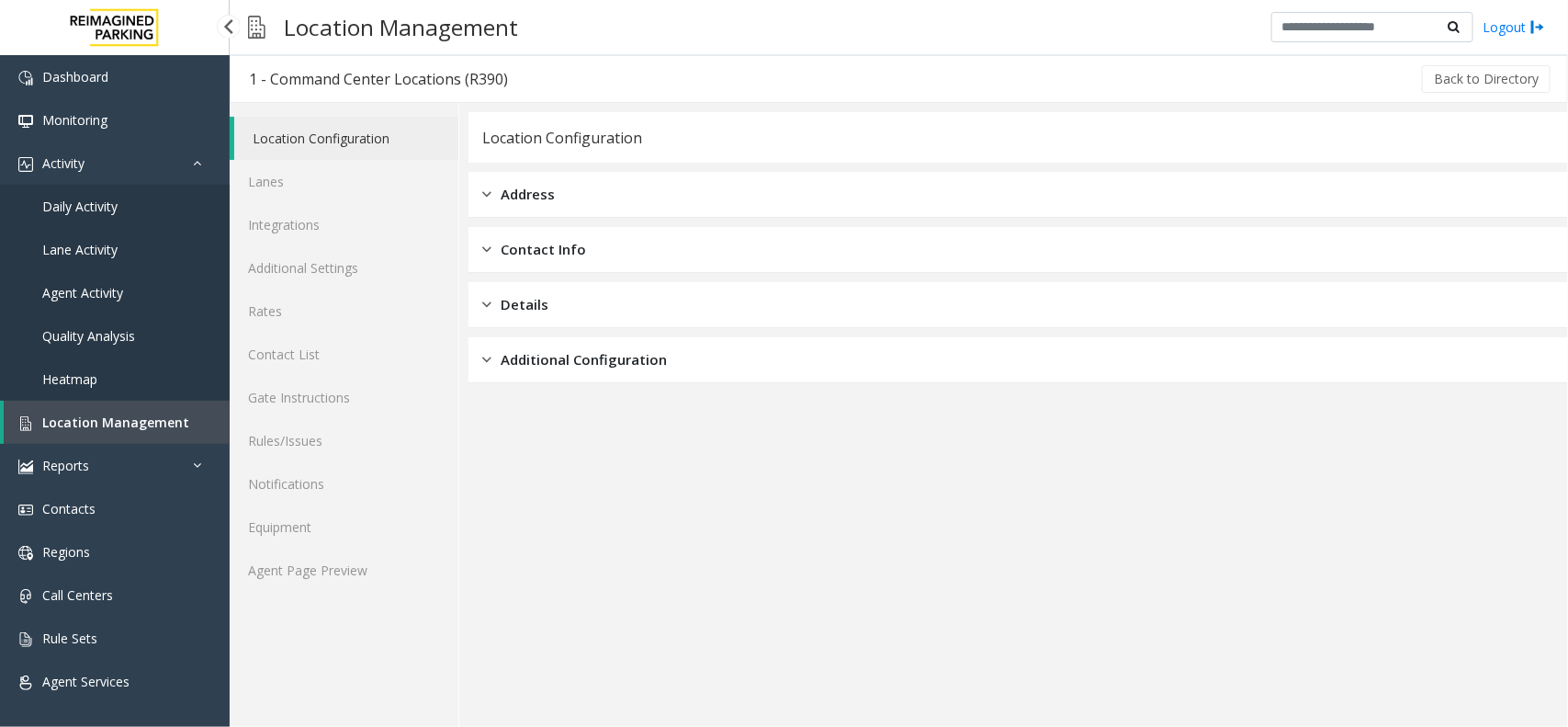 click on "Location Management" at bounding box center (116, 422) 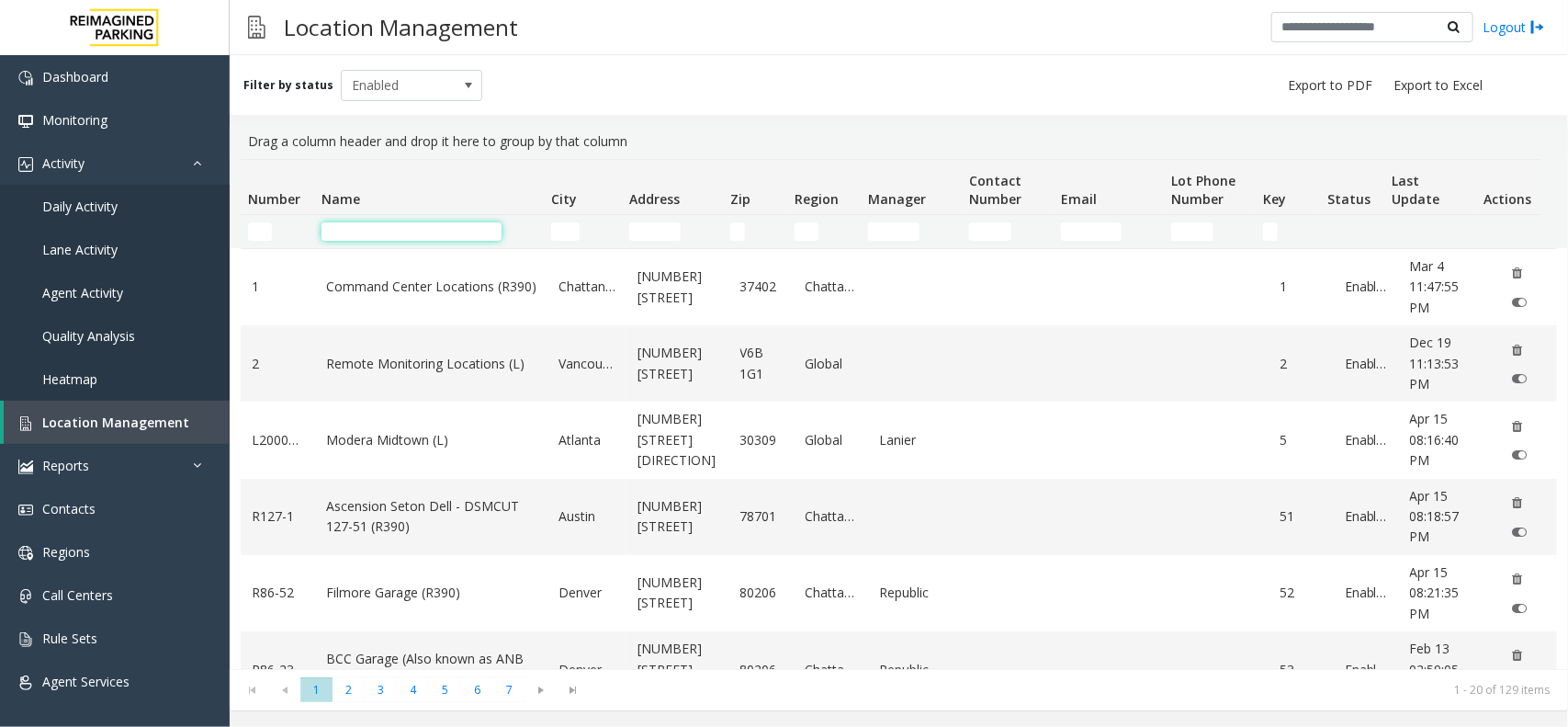 click 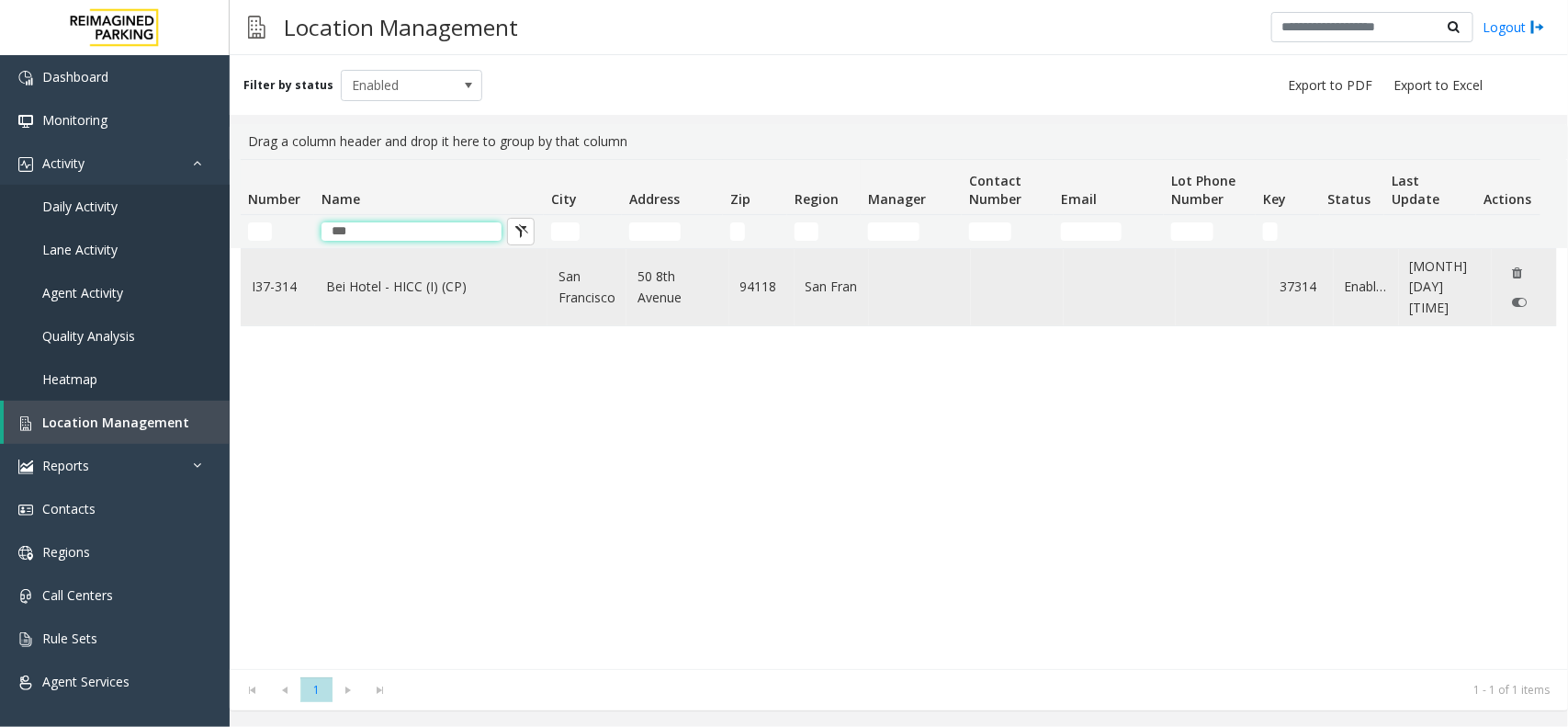 type on "***" 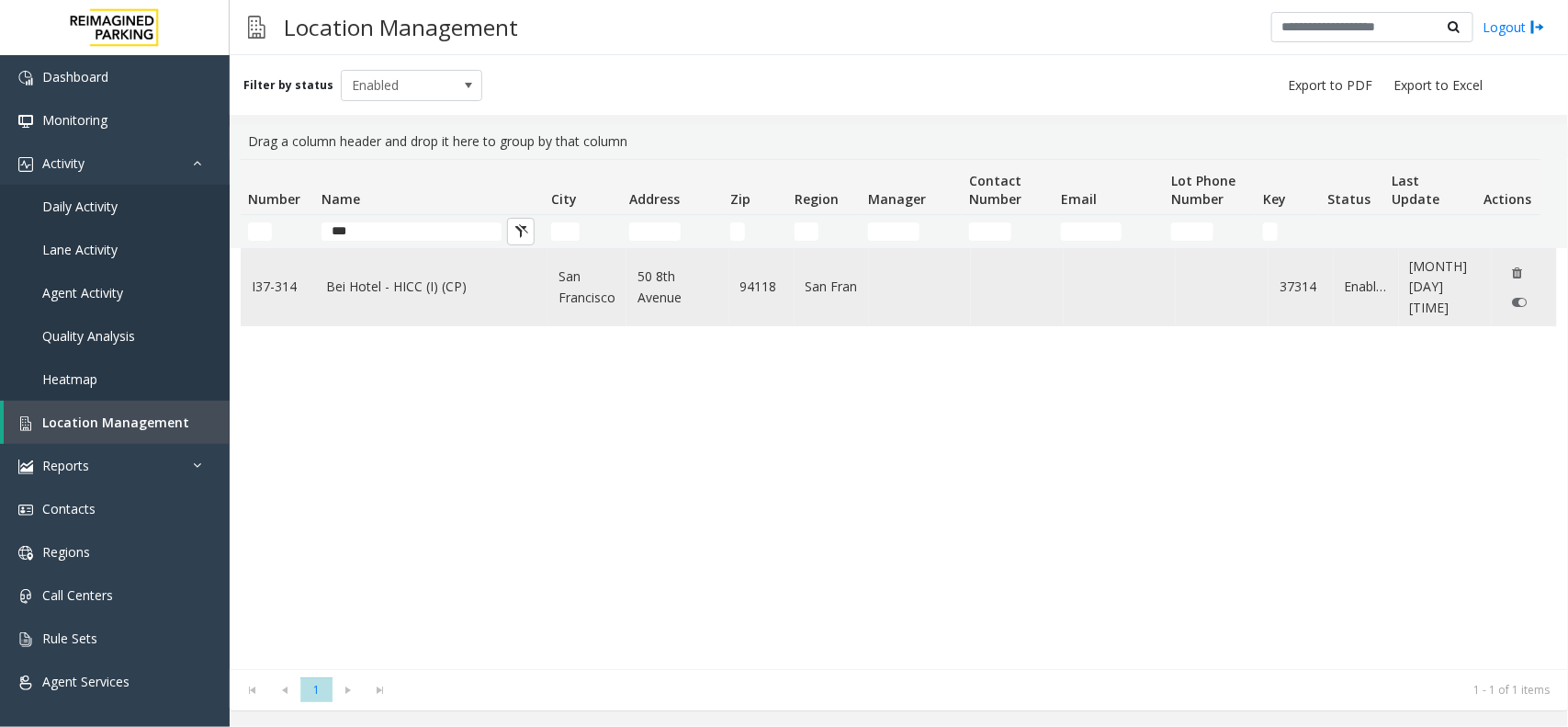 click on "Bei Hotel - HICC (I) (CP)" 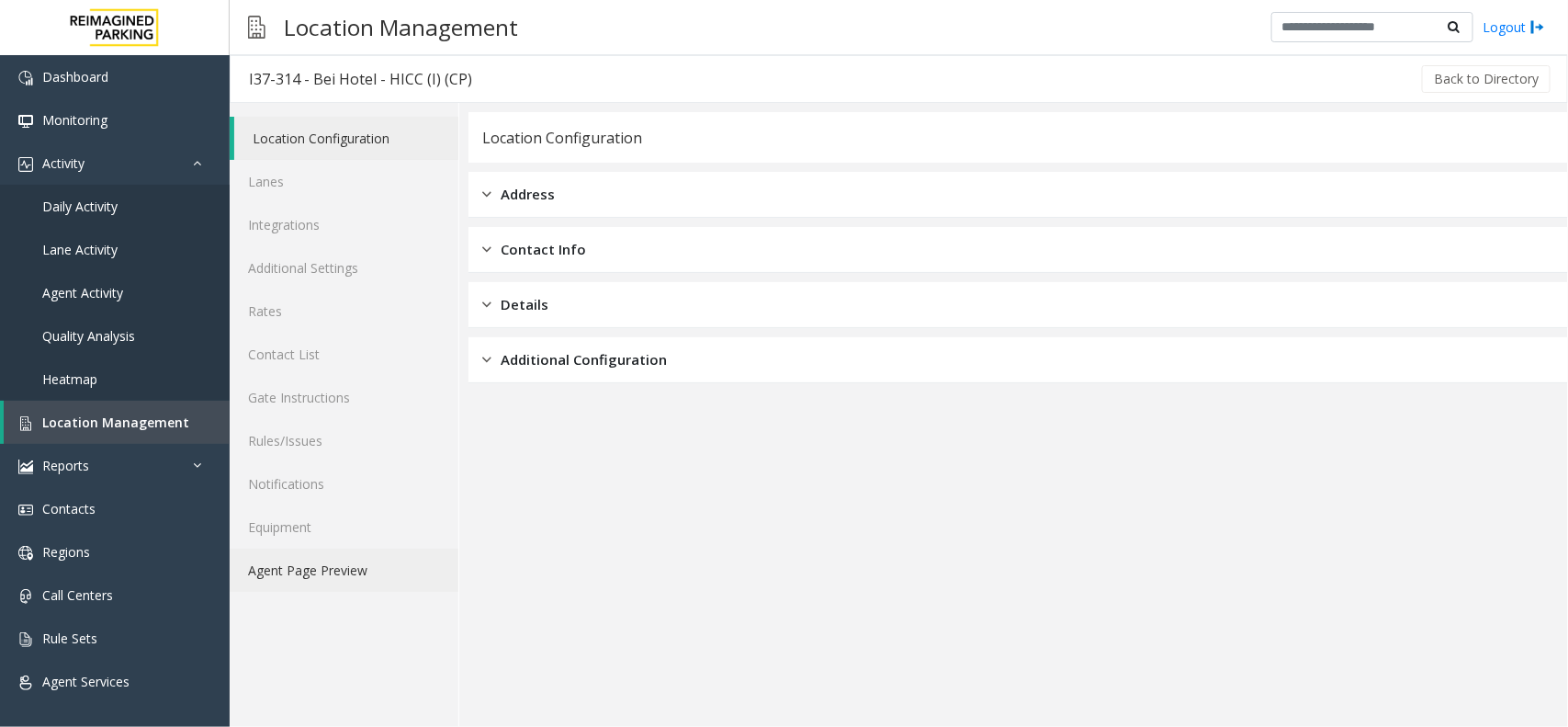 click on "Agent Page Preview" 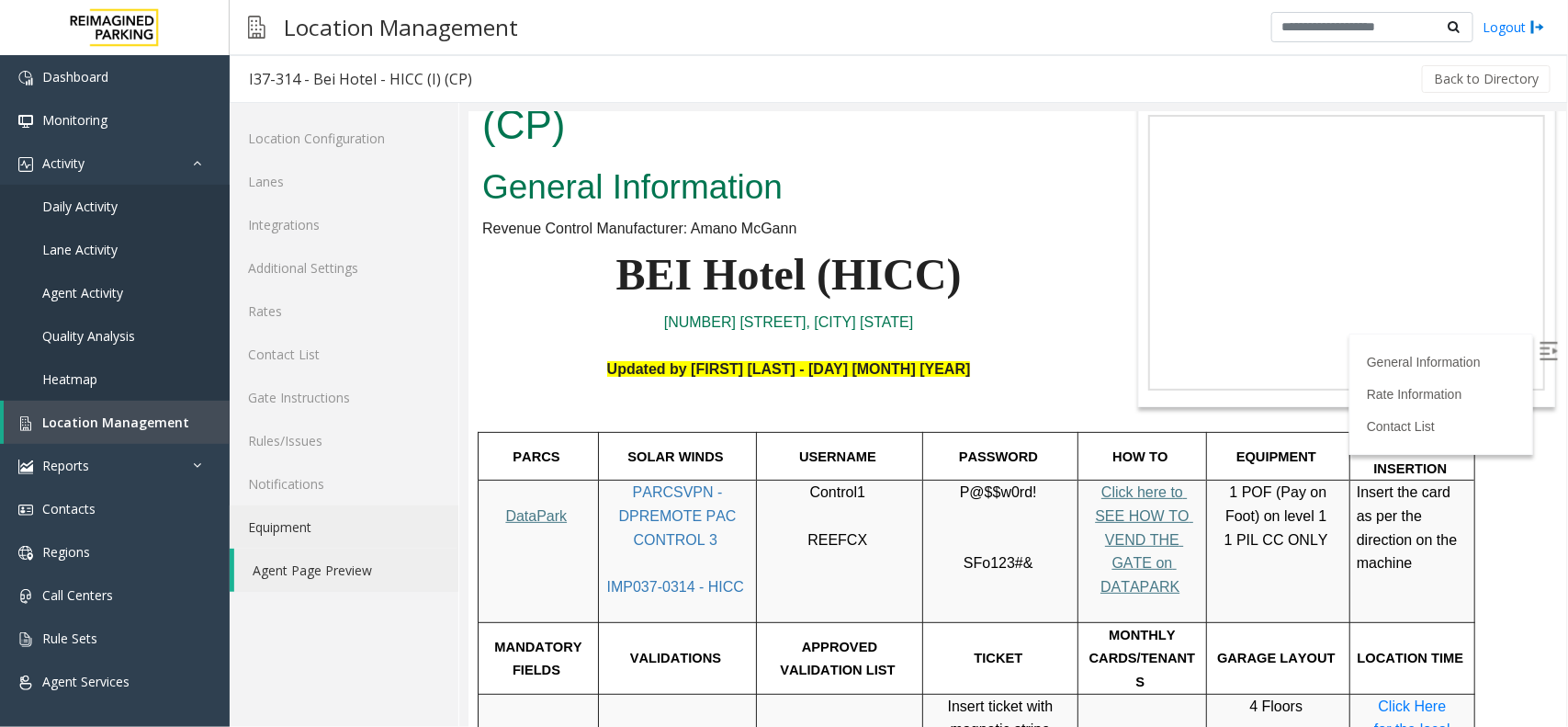 scroll, scrollTop: 115, scrollLeft: 0, axis: vertical 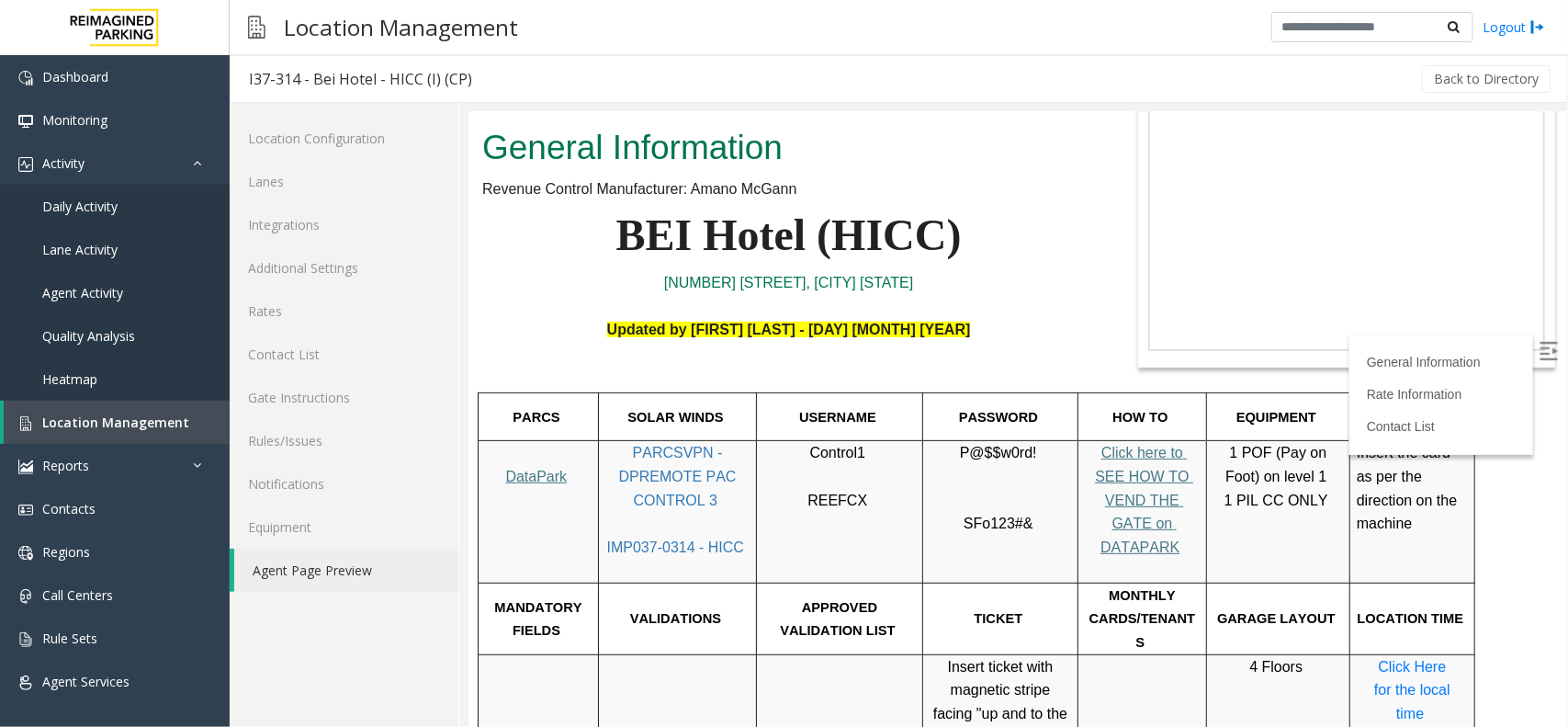 click on "IMP037-0314 - HICC" at bounding box center [674, 546] 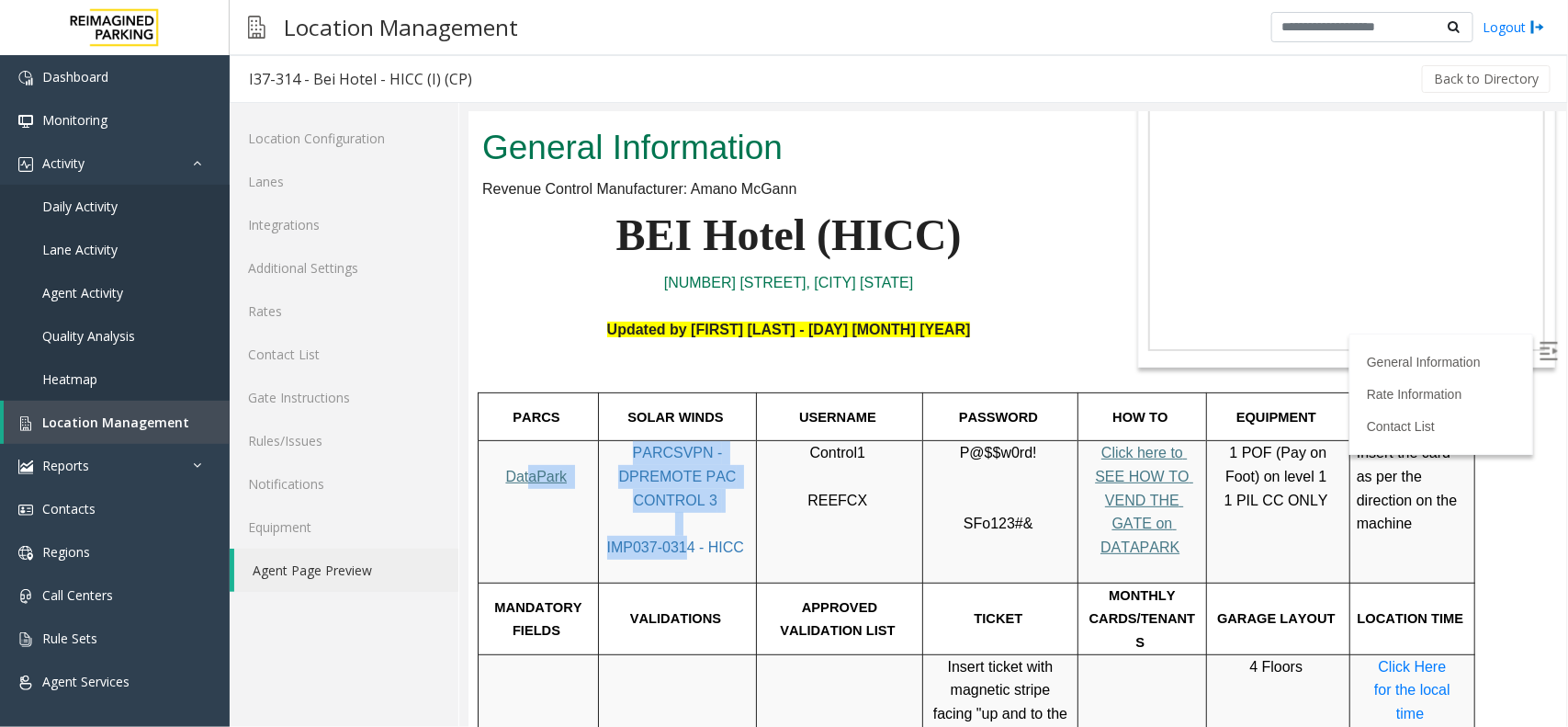 drag, startPoint x: 691, startPoint y: 512, endPoint x: 529, endPoint y: 499, distance: 162.52077 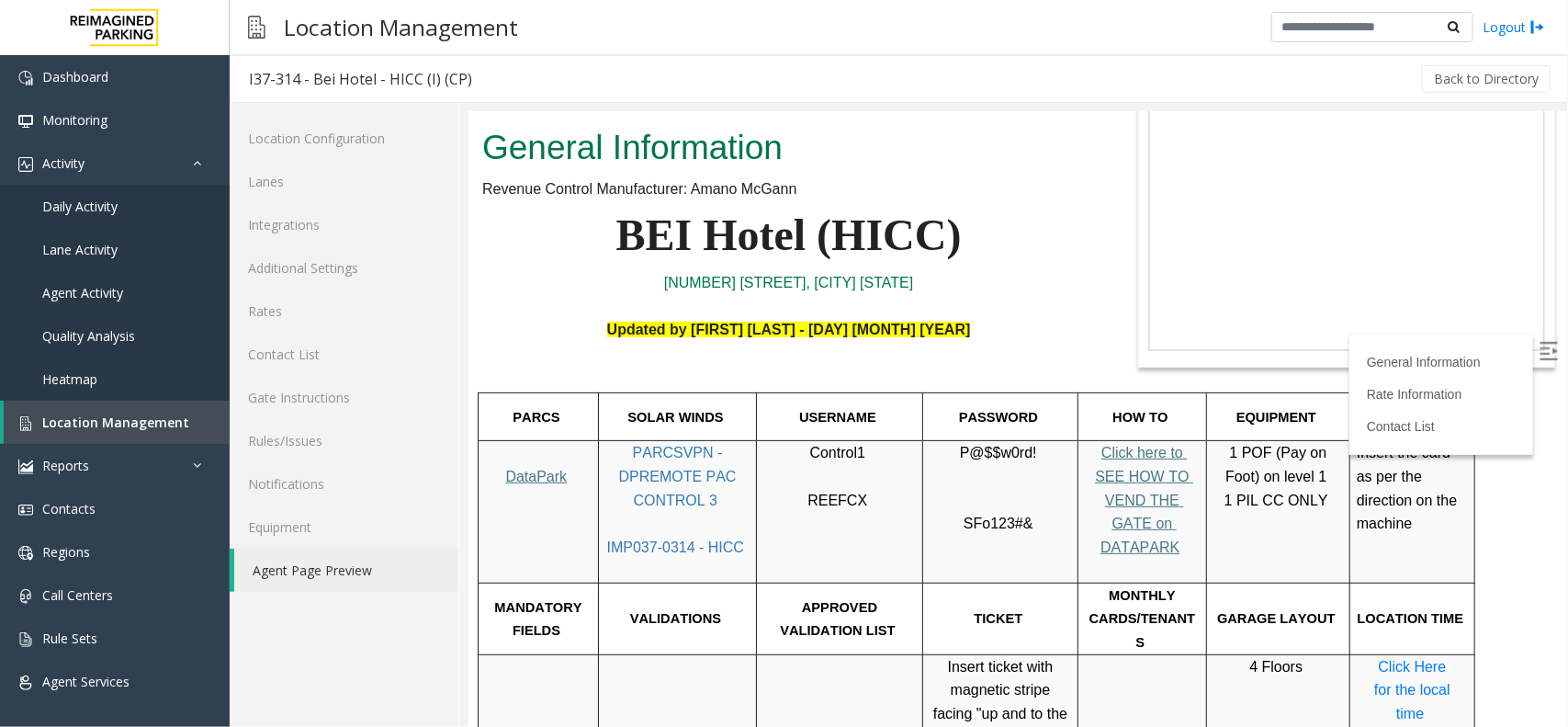 click on "PARCSVPN - DPREMOTE PAC CONTROL 3" at bounding box center [678, 475] 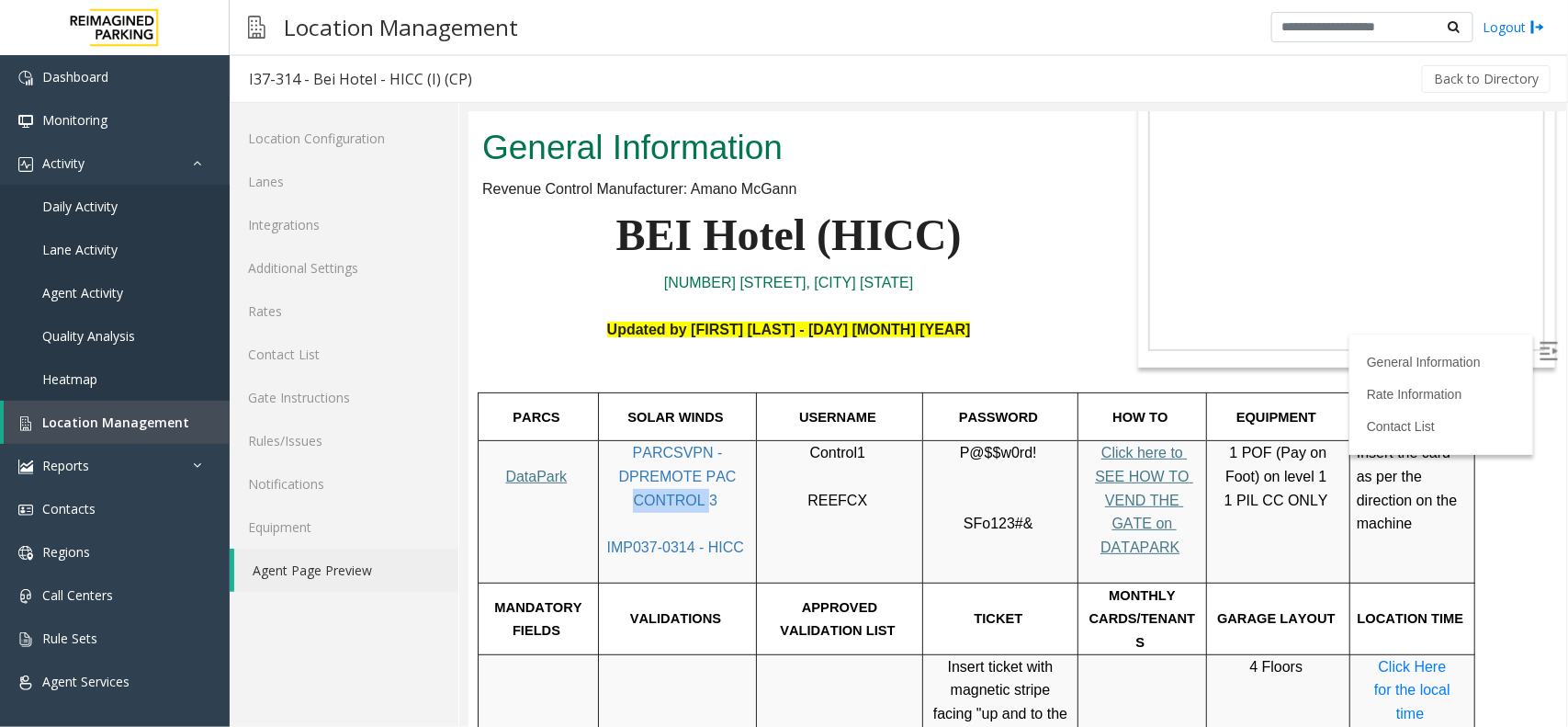 click on "PARCSVPN - DPREMOTE PAC CONTROL 3" at bounding box center [678, 475] 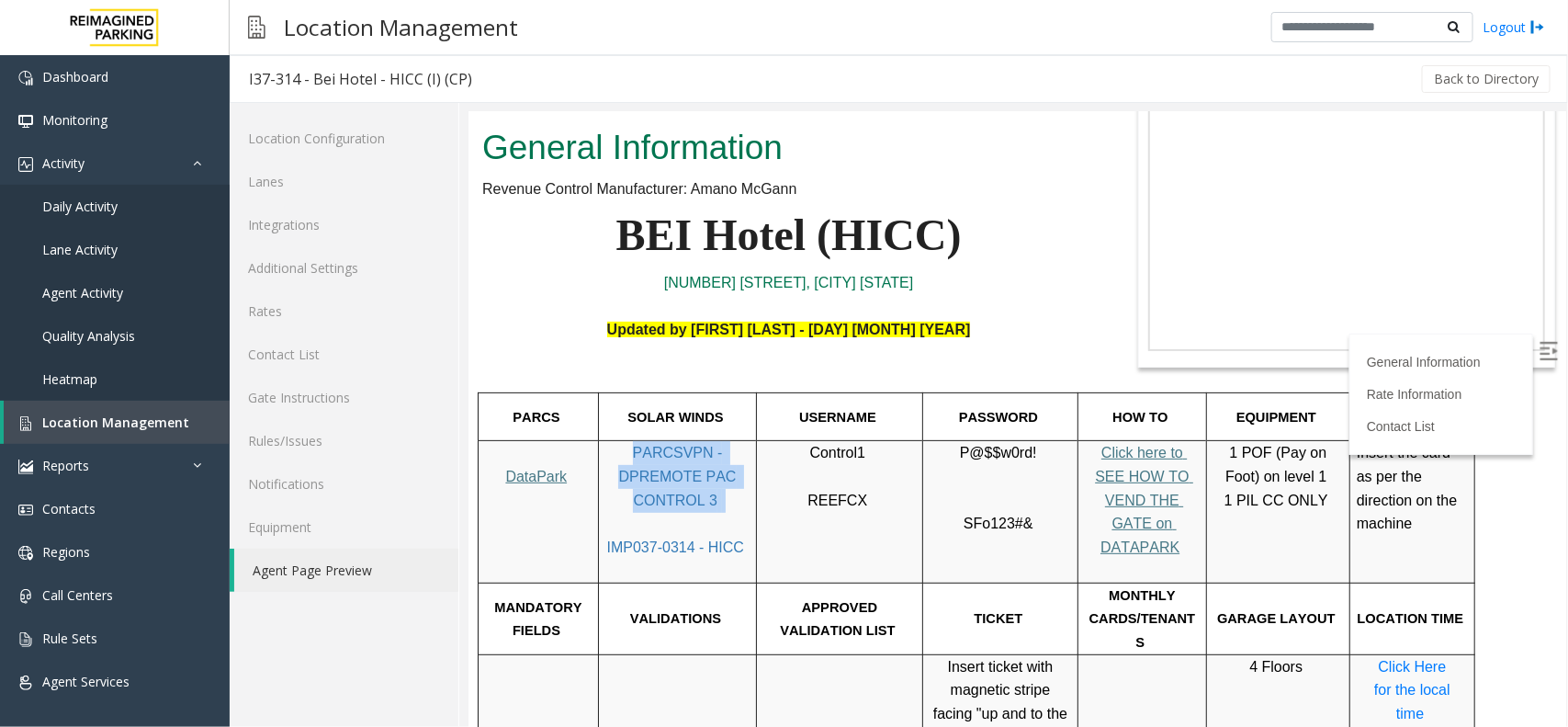 click on "PARCSVPN - DPREMOTE PAC CONTROL 3" at bounding box center [678, 475] 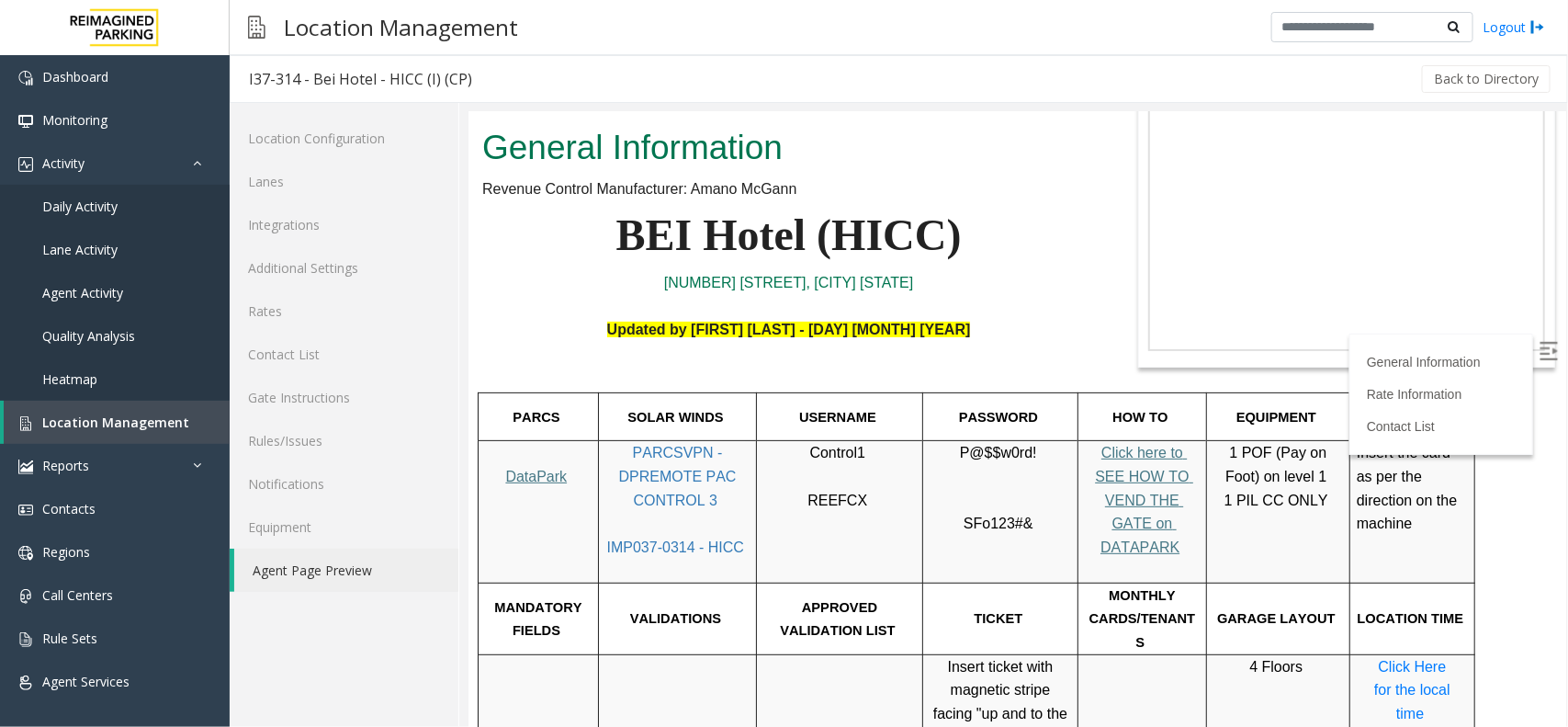 click on "PARCSVPN - DPREMOTE PAC CONTROL 3     IMP037-0314 - HICC" at bounding box center (676, 511) 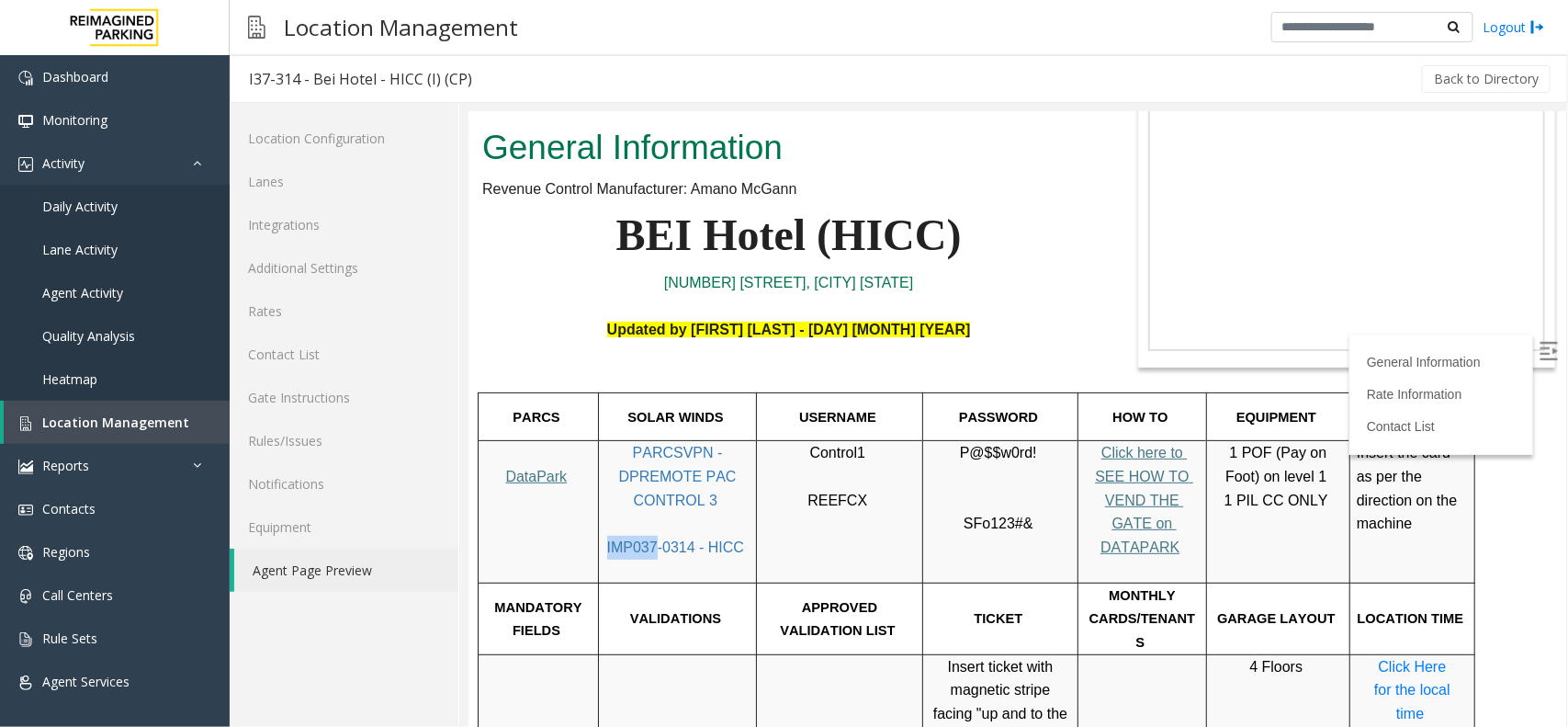 click on "IMP037-0314 - HICC" at bounding box center (674, 546) 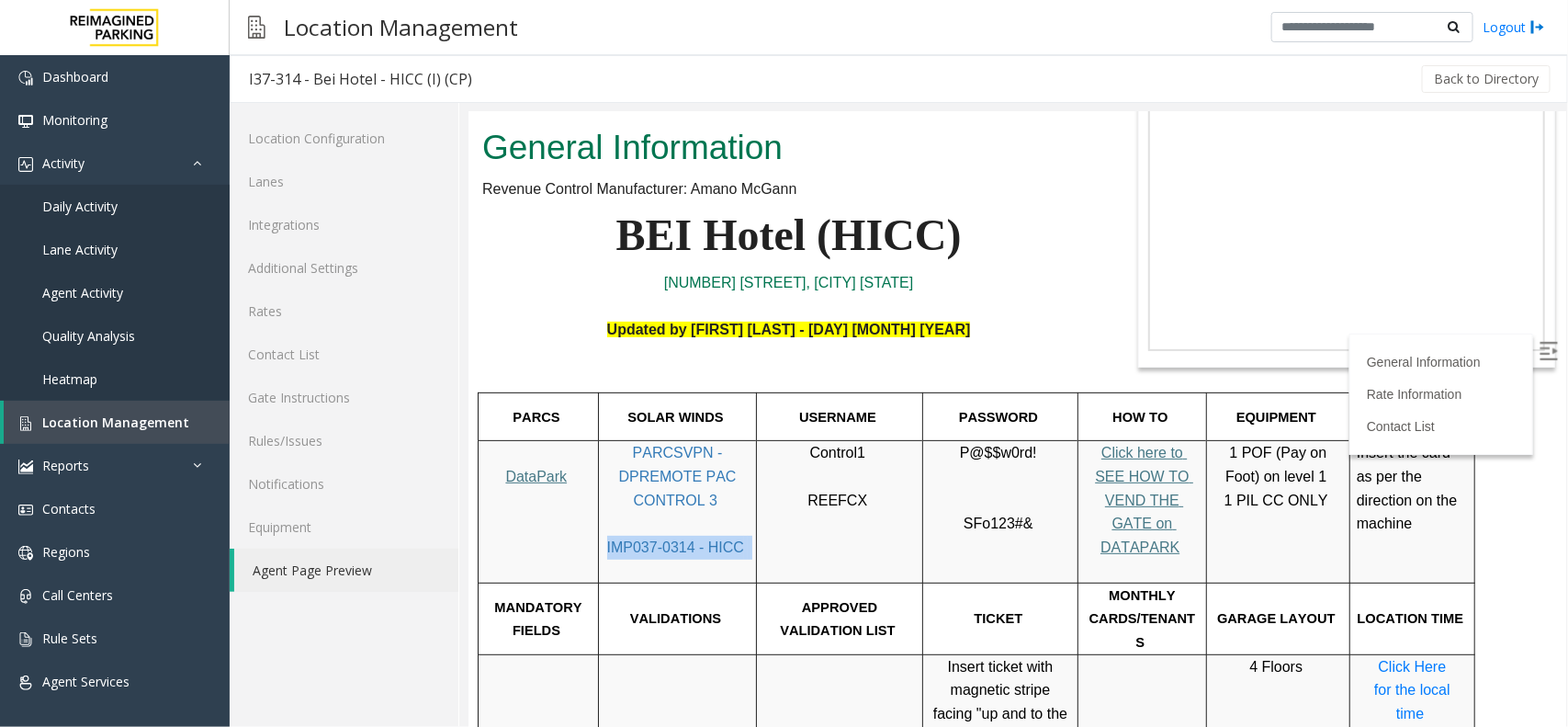 click on "IMP037-0314 - HICC" at bounding box center [674, 546] 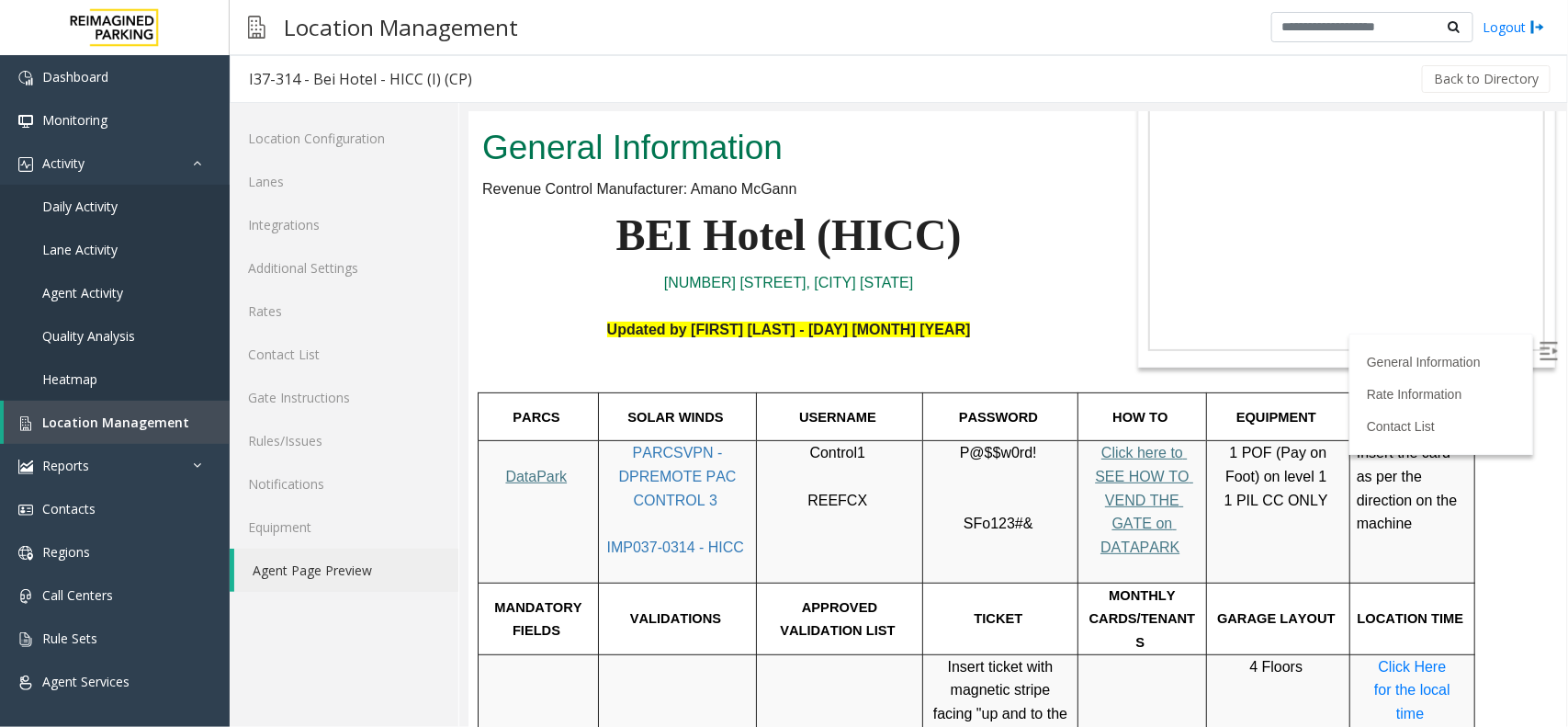 click on "PARCSVPN - DPREMOTE PAC CONTROL 3     IMP037-0314 - HICC" at bounding box center [676, 511] 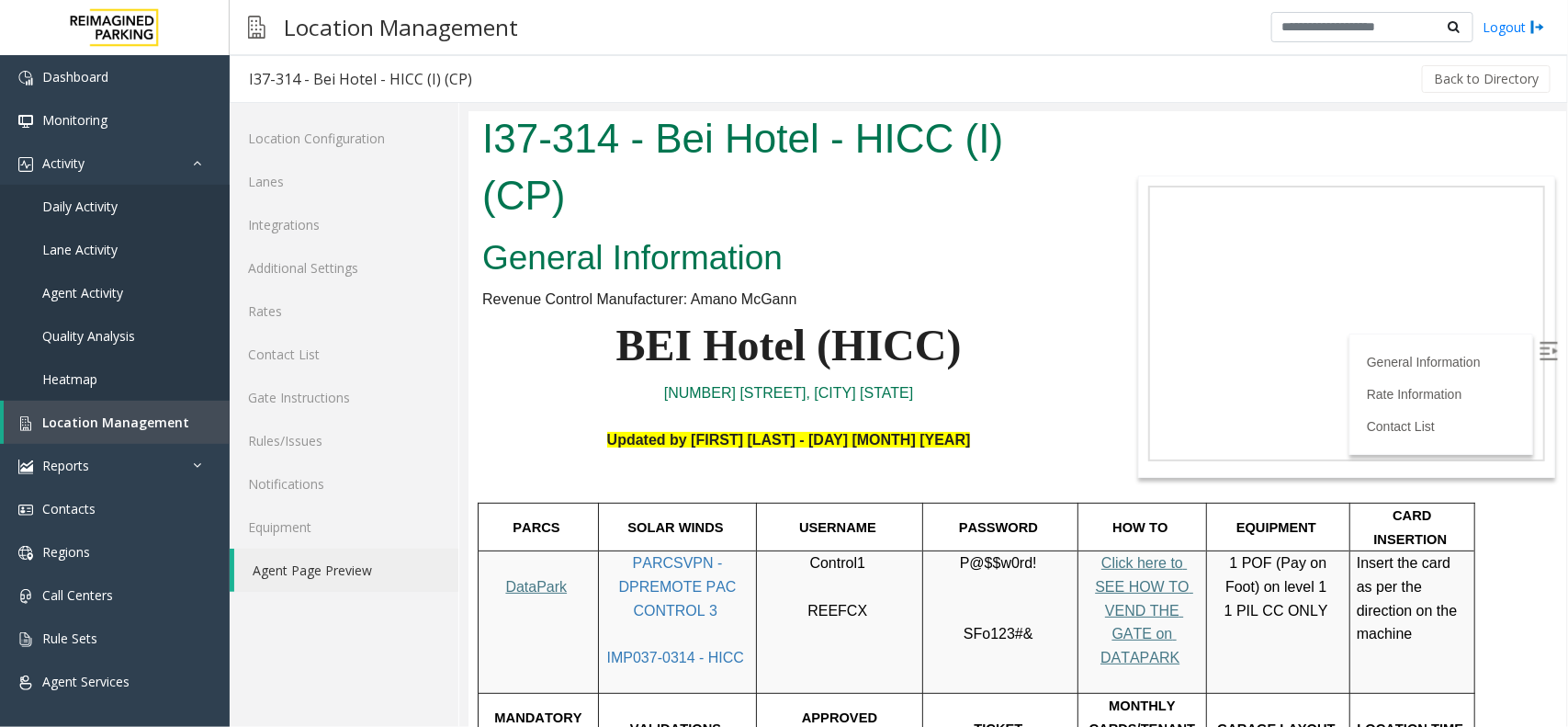 scroll, scrollTop: 0, scrollLeft: 0, axis: both 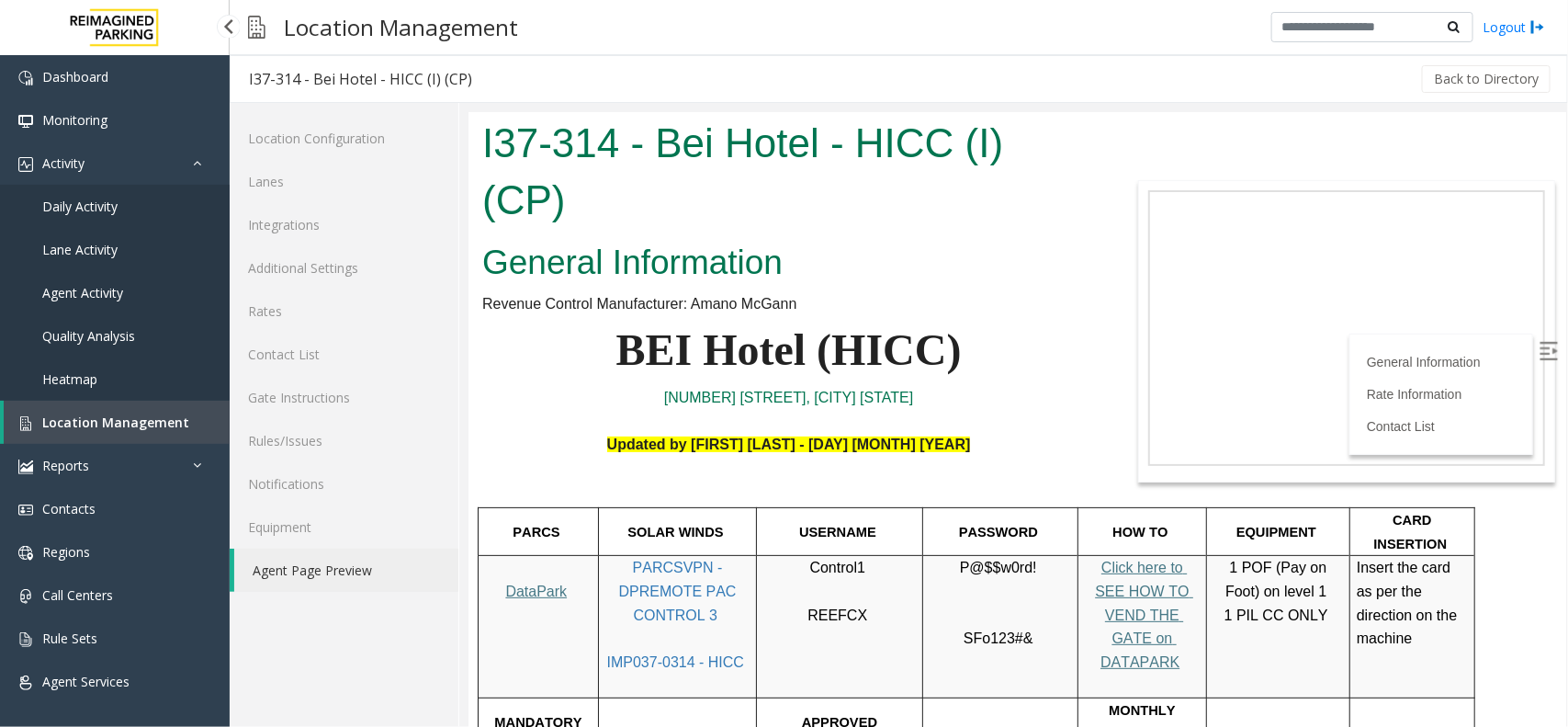 click on "Location Management" at bounding box center (116, 422) 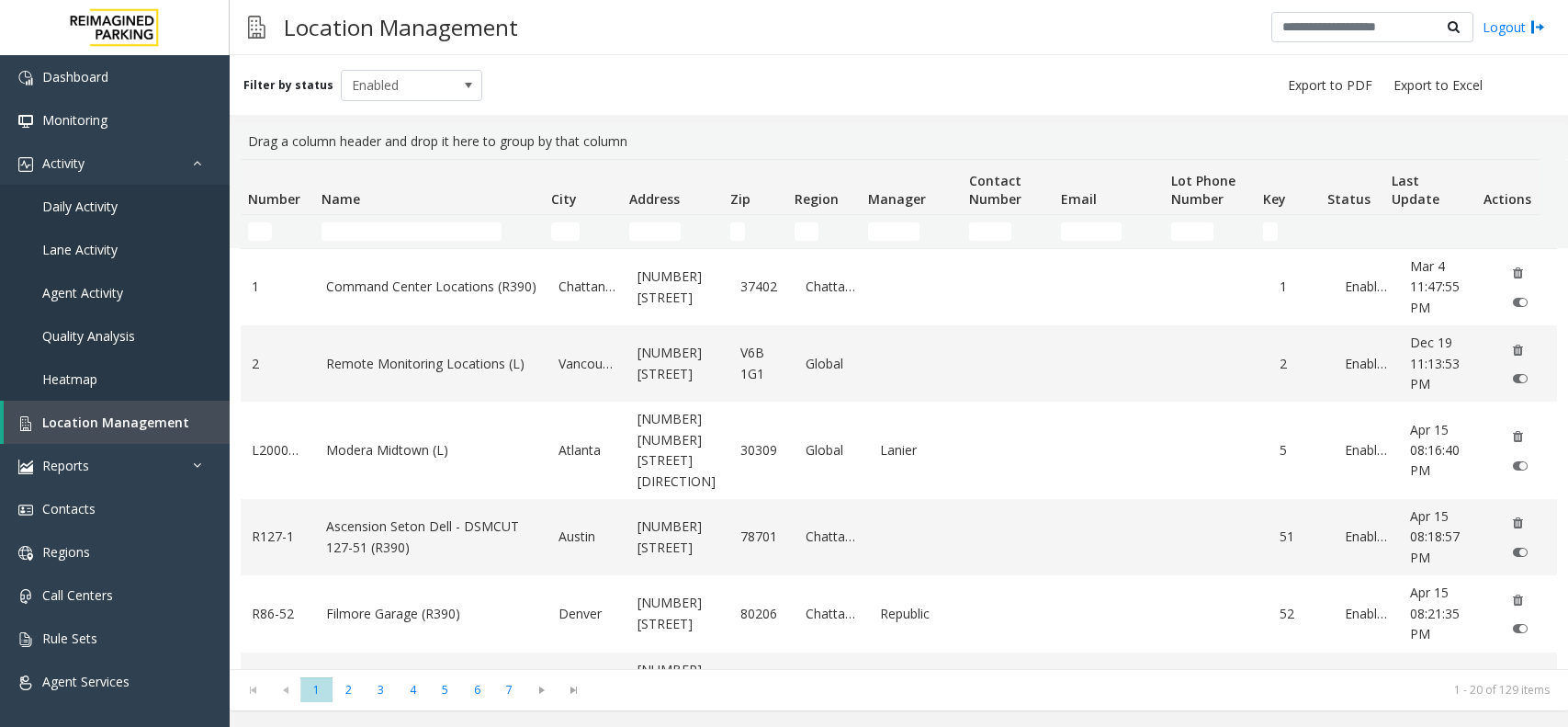 scroll, scrollTop: 0, scrollLeft: 0, axis: both 